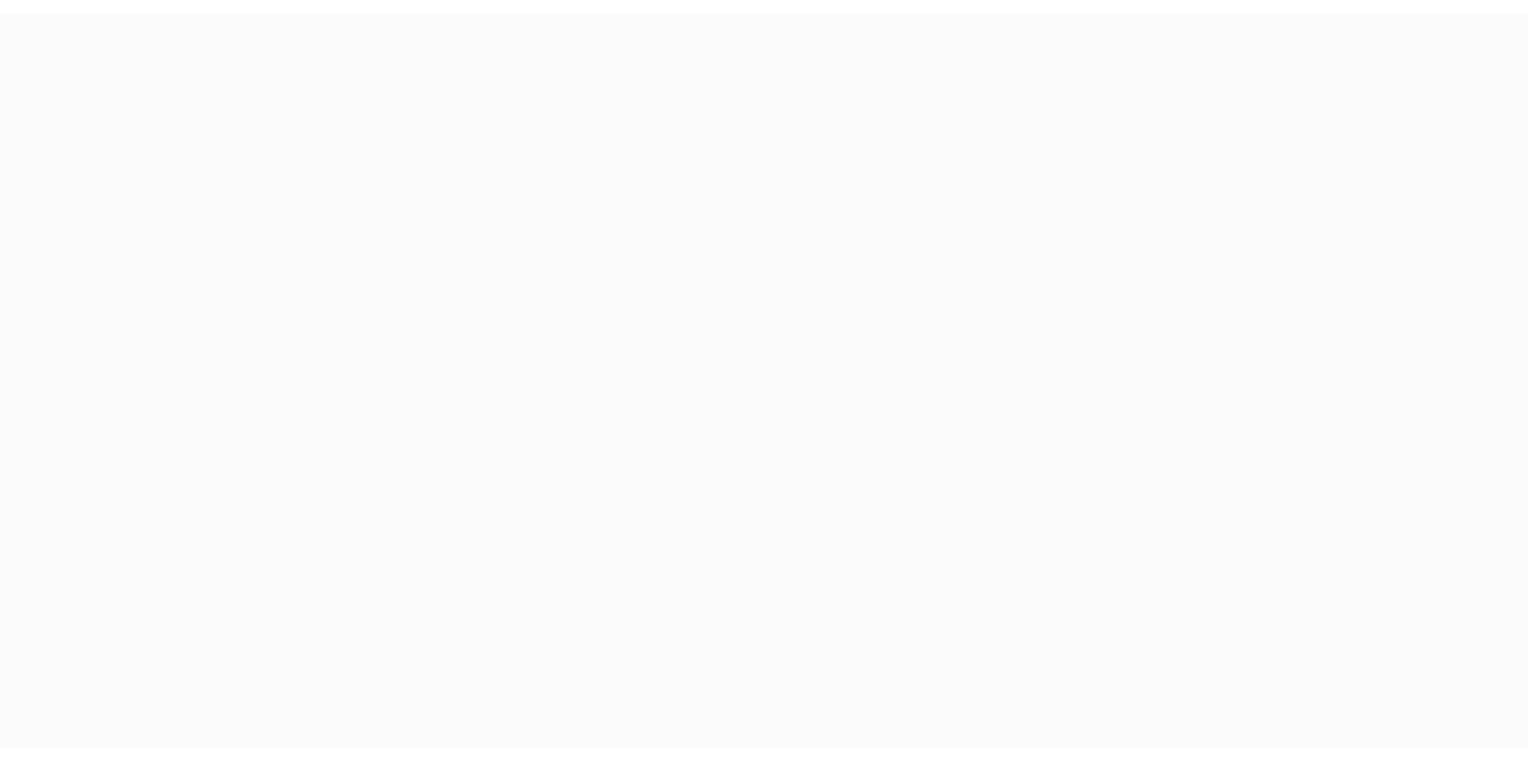 scroll, scrollTop: 0, scrollLeft: 0, axis: both 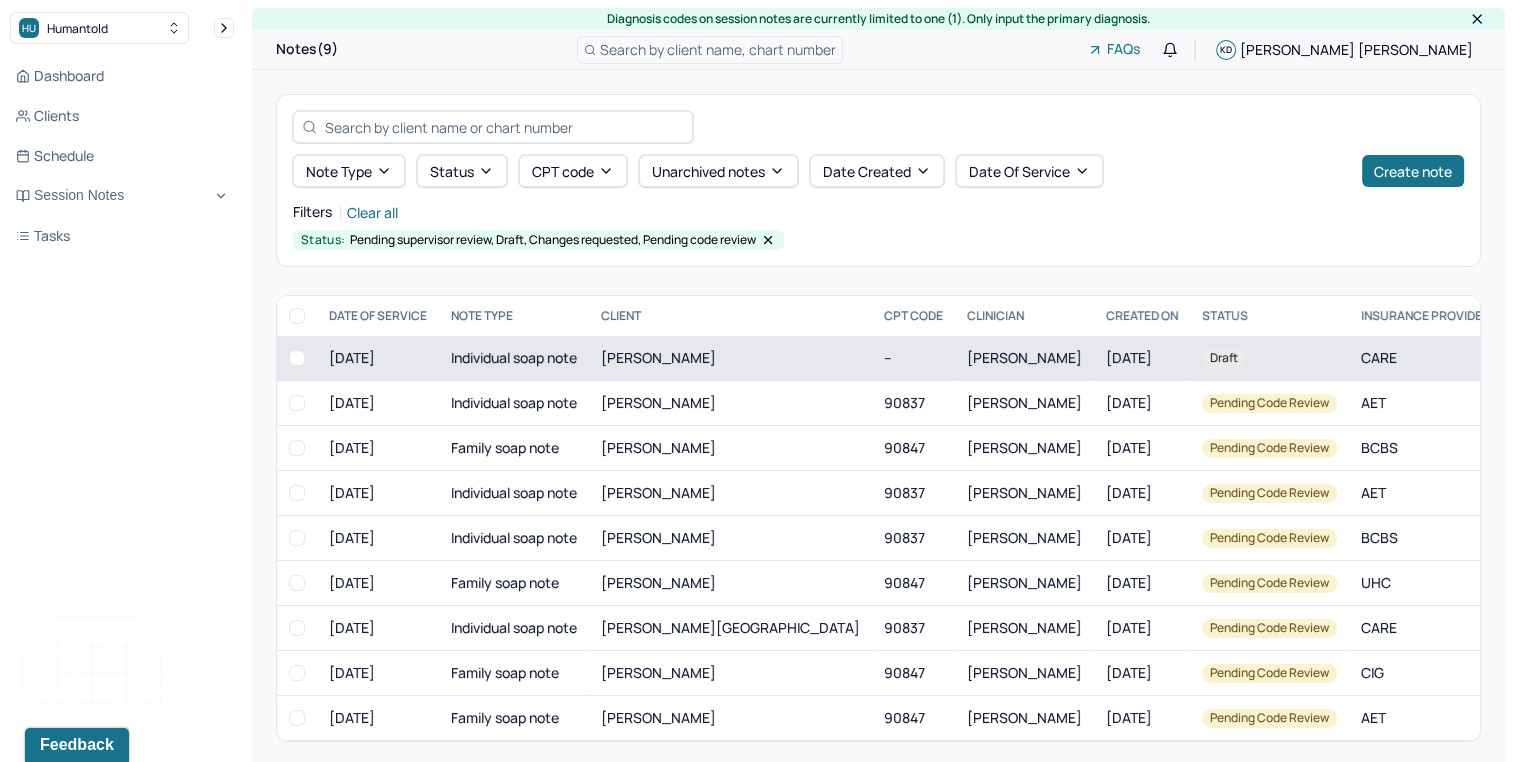 click on "[DATE]" at bounding box center (378, 358) 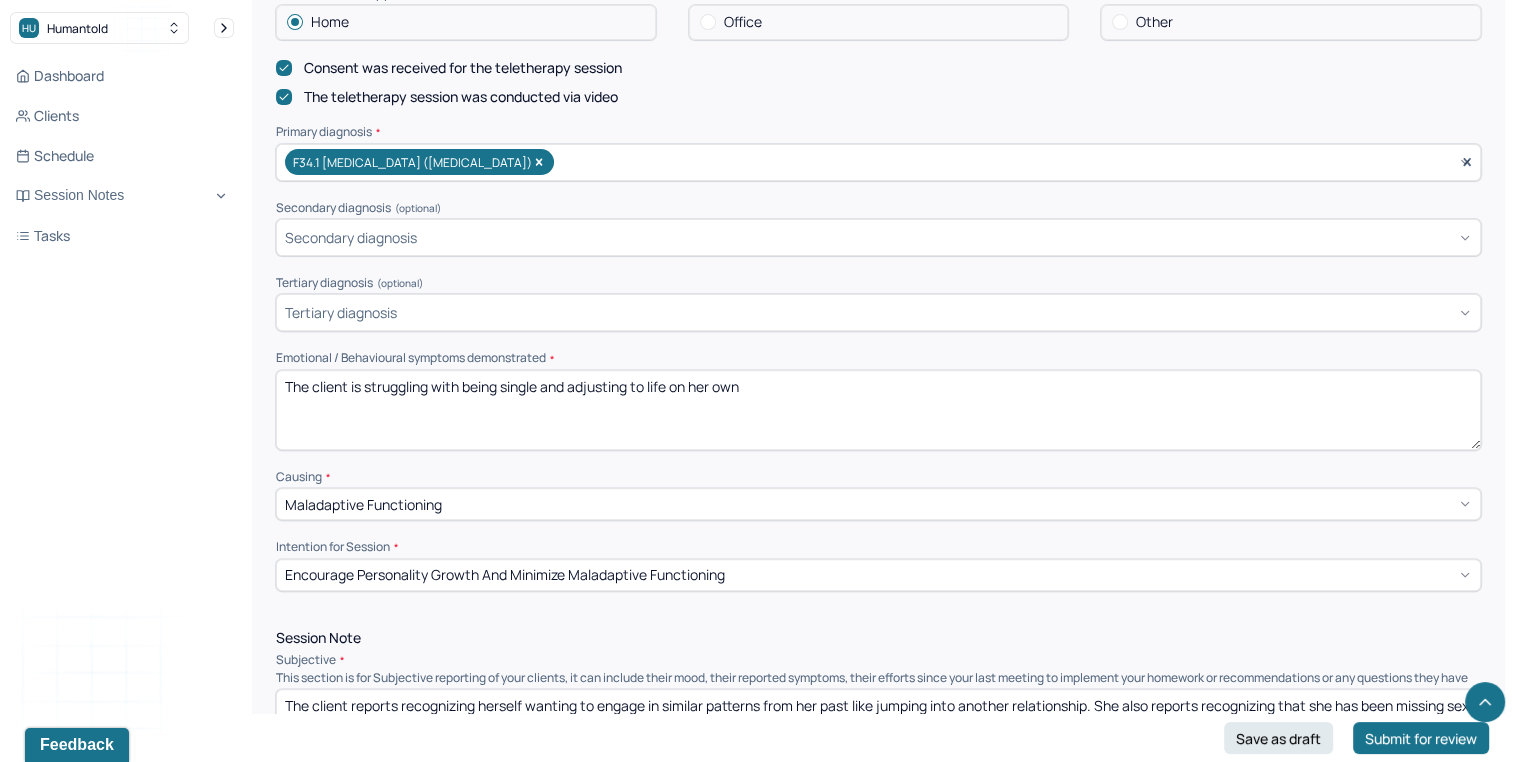 scroll, scrollTop: 615, scrollLeft: 0, axis: vertical 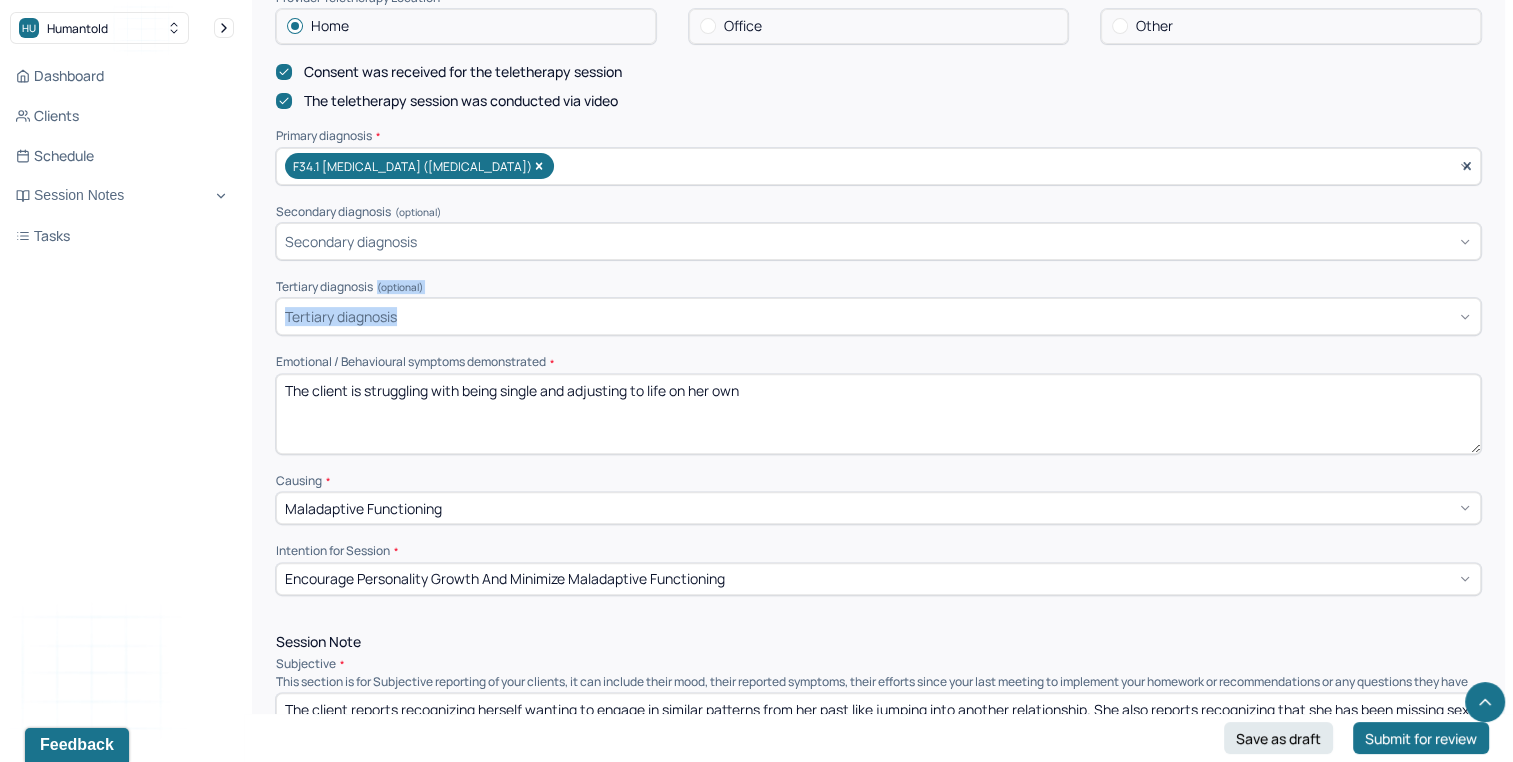drag, startPoint x: 1508, startPoint y: 263, endPoint x: 1508, endPoint y: 298, distance: 35 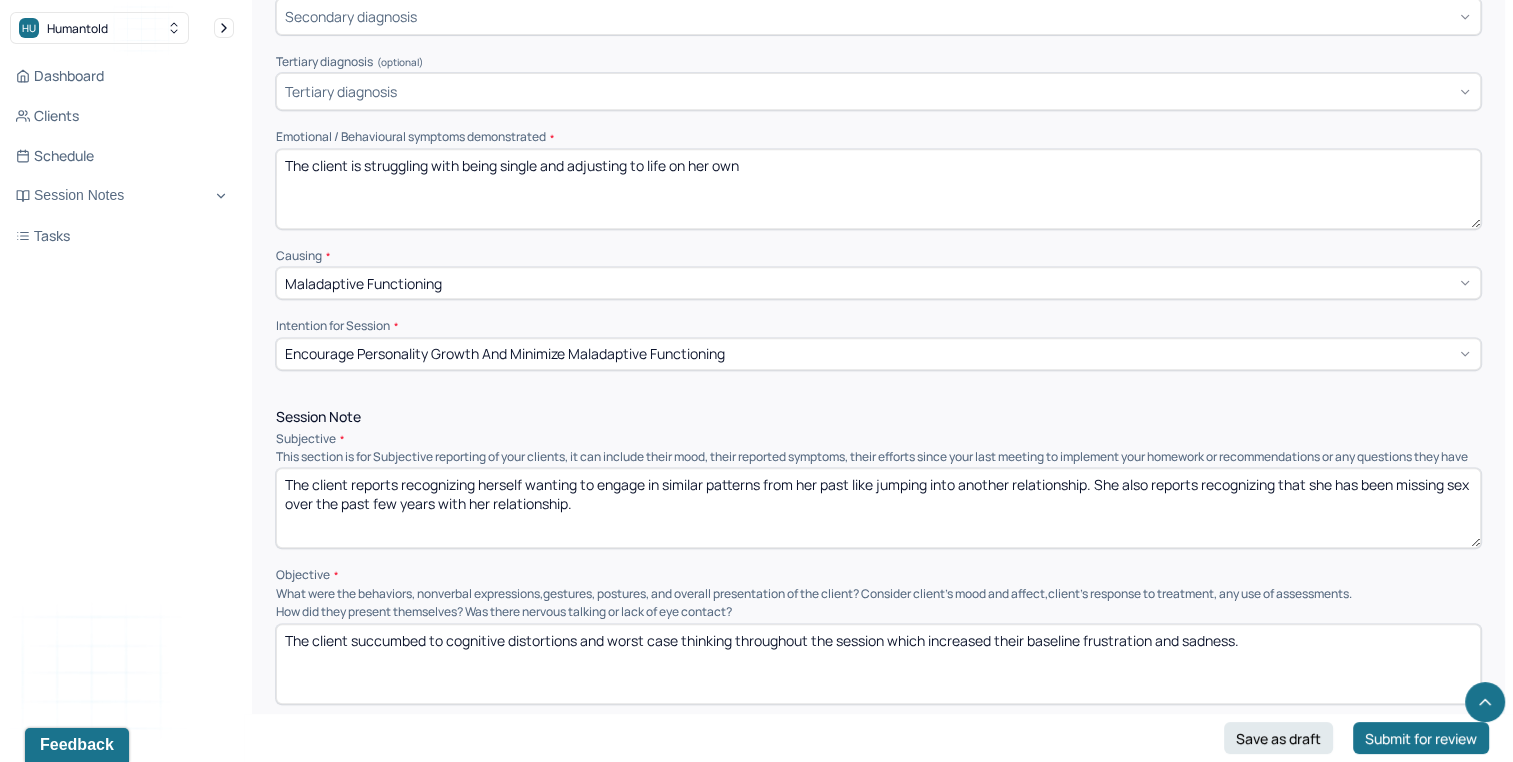 scroll, scrollTop: 800, scrollLeft: 0, axis: vertical 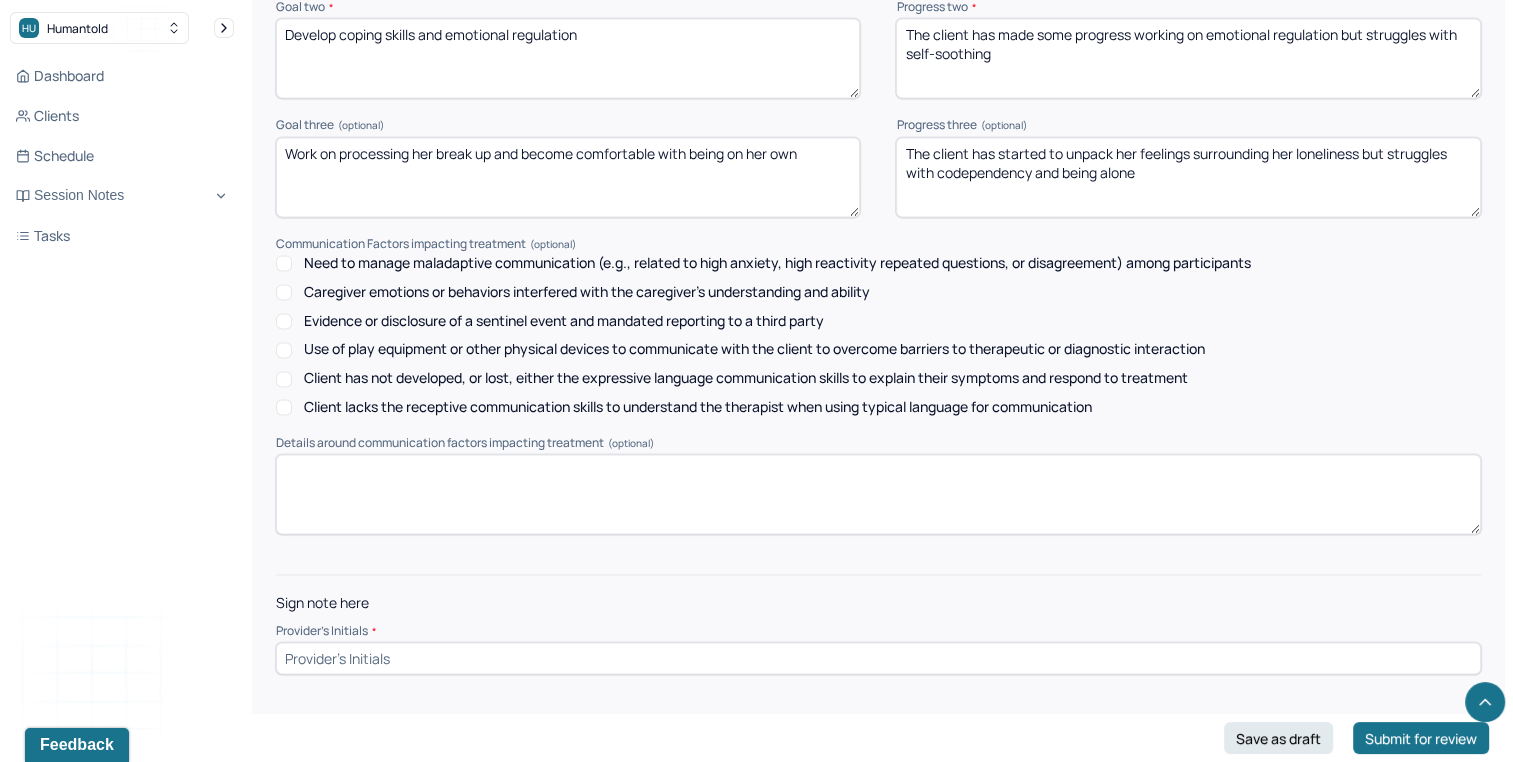 click at bounding box center [878, 658] 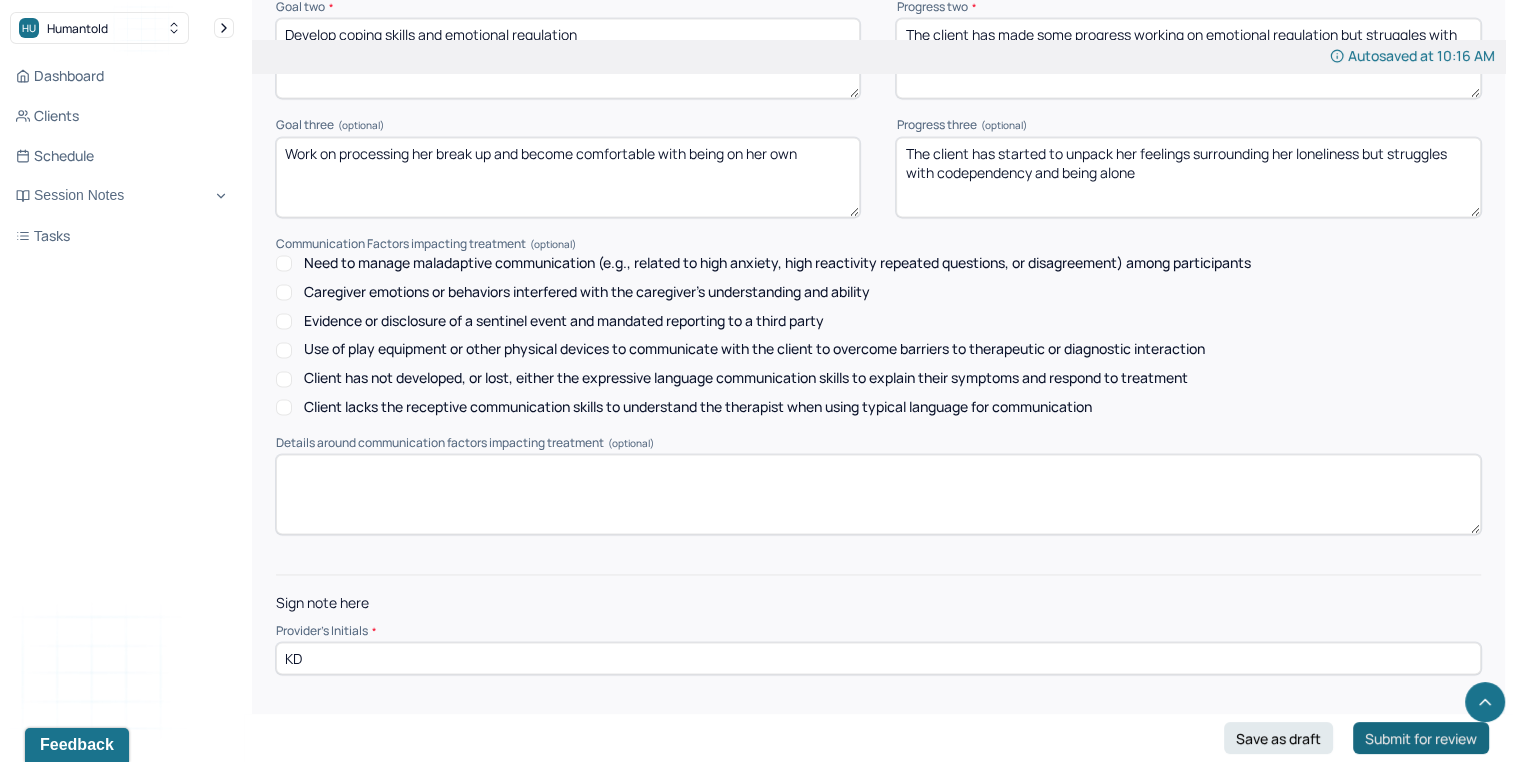type on "KD" 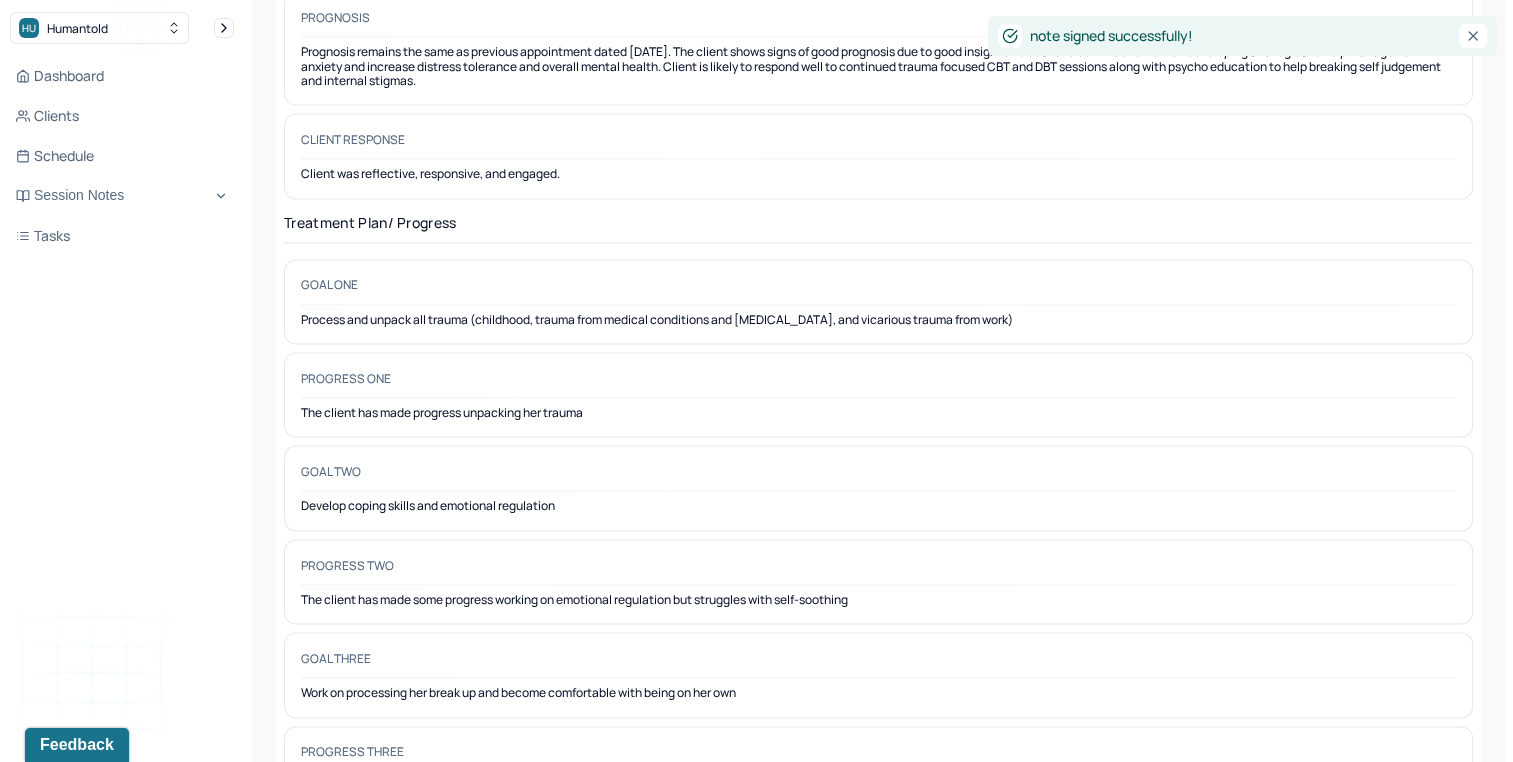 scroll, scrollTop: 0, scrollLeft: 0, axis: both 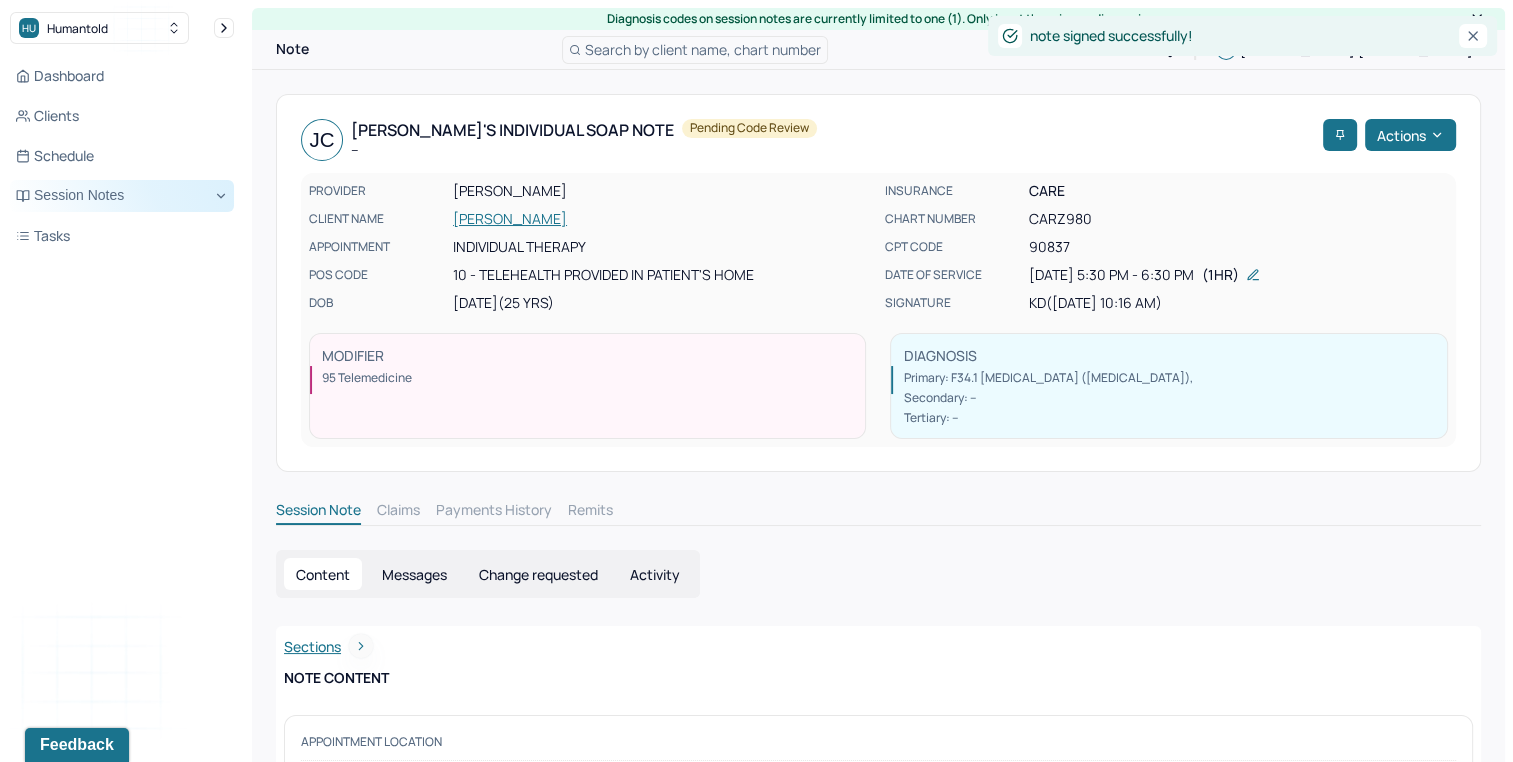 click on "Session Notes" at bounding box center [122, 196] 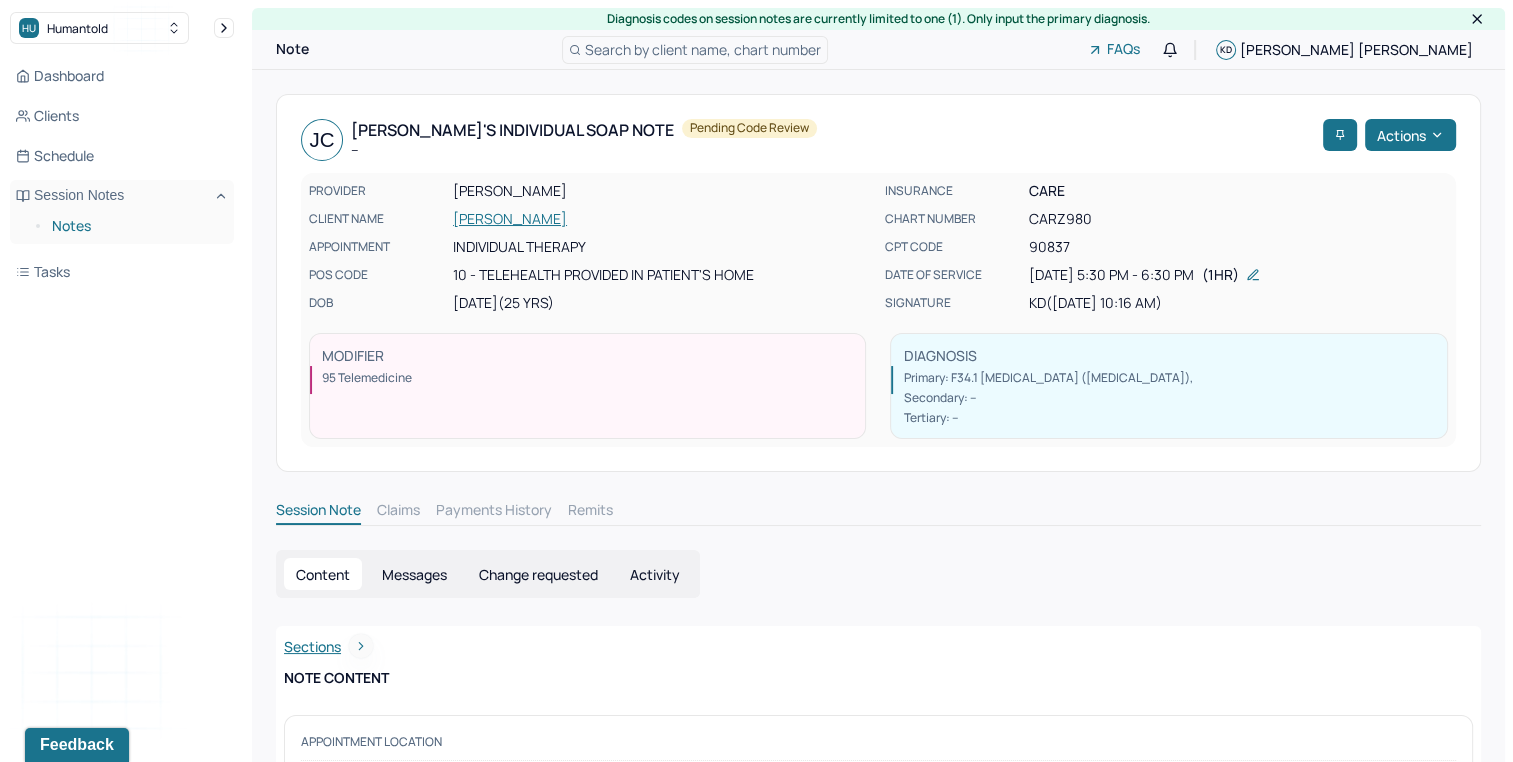 click on "Notes" at bounding box center (122, 228) 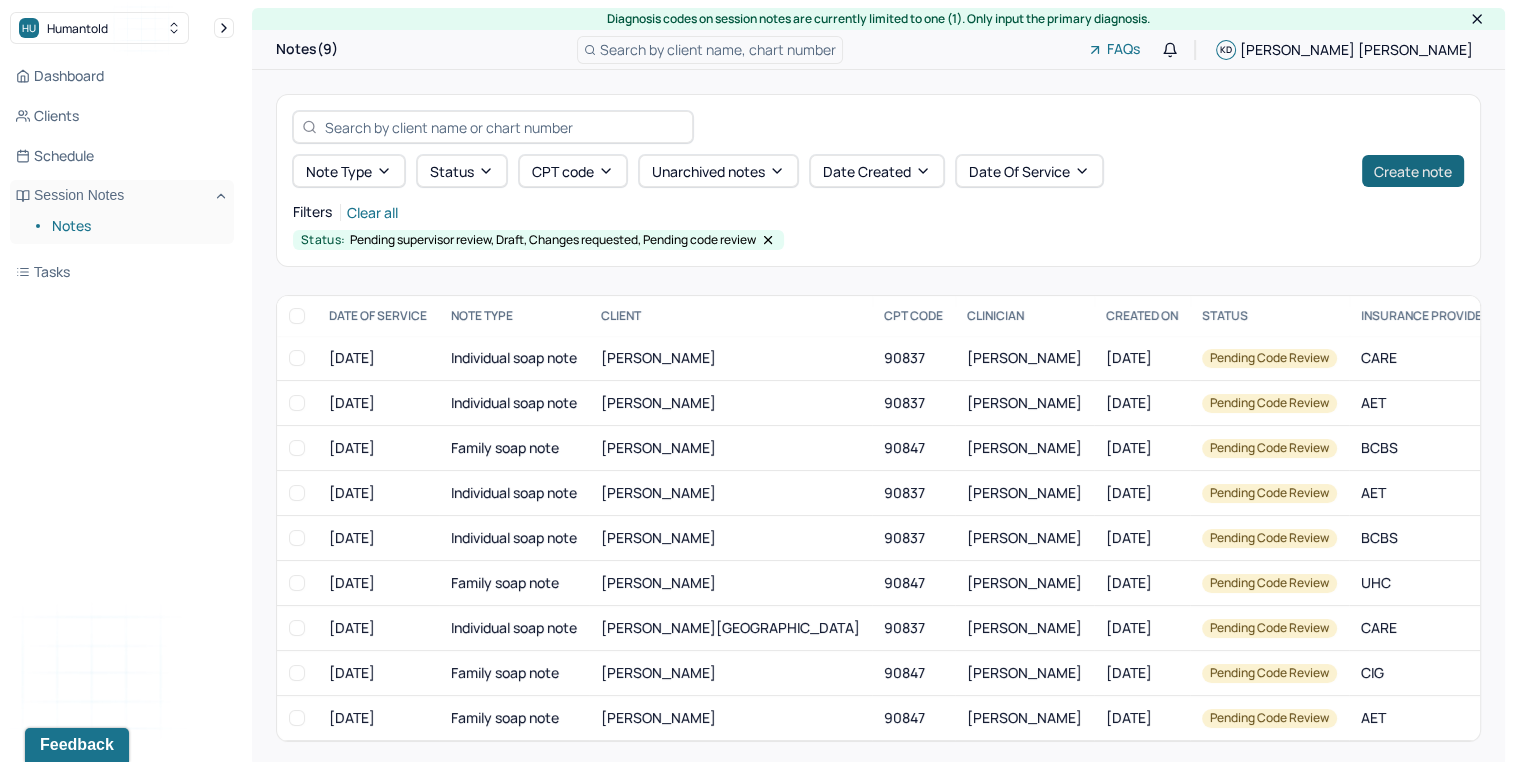 click on "Create note" at bounding box center (1413, 171) 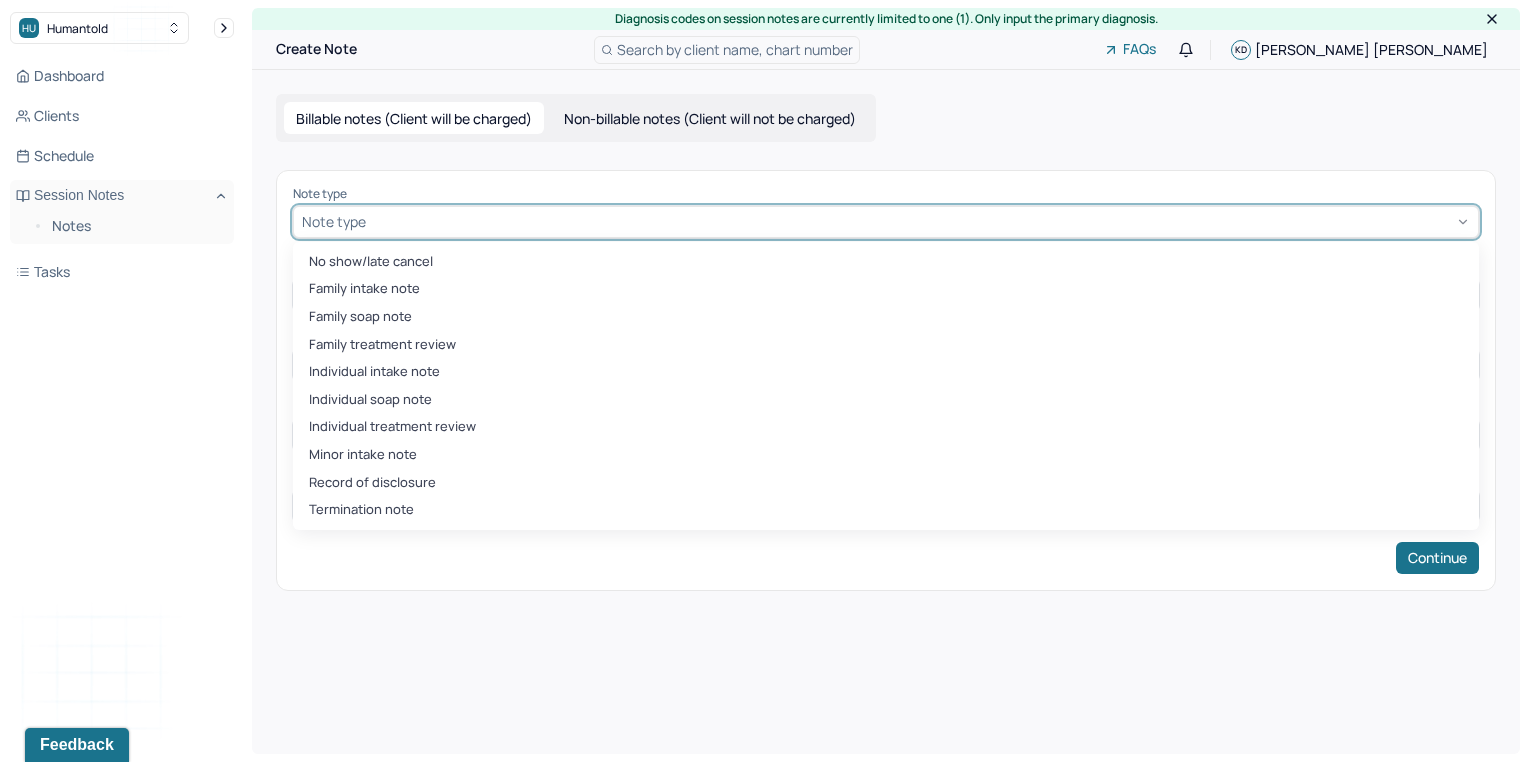 click at bounding box center [920, 221] 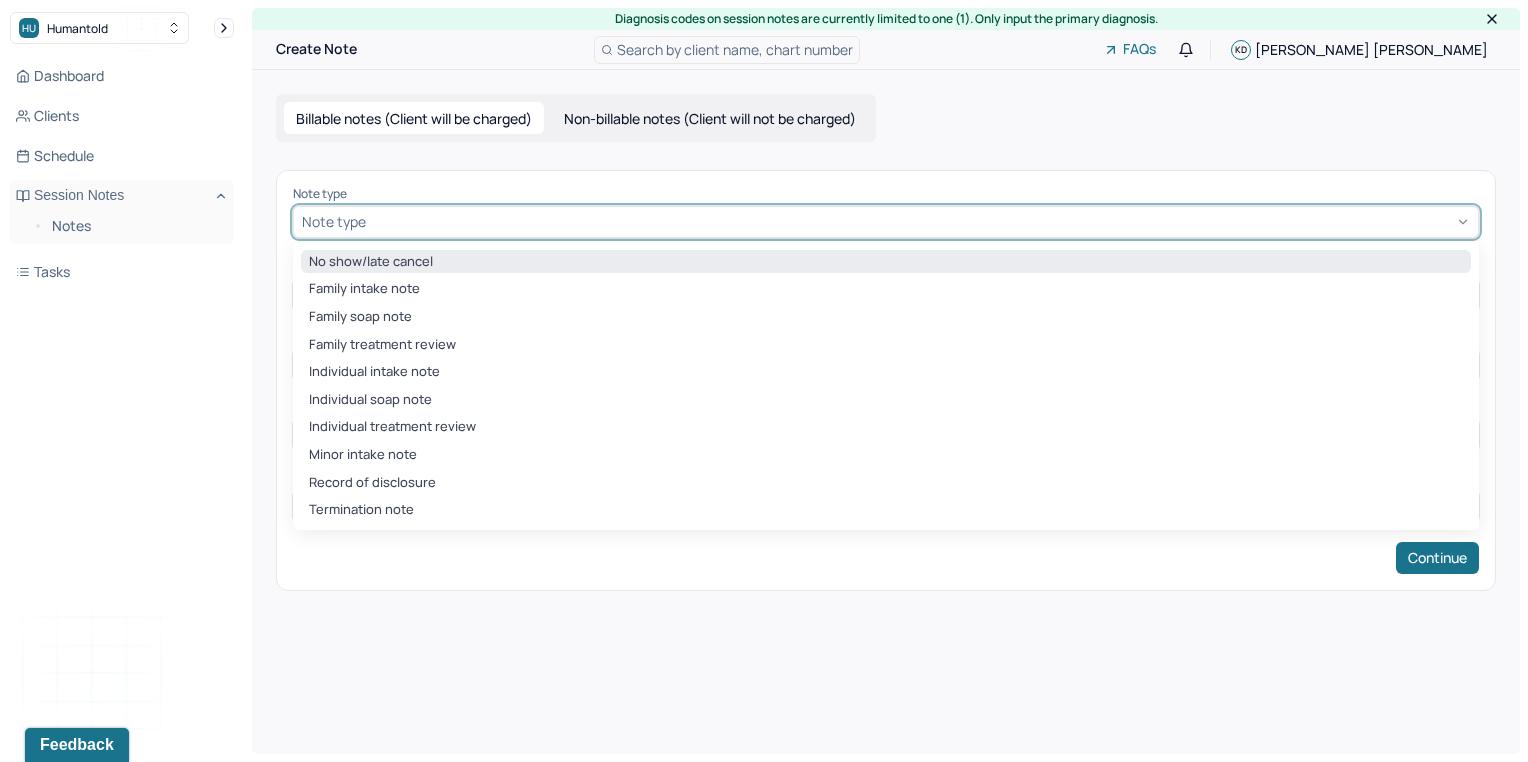 click on "No show/late cancel" at bounding box center [886, 262] 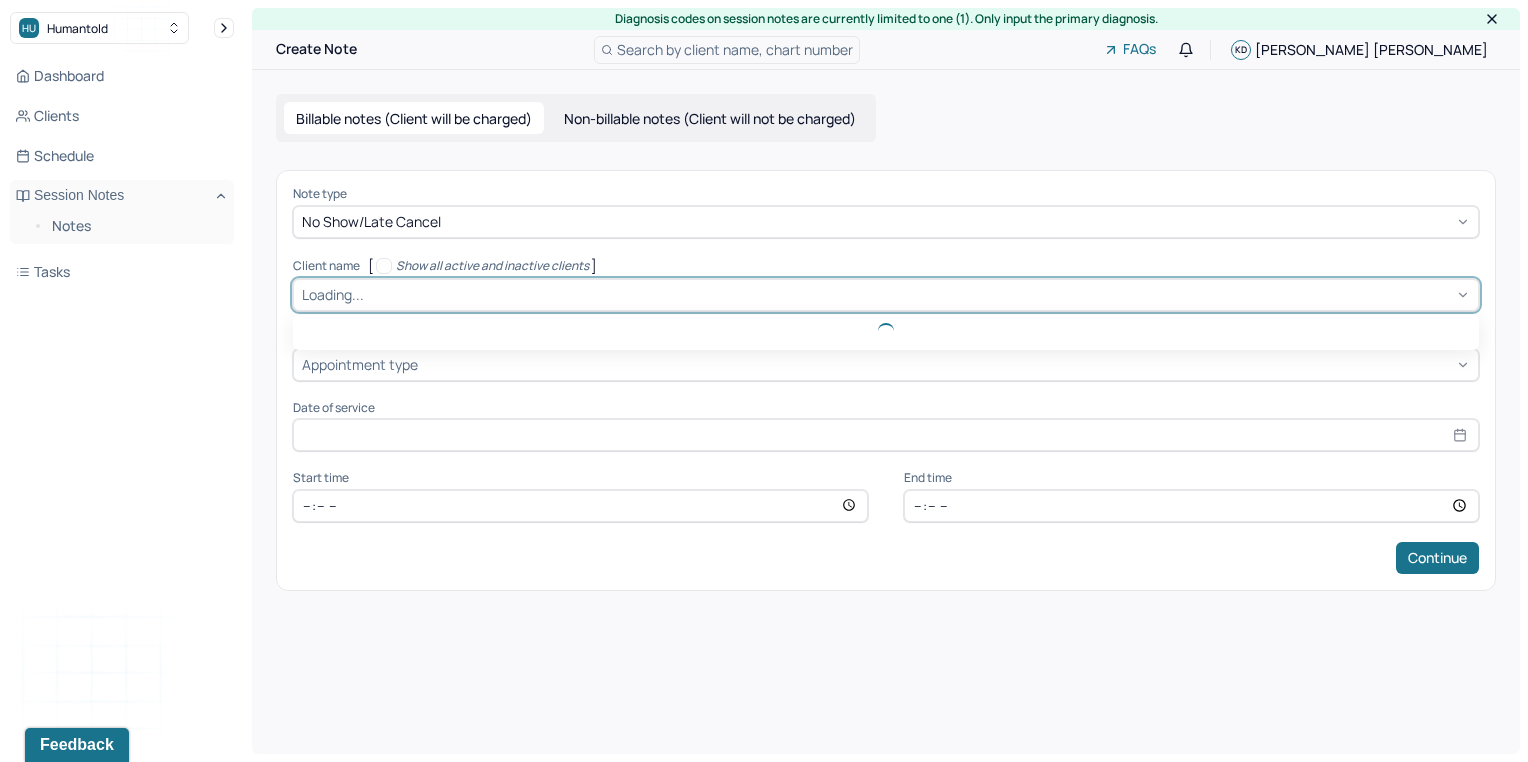 click at bounding box center (919, 294) 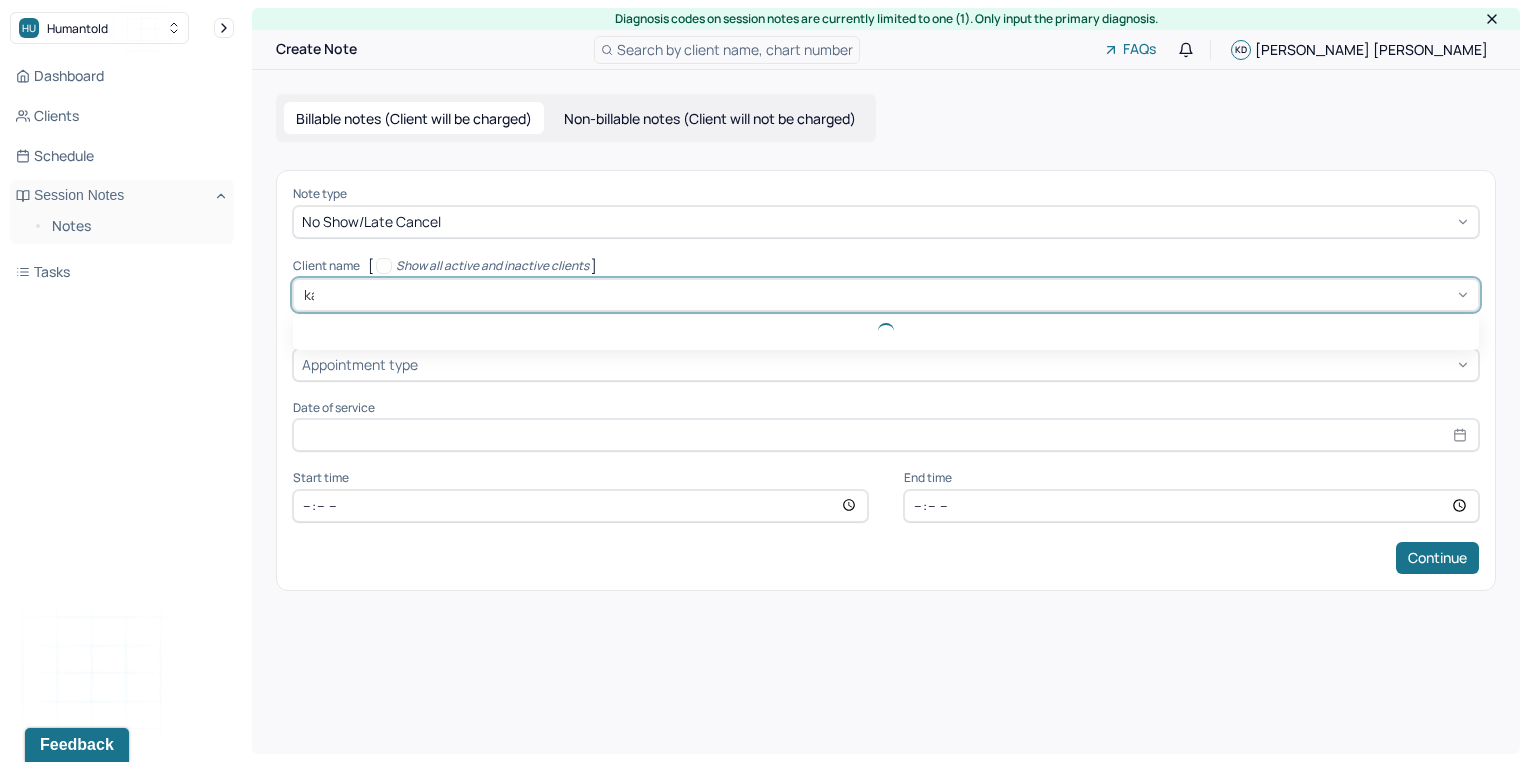 type on "[PERSON_NAME]" 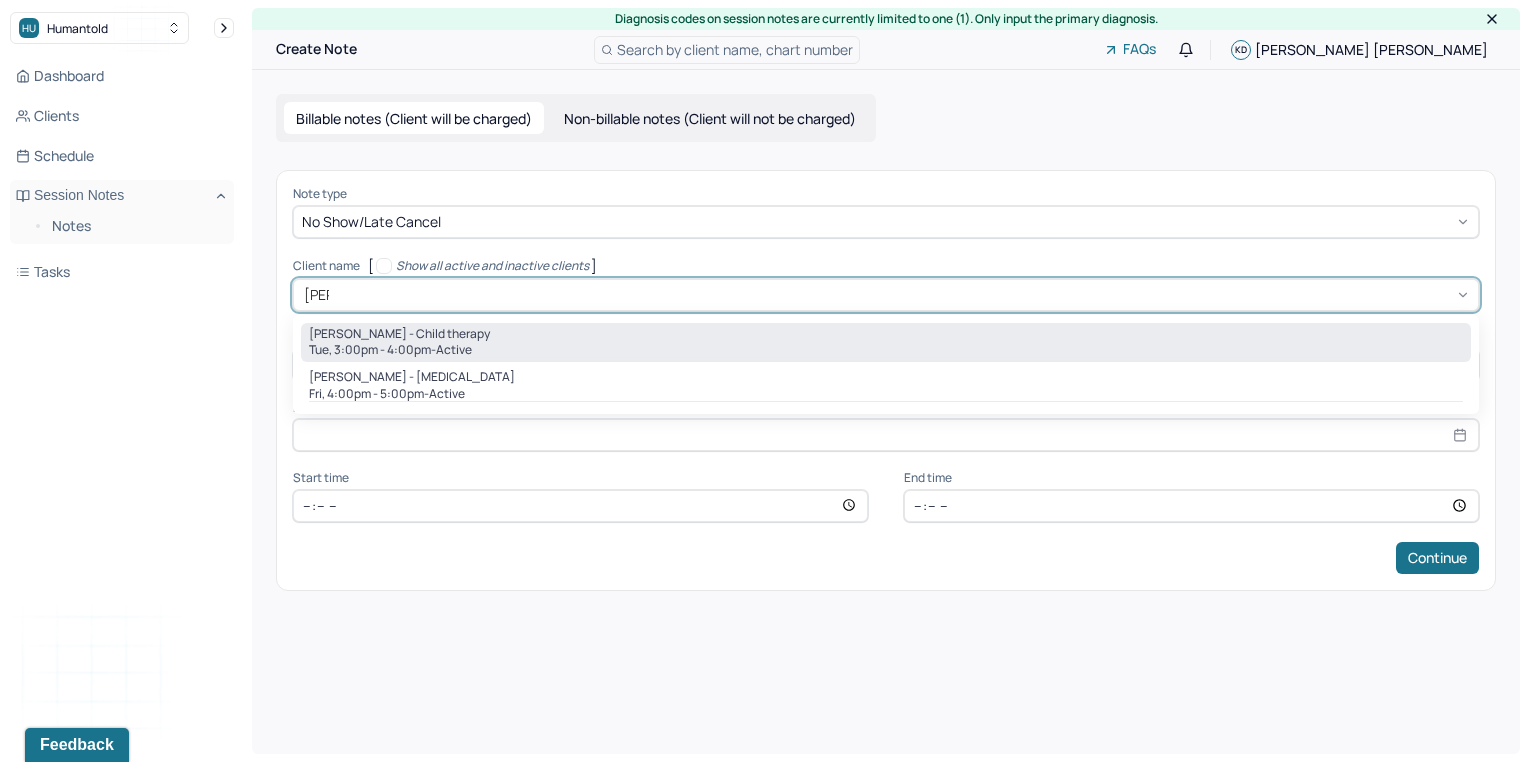 click on "[PERSON_NAME] - Child therapy" at bounding box center (399, 334) 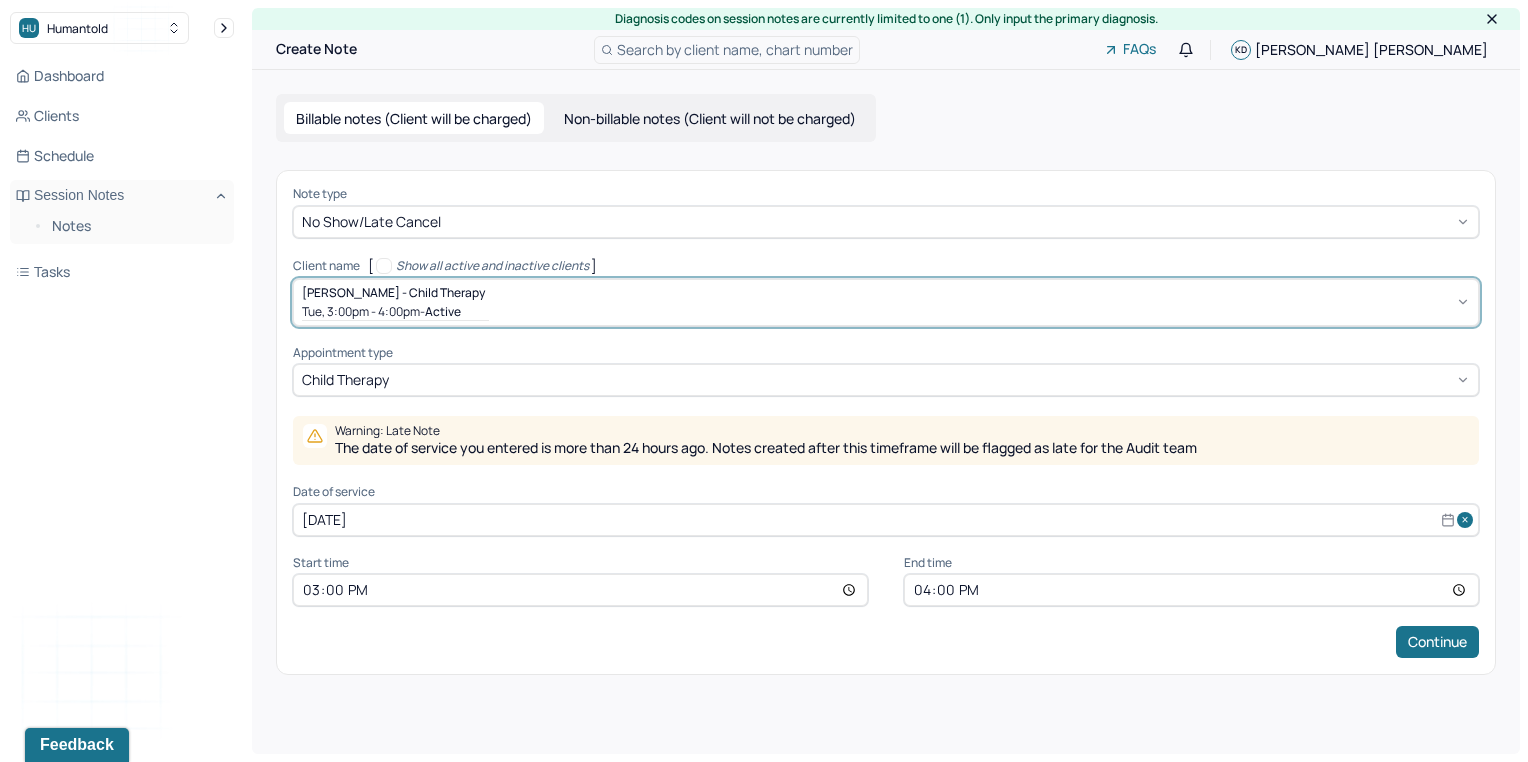 select on "6" 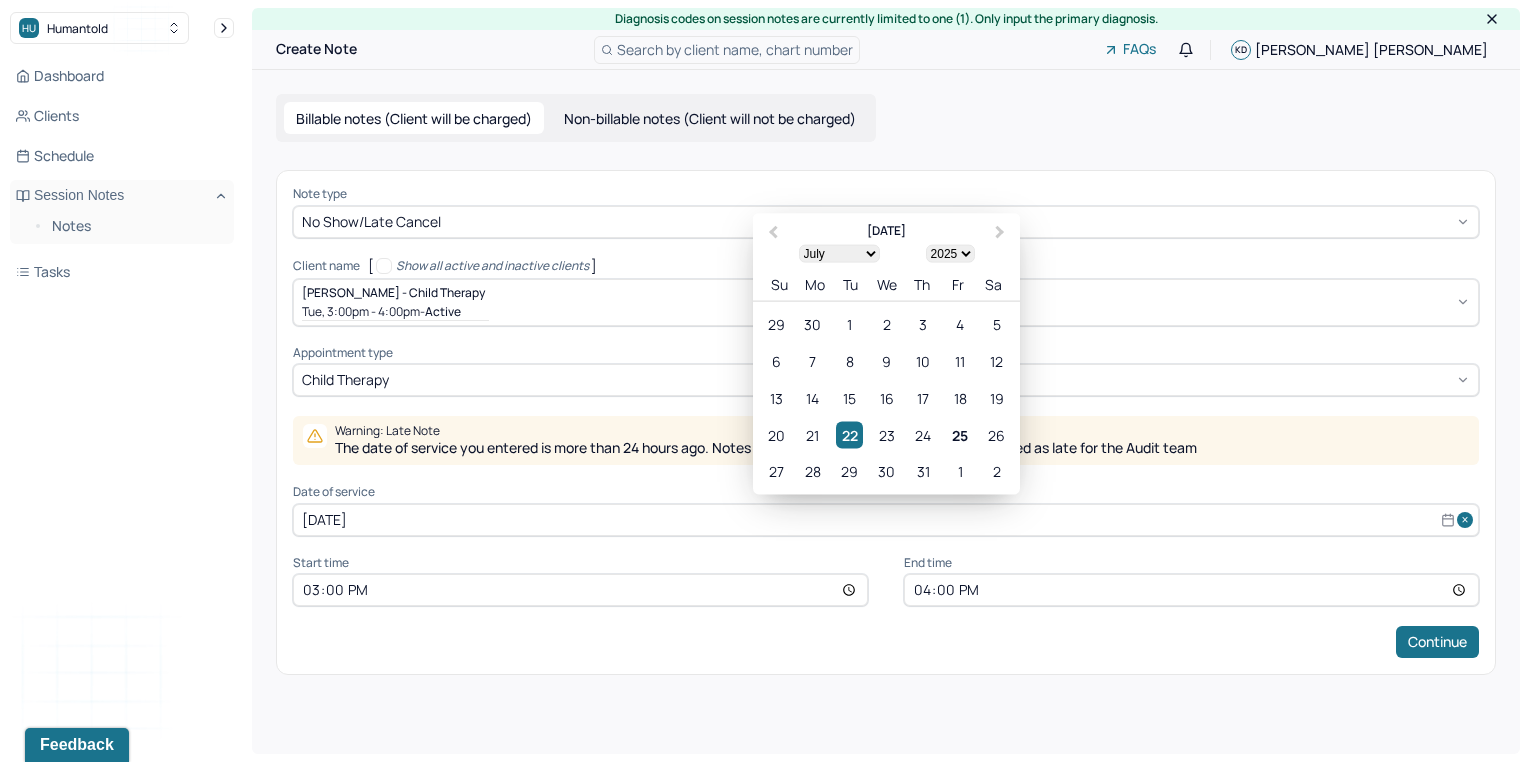 click on "[DATE]" at bounding box center (886, 520) 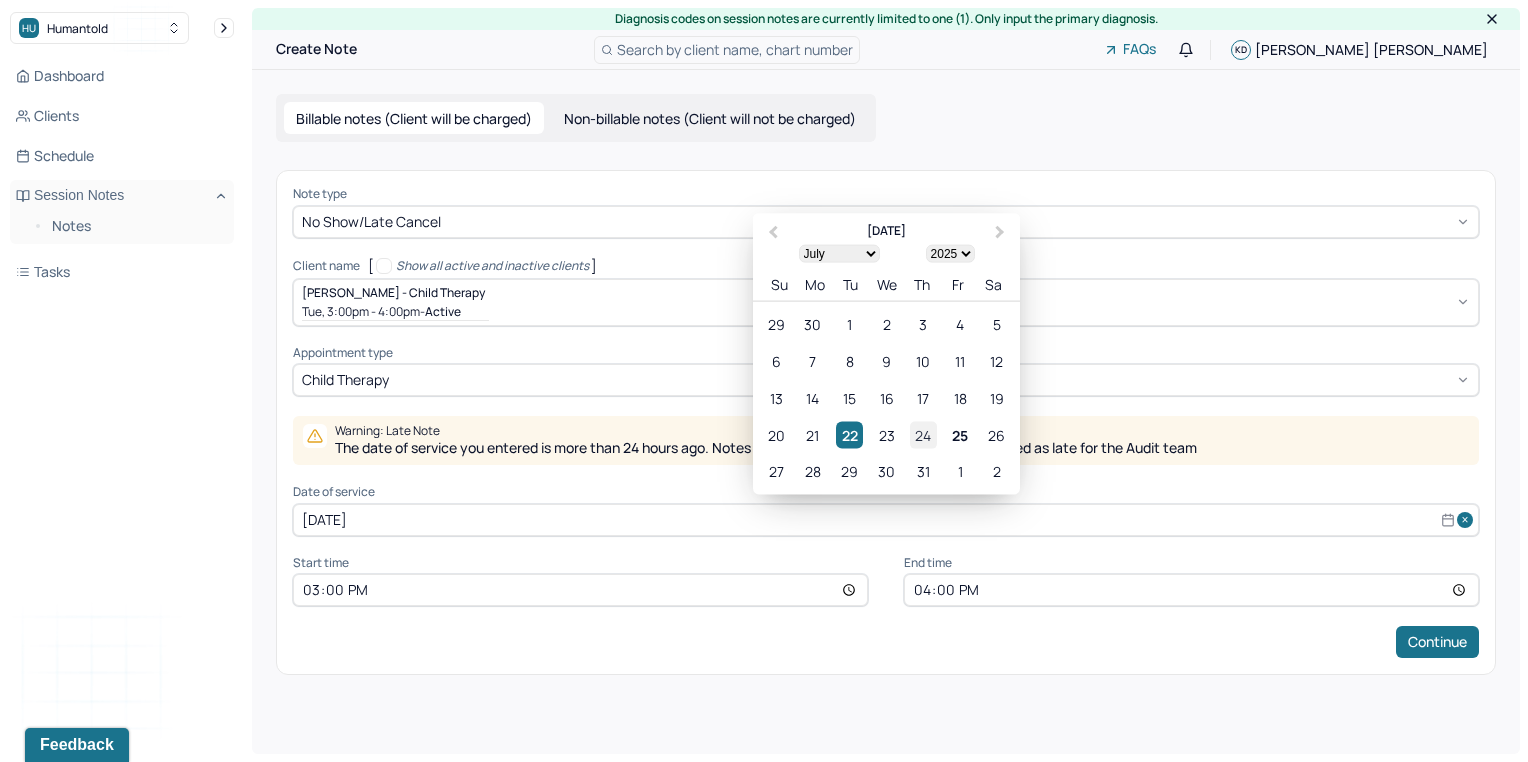 click on "24" at bounding box center [923, 434] 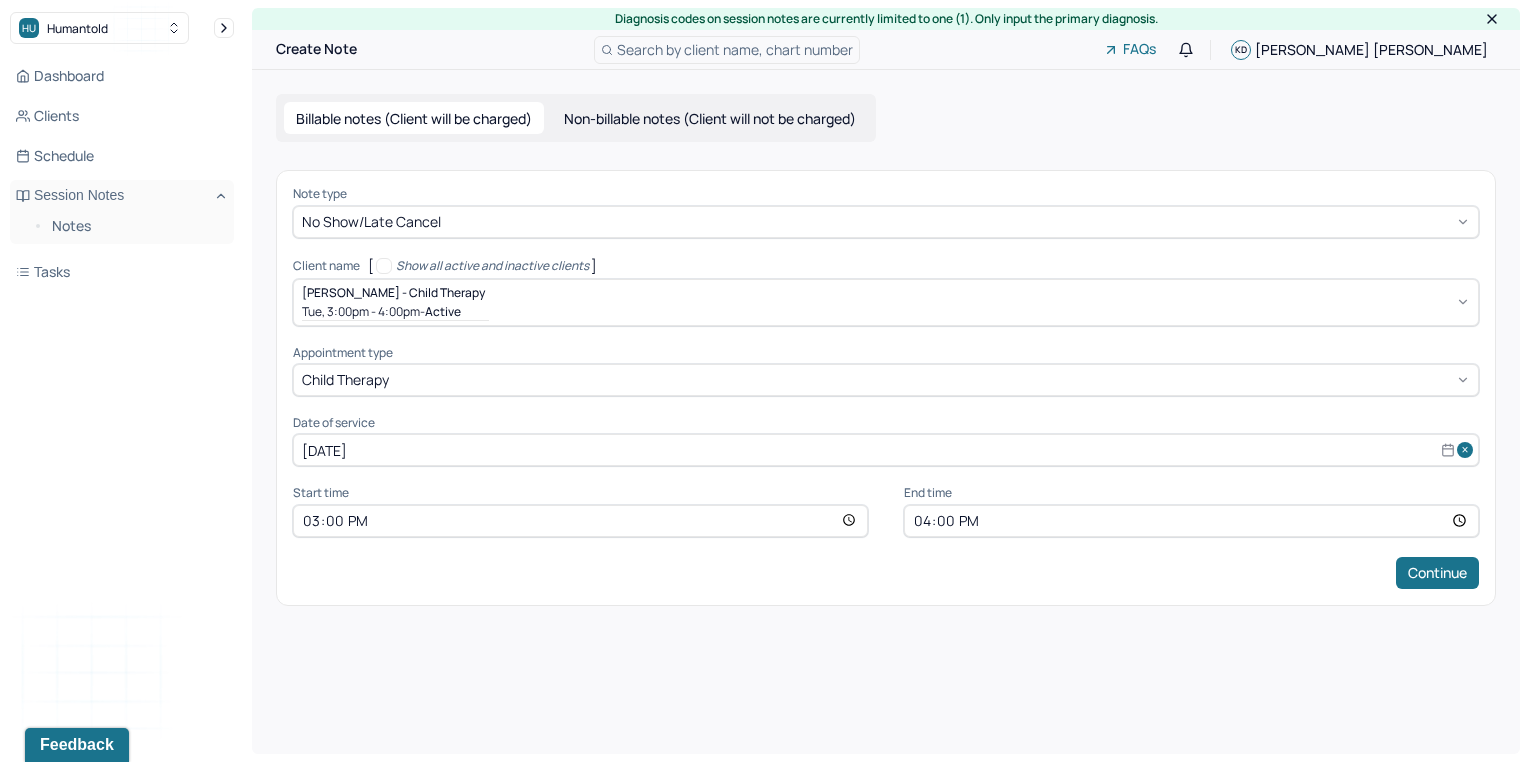 click on "Note type No show/late cancel Client name [ Show all active and inactive clients ] [PERSON_NAME] - Child therapy Tue, 3:00pm - 4:00pm  -  active Supervisee name [PERSON_NAME] Appointment type child therapy Date of service [DATE] Start time 15:00 End time 16:00 Continue" at bounding box center [886, 387] 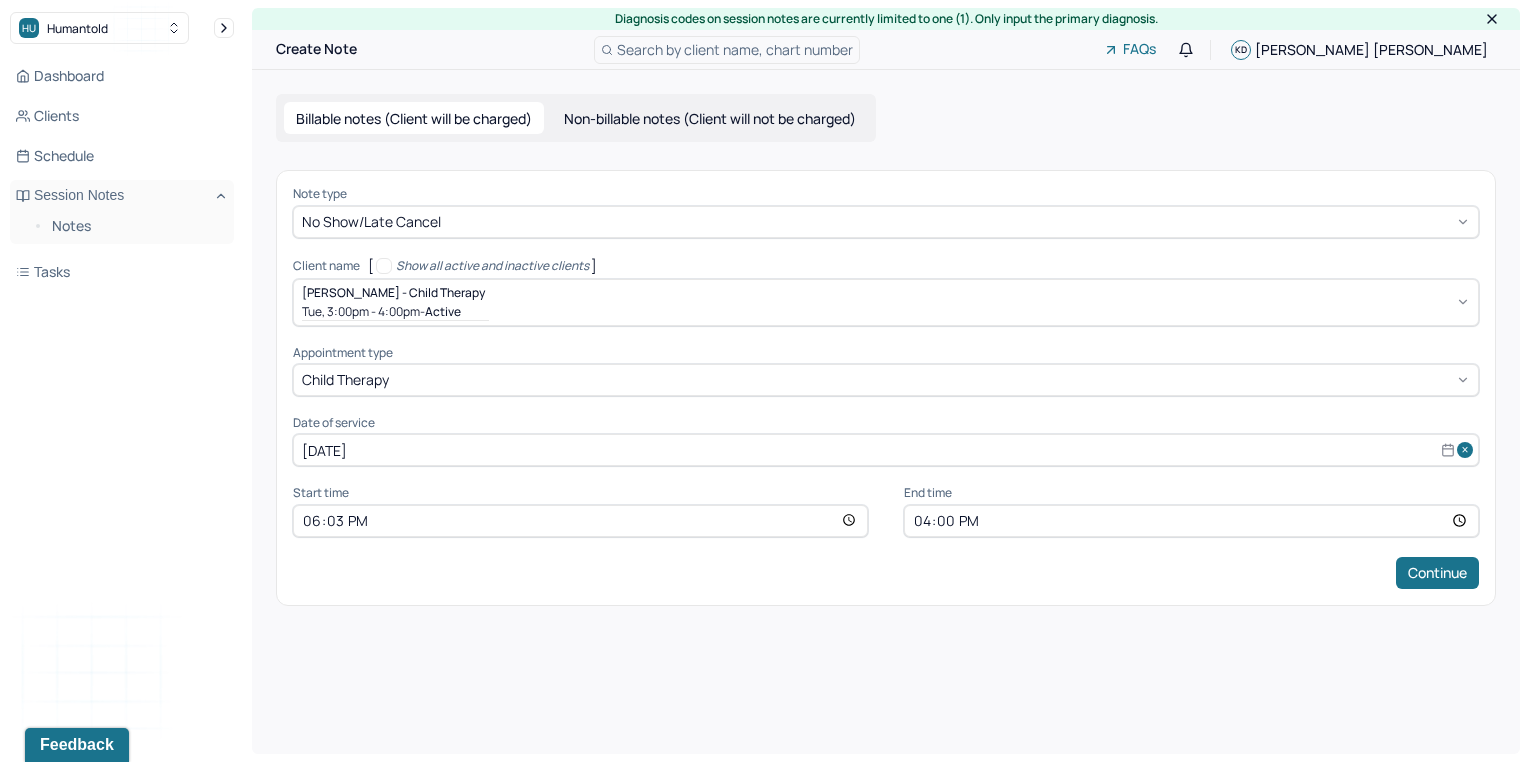 type on "18:30" 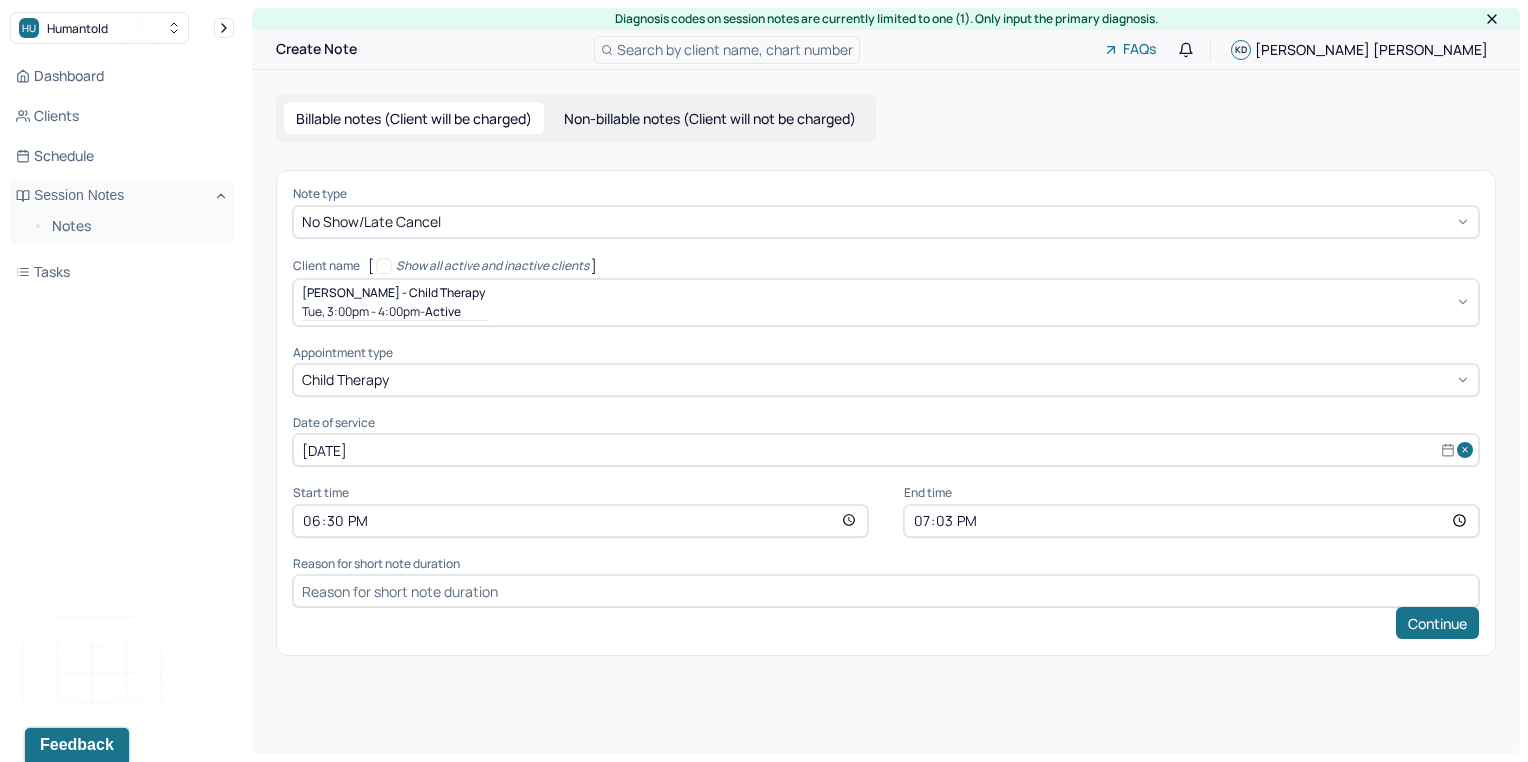 type on "19:30" 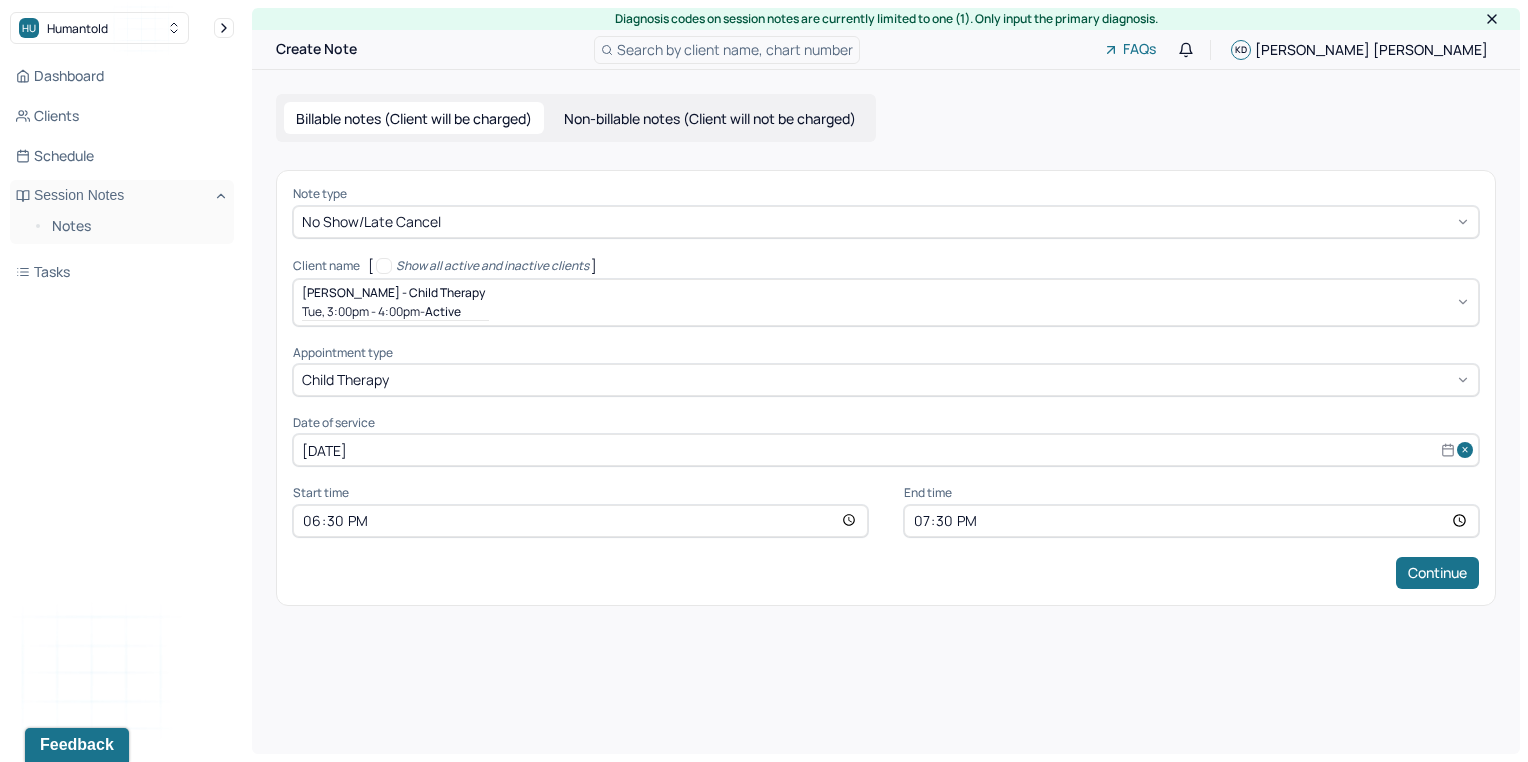 click on "Billable notes (Client will be charged) Non-billable notes (Client will not be charged) Note type No show/late cancel Client name [ Show all active and inactive clients ] [PERSON_NAME] - Child therapy Tue, 3:00pm - 4:00pm  -  active Supervisee name [PERSON_NAME] Appointment type child therapy Date of service [DATE] Start time 18:30 End time 19:30 Continue" at bounding box center [886, 349] 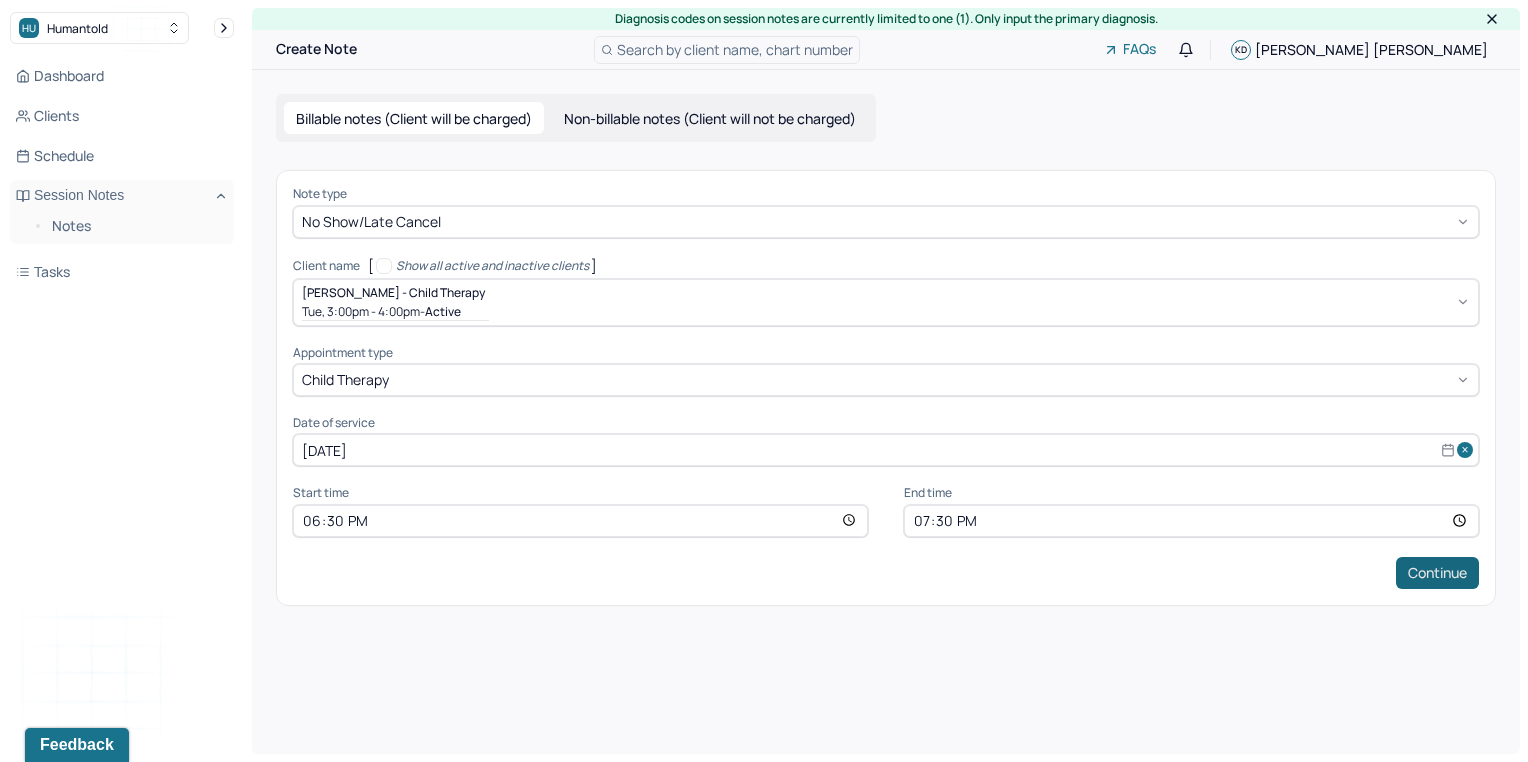 click on "Continue" at bounding box center (1437, 573) 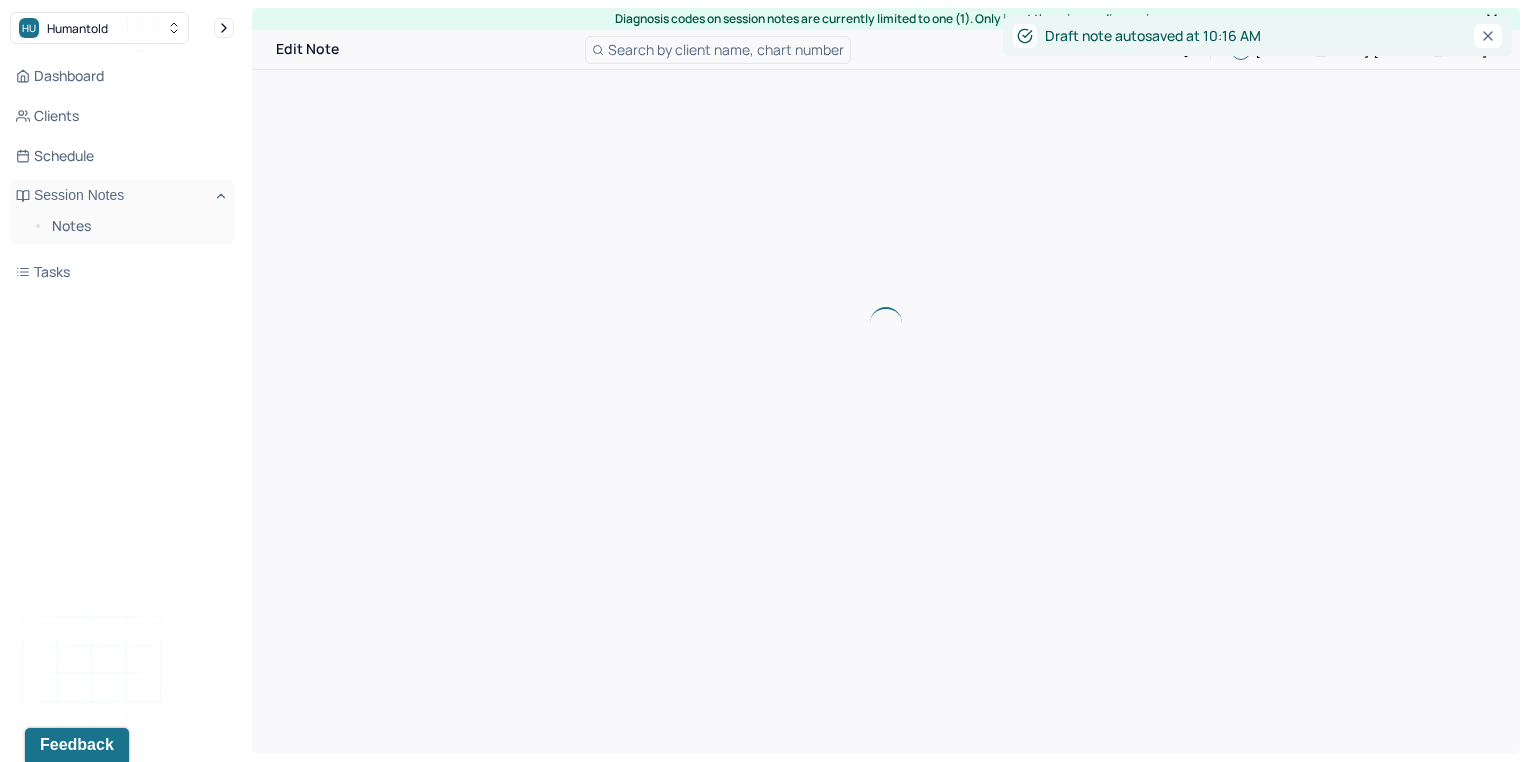 drag, startPoint x: 1418, startPoint y: 578, endPoint x: 1156, endPoint y: 534, distance: 265.66898 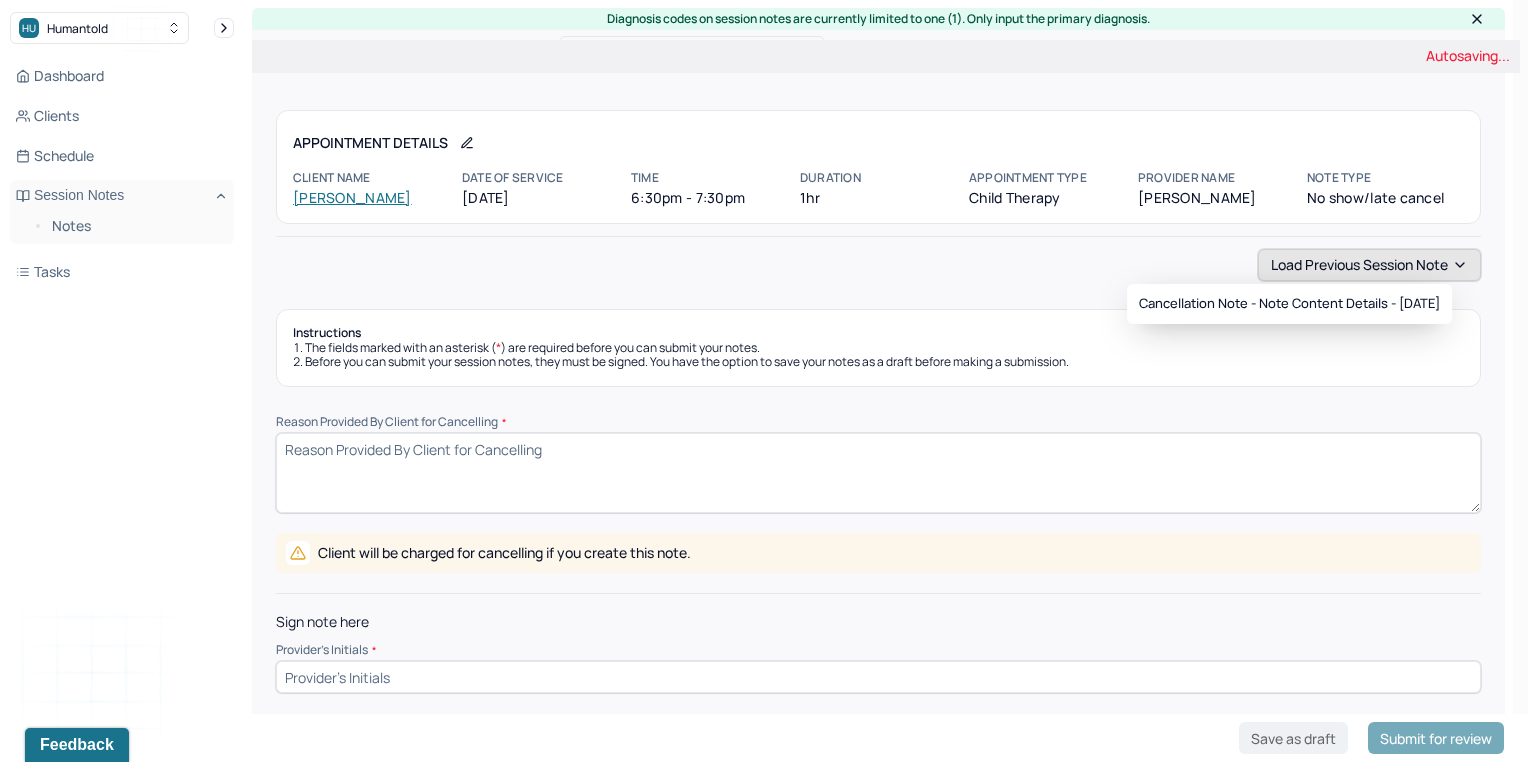 click on "Load previous session note" at bounding box center [1369, 265] 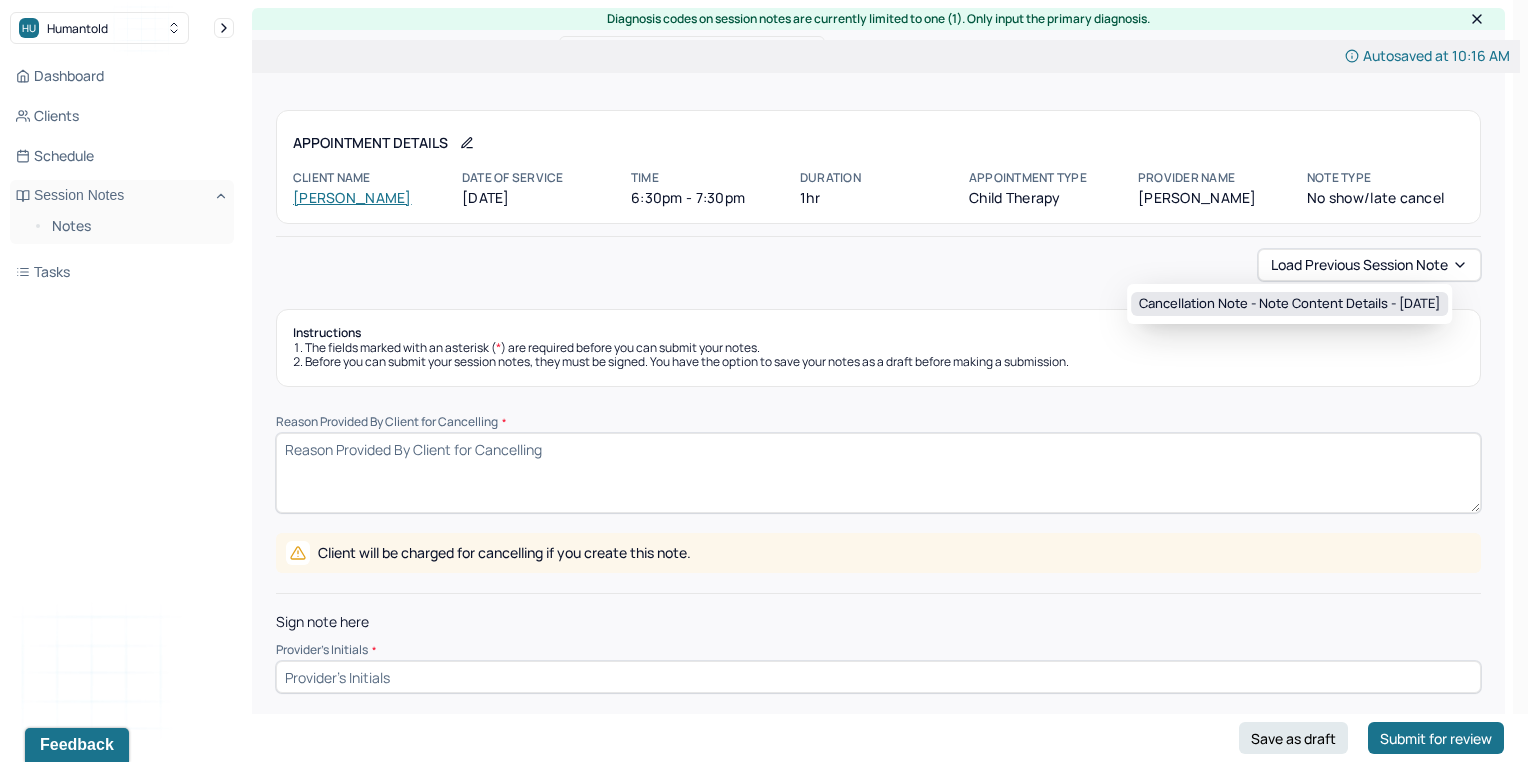 click on "Cancellation note   - Note content Details -   [DATE]" at bounding box center [1289, 304] 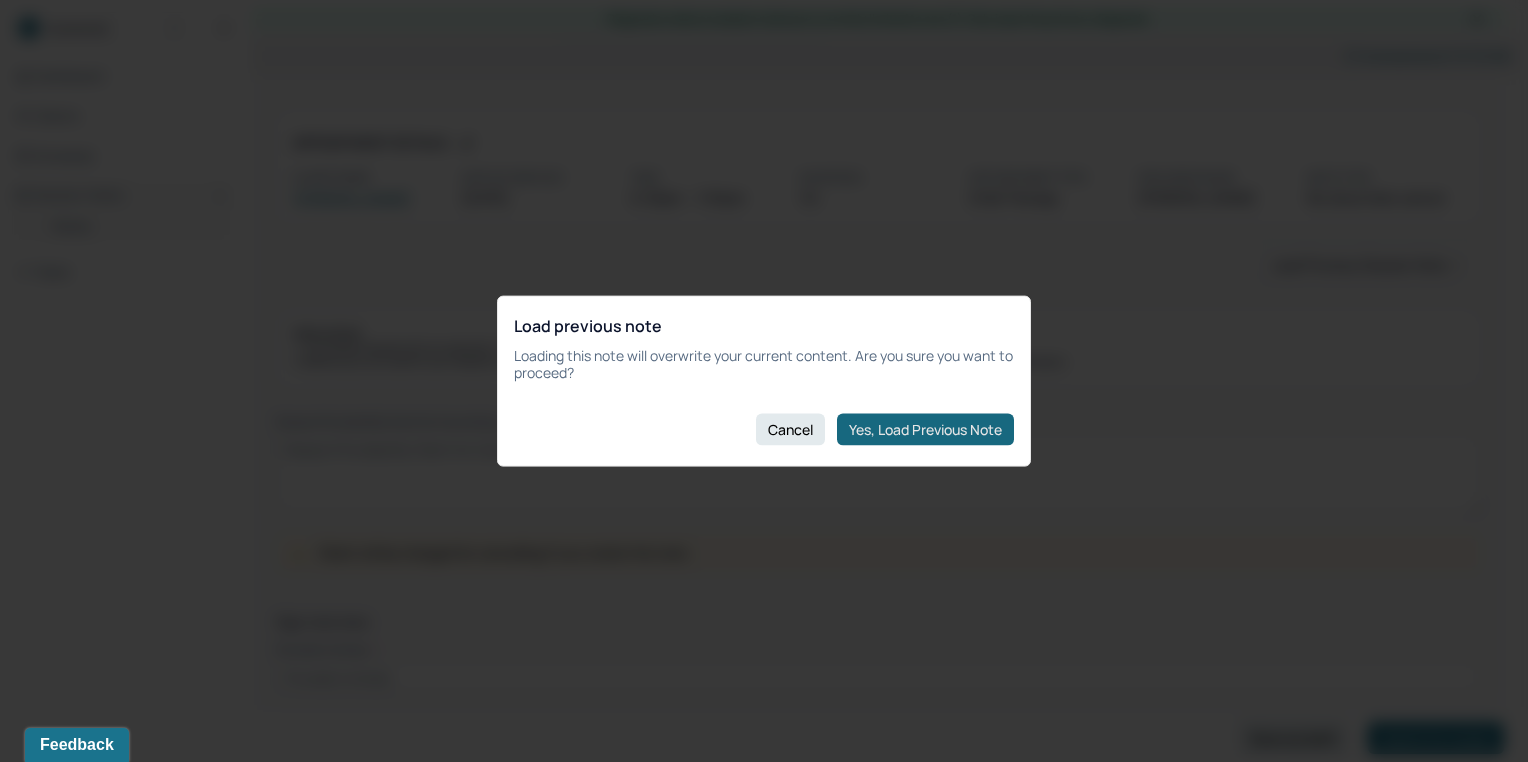 click on "Yes, Load Previous Note" at bounding box center [925, 429] 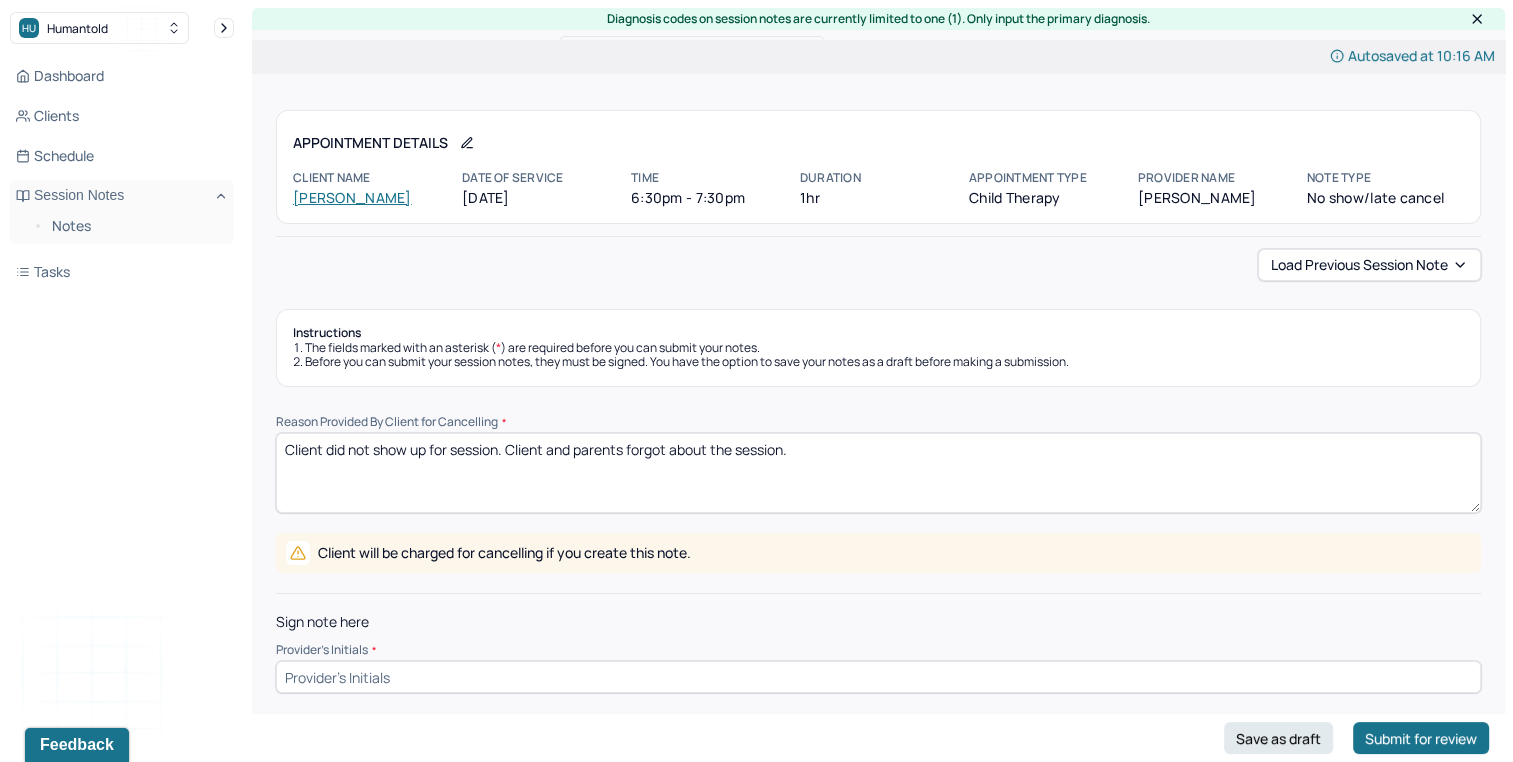 click at bounding box center [878, 677] 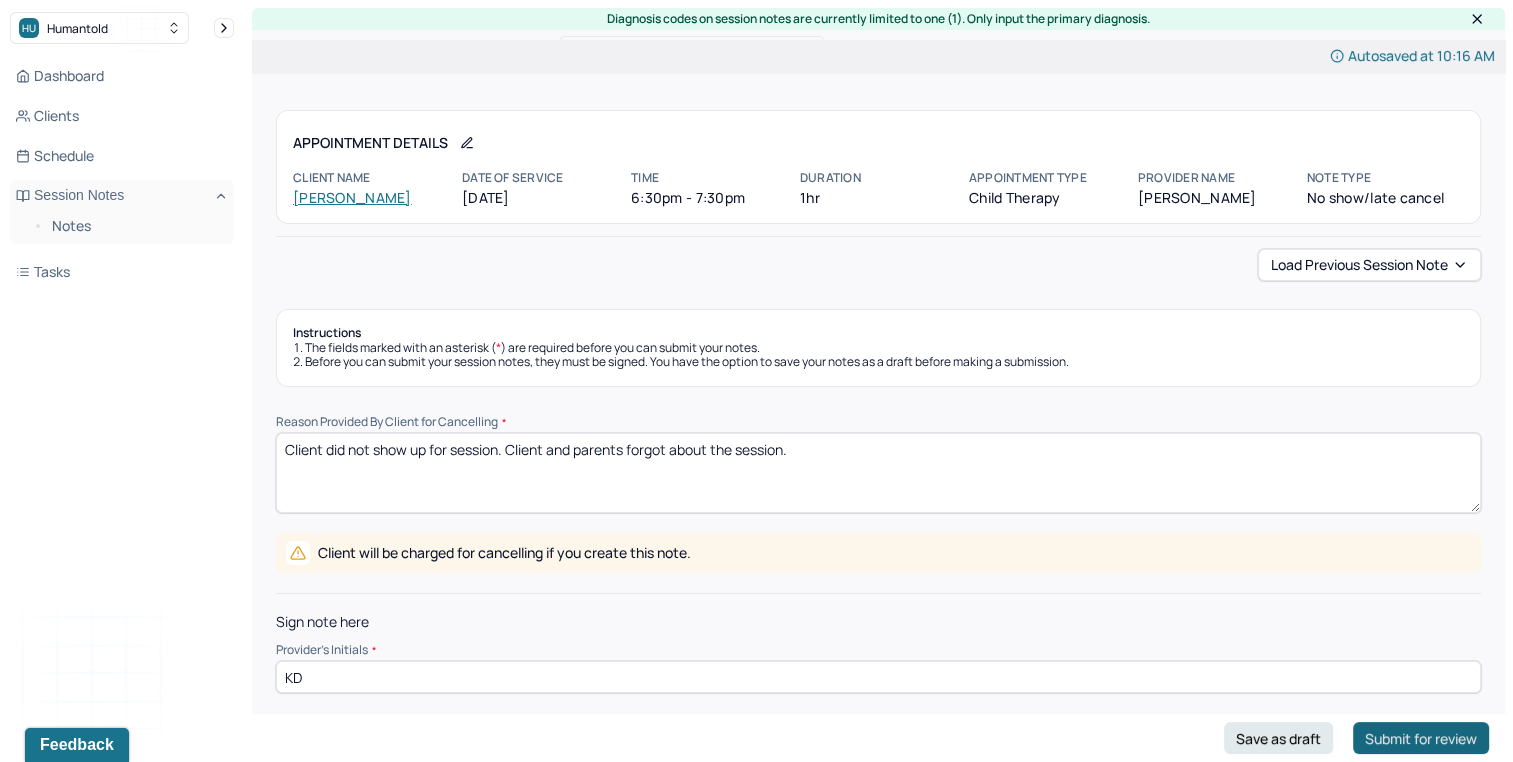 type on "KD" 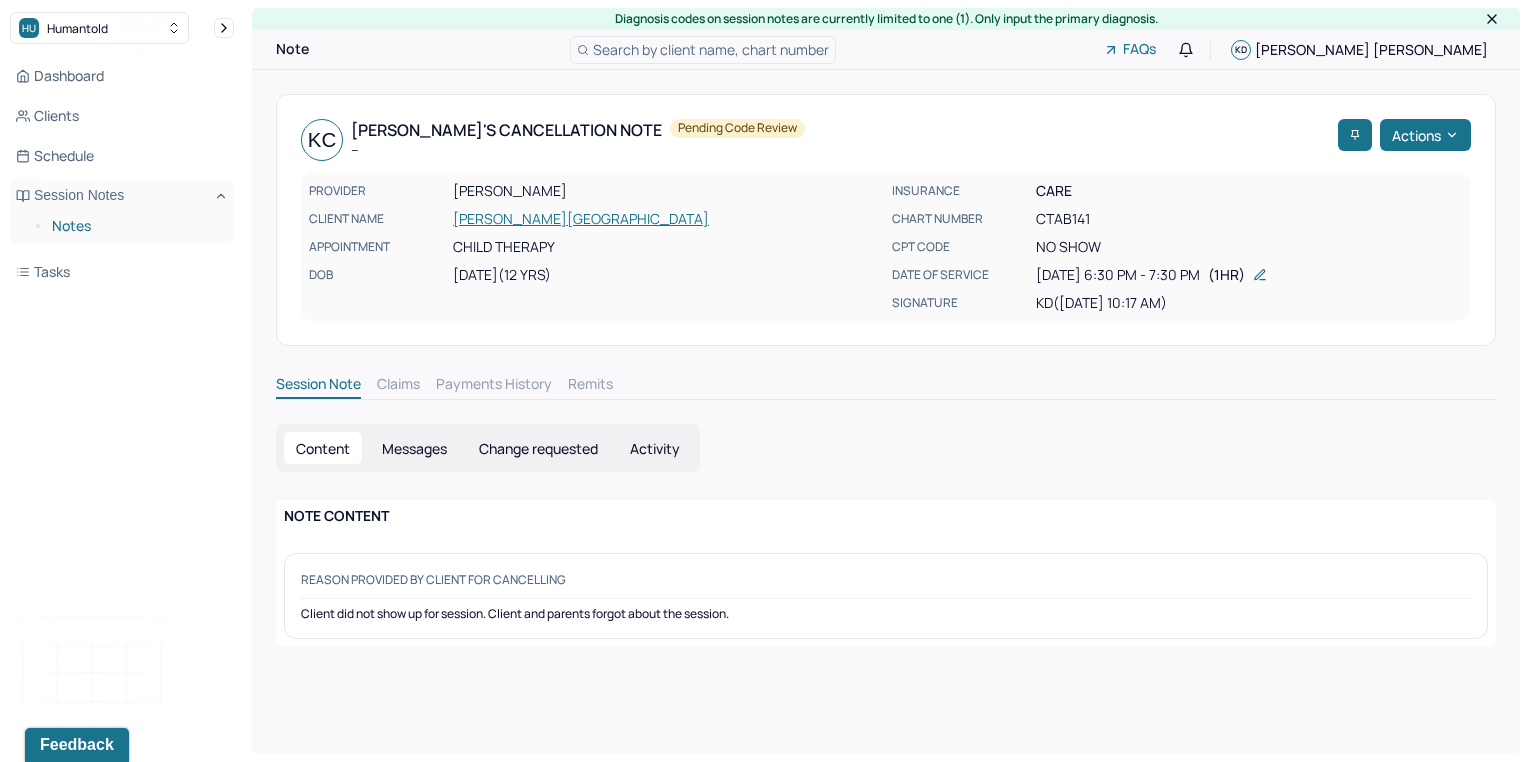 click on "Notes" at bounding box center [135, 226] 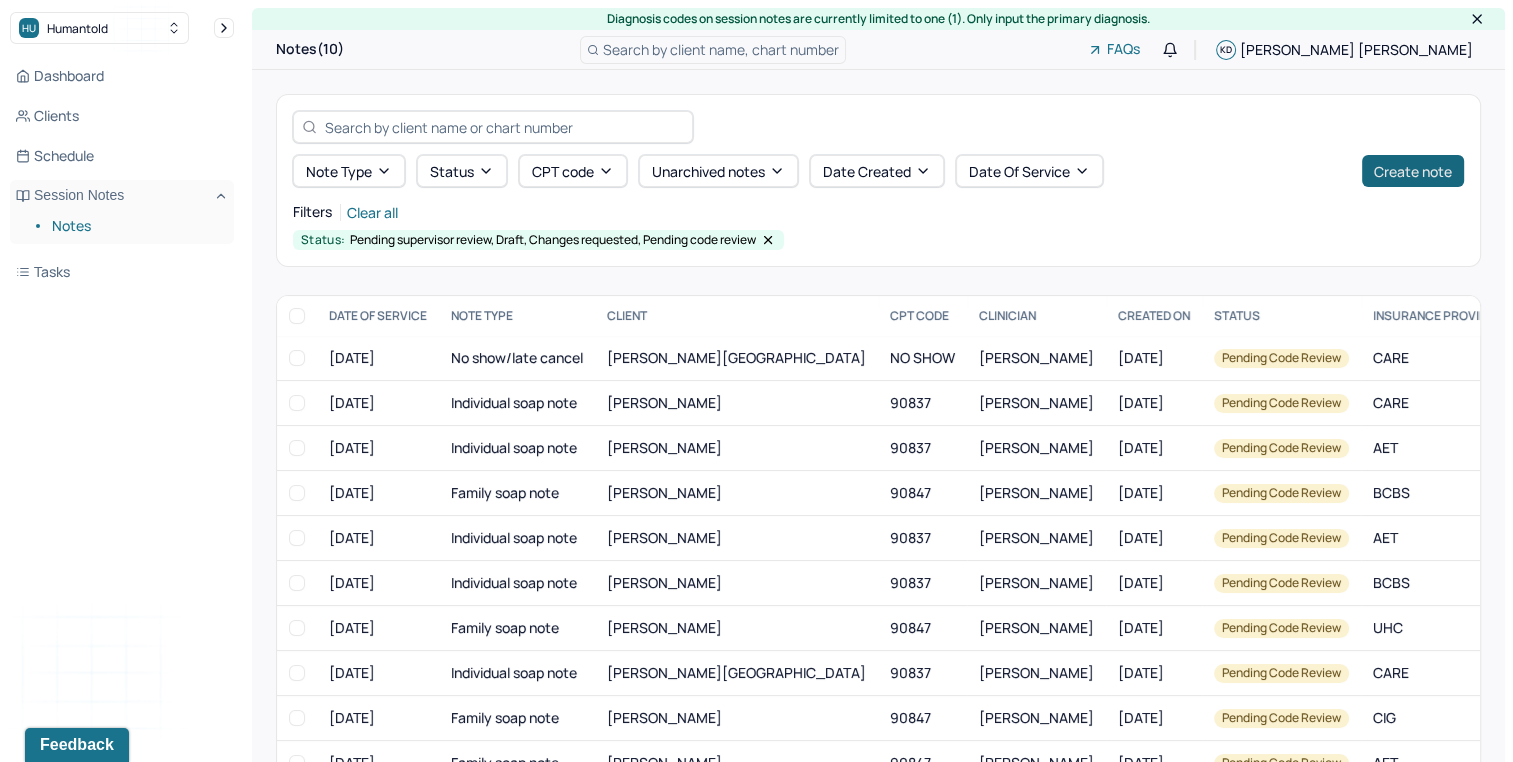 click on "Create note" at bounding box center (1413, 171) 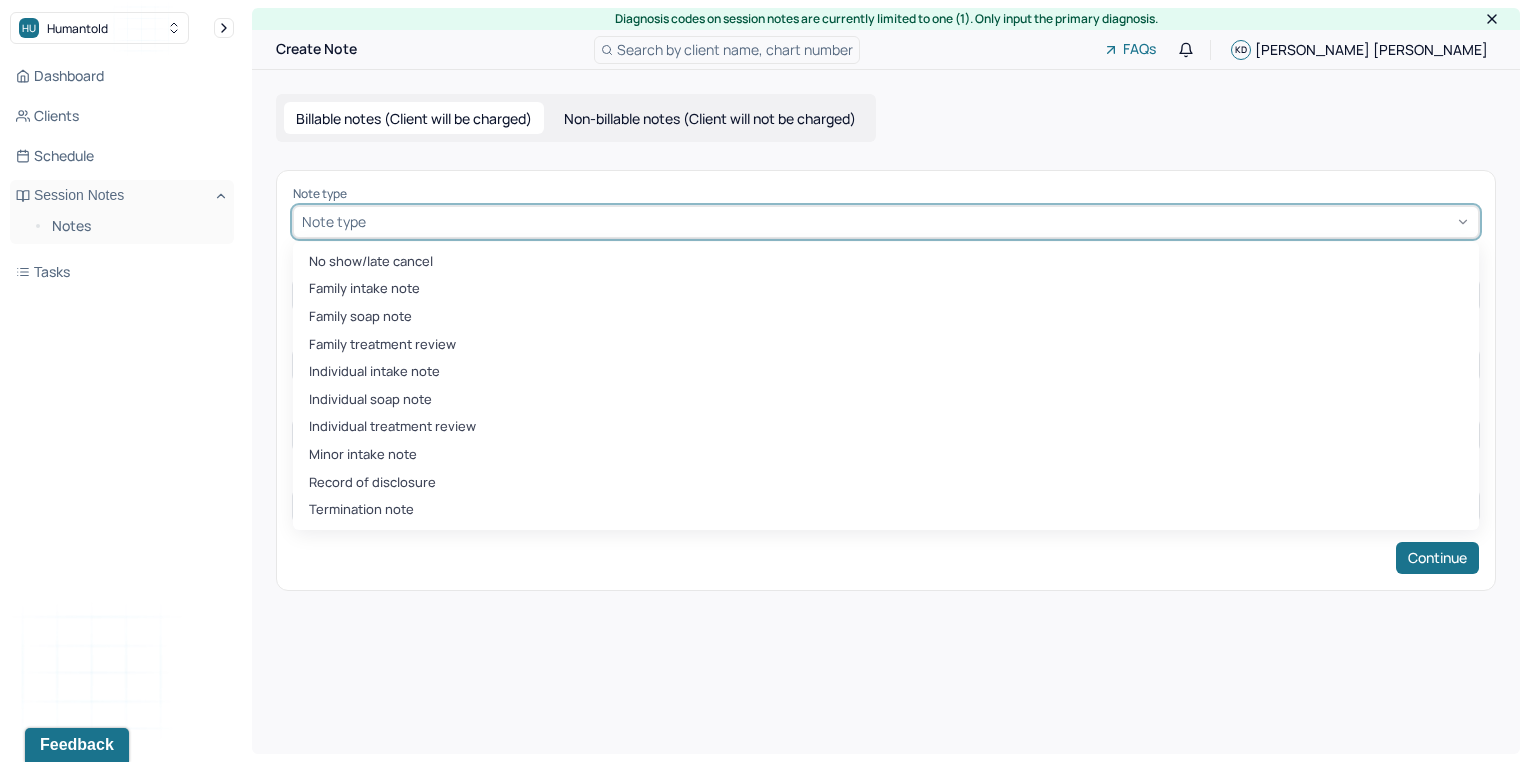click at bounding box center [920, 221] 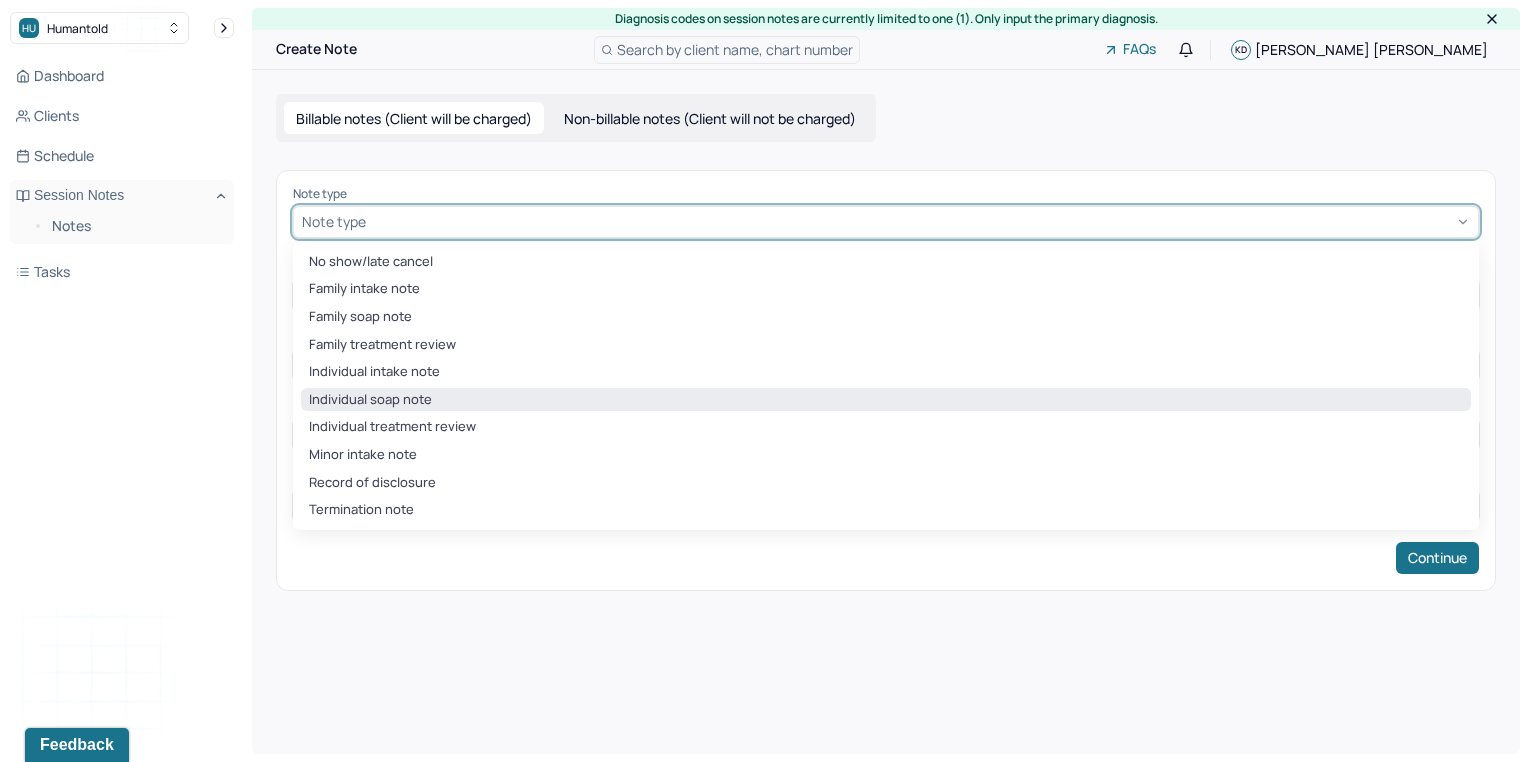 click on "Individual soap note" at bounding box center [886, 400] 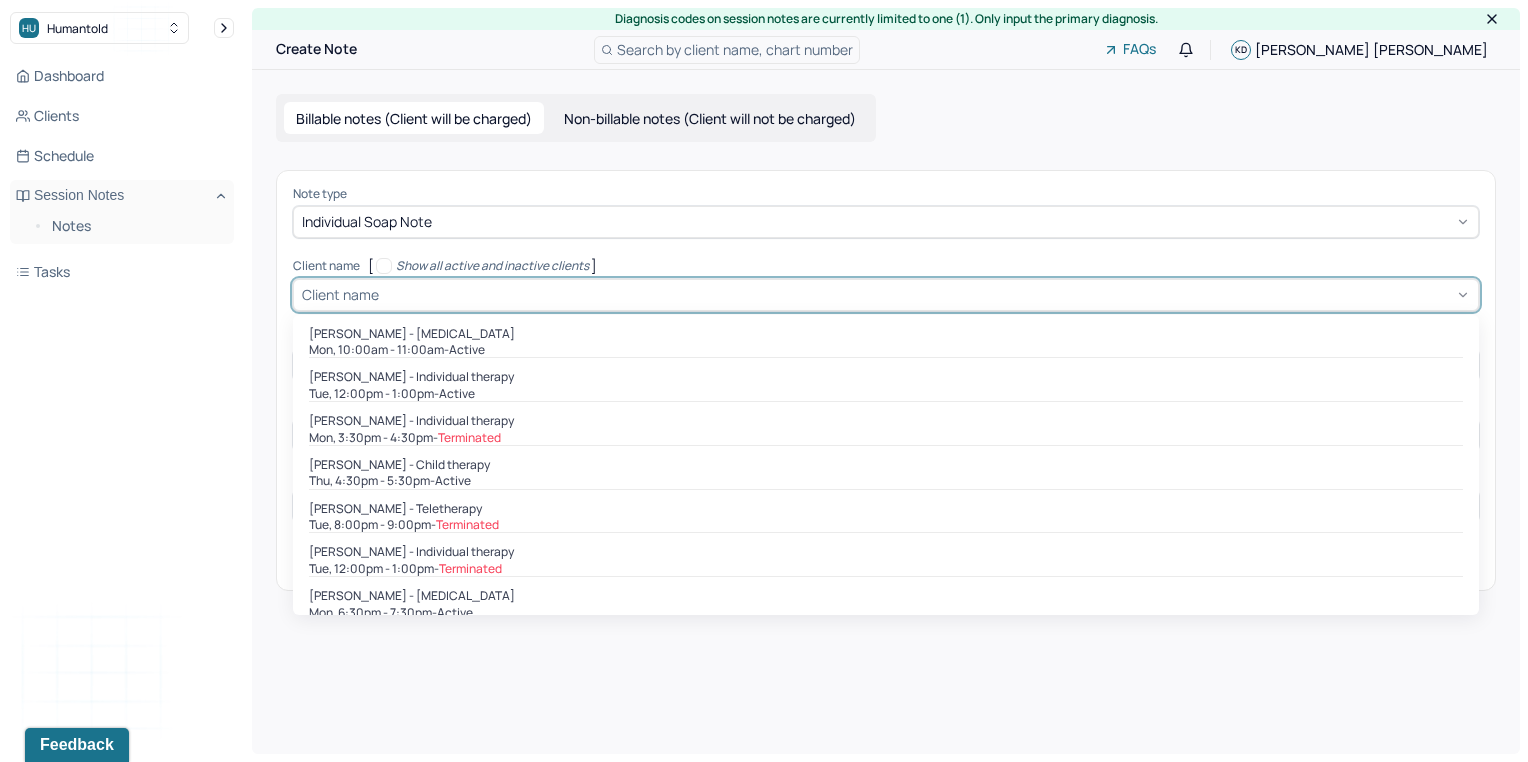 click at bounding box center (926, 294) 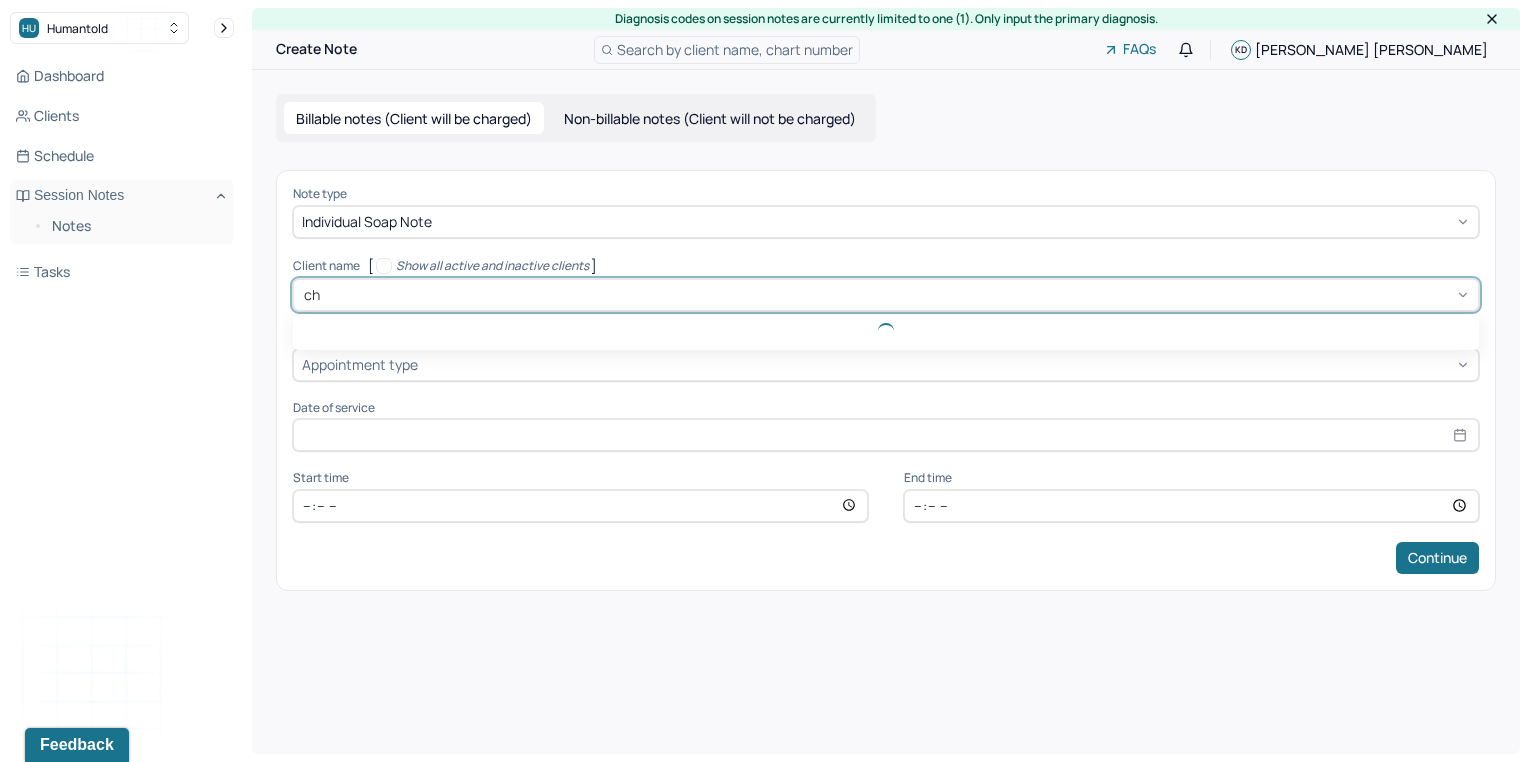 type on "chr" 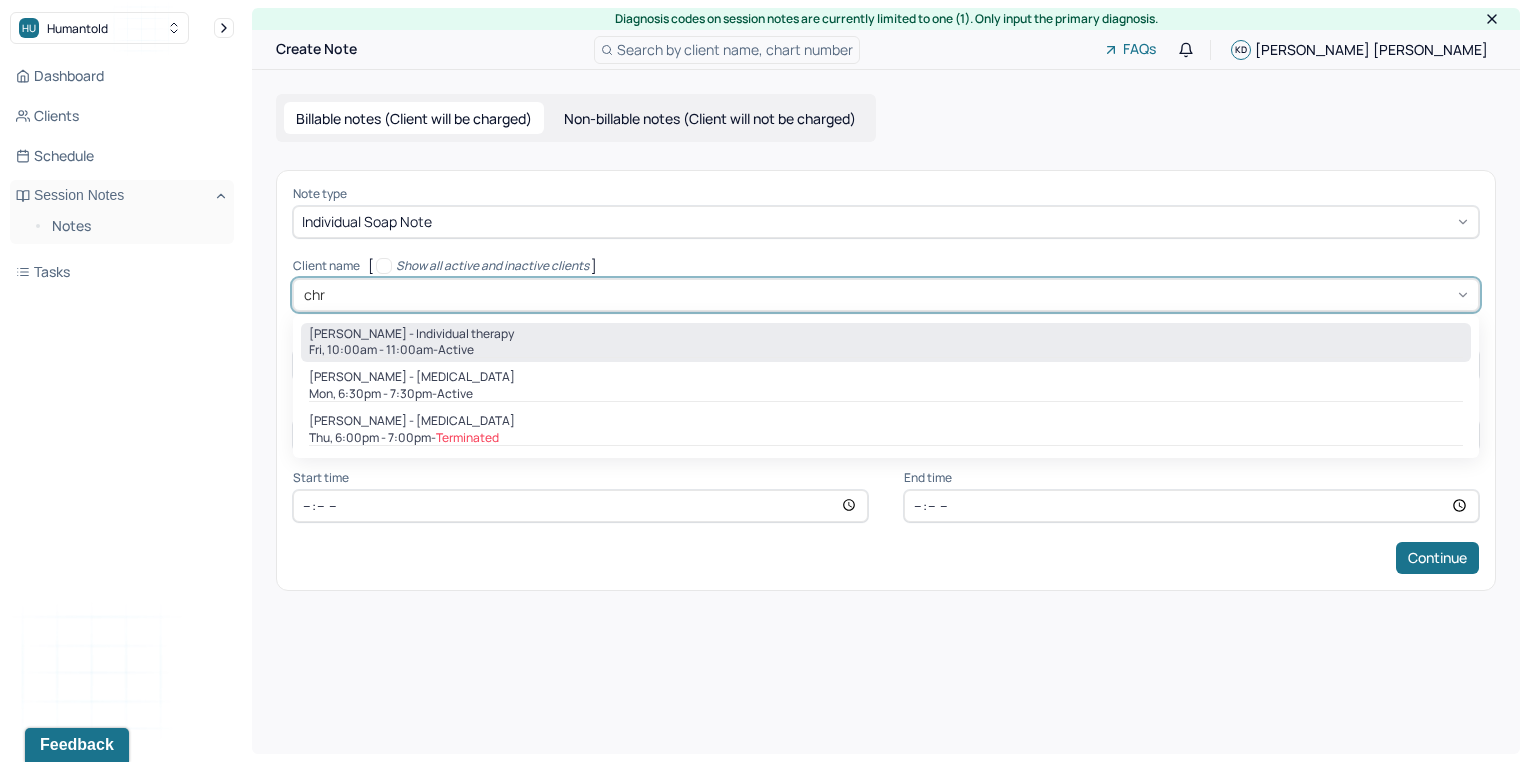 click on "[PERSON_NAME] - Individual therapy" at bounding box center (411, 334) 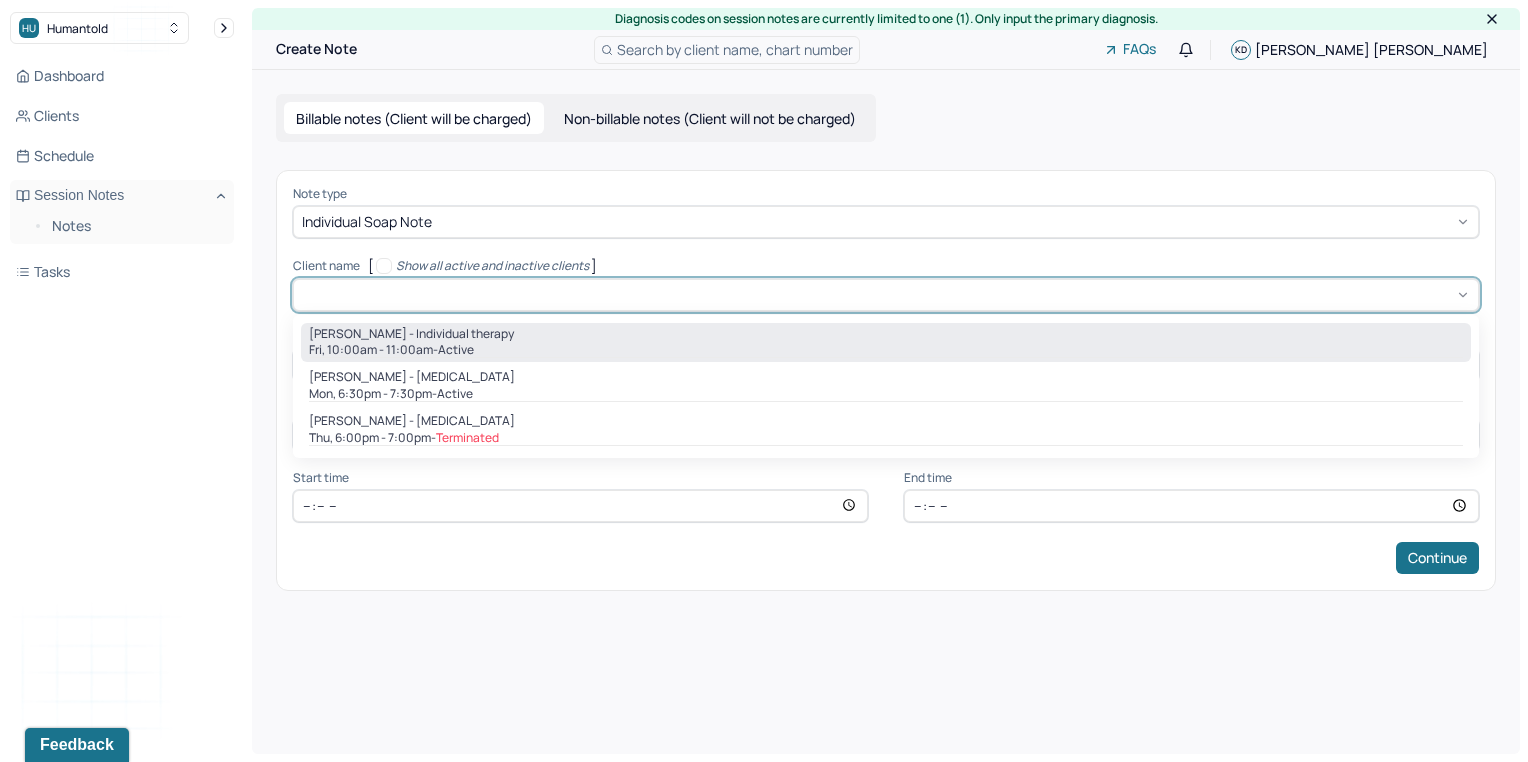 type on "10:00" 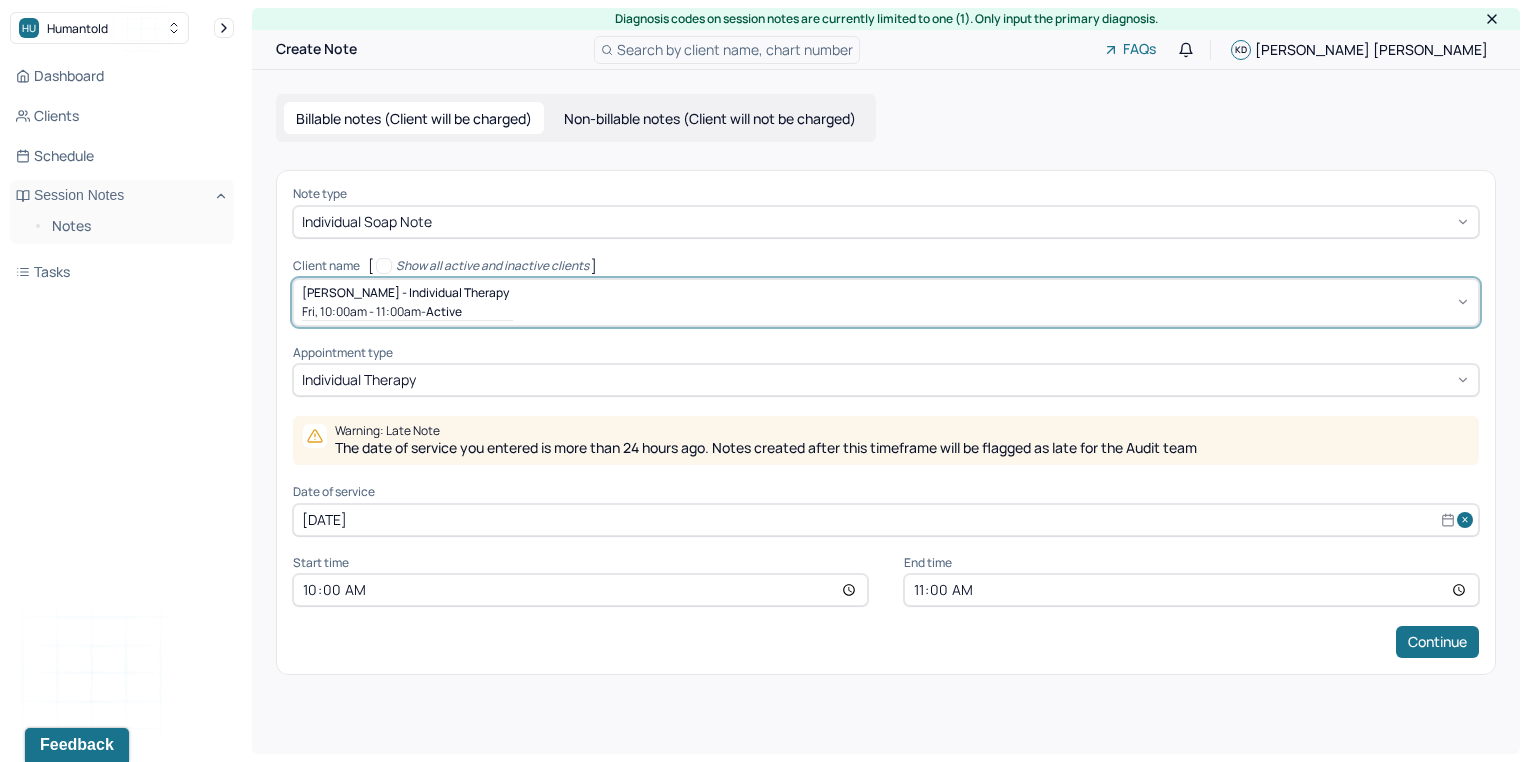 select on "6" 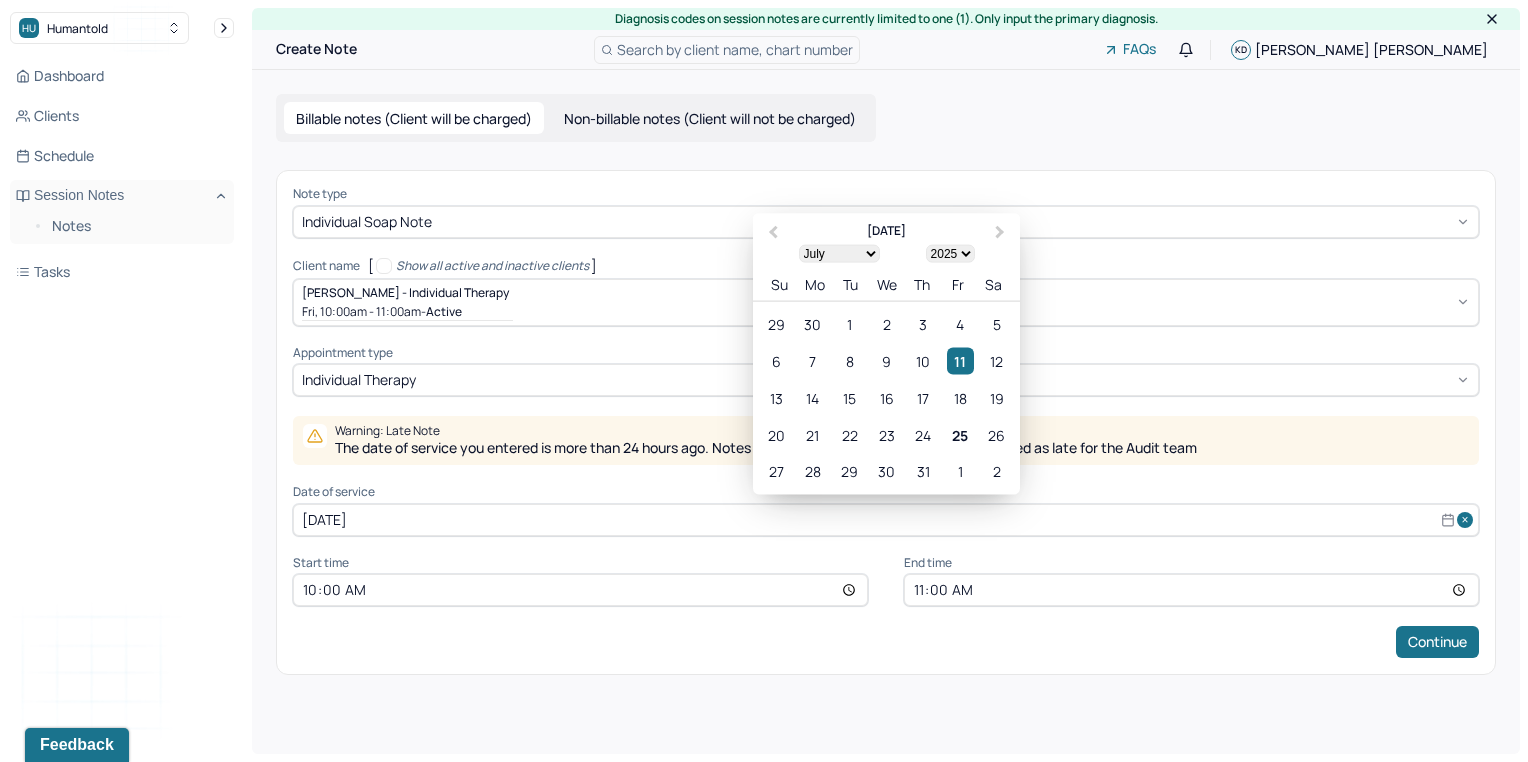 click on "[DATE]" at bounding box center [886, 520] 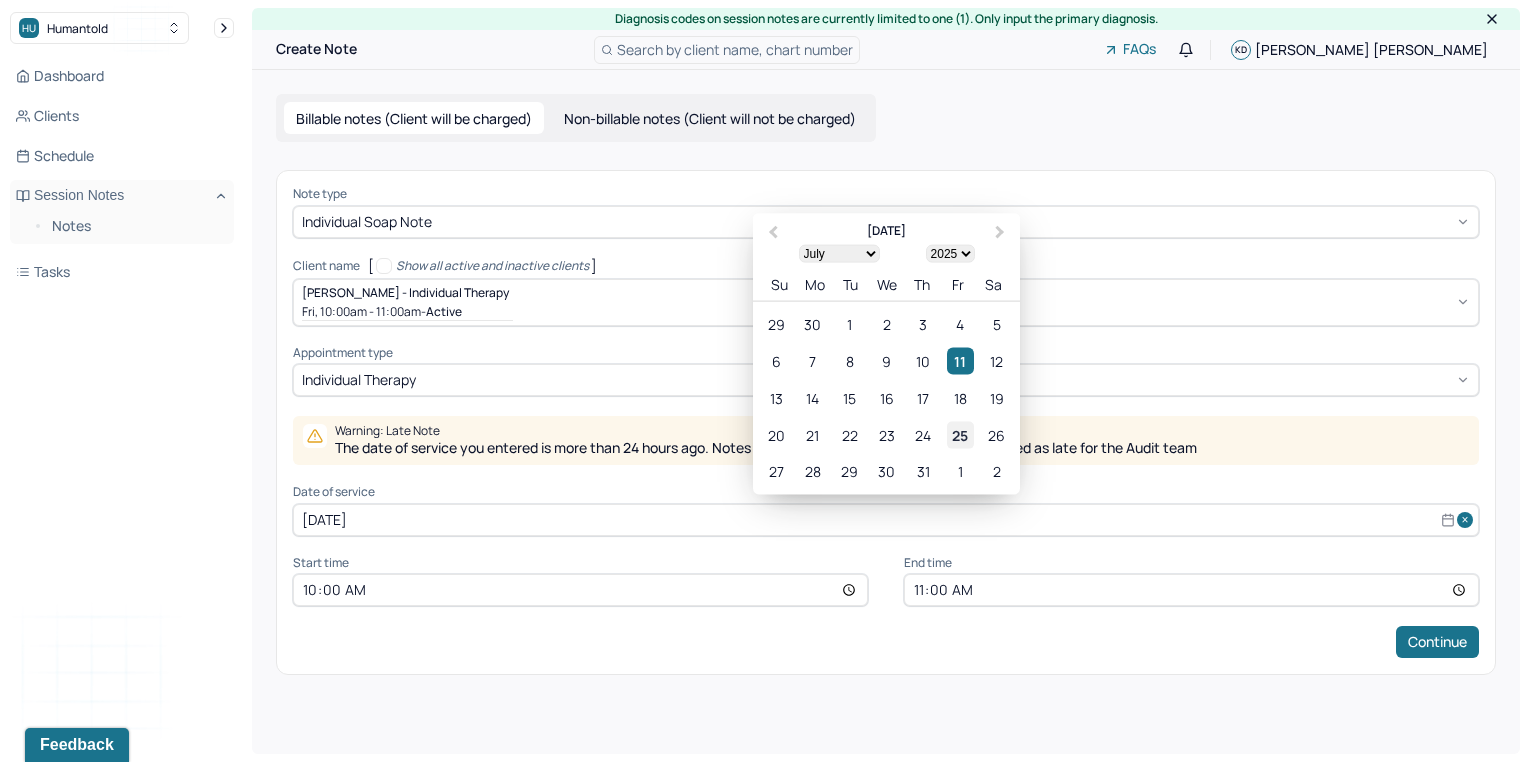 click on "25" at bounding box center (960, 434) 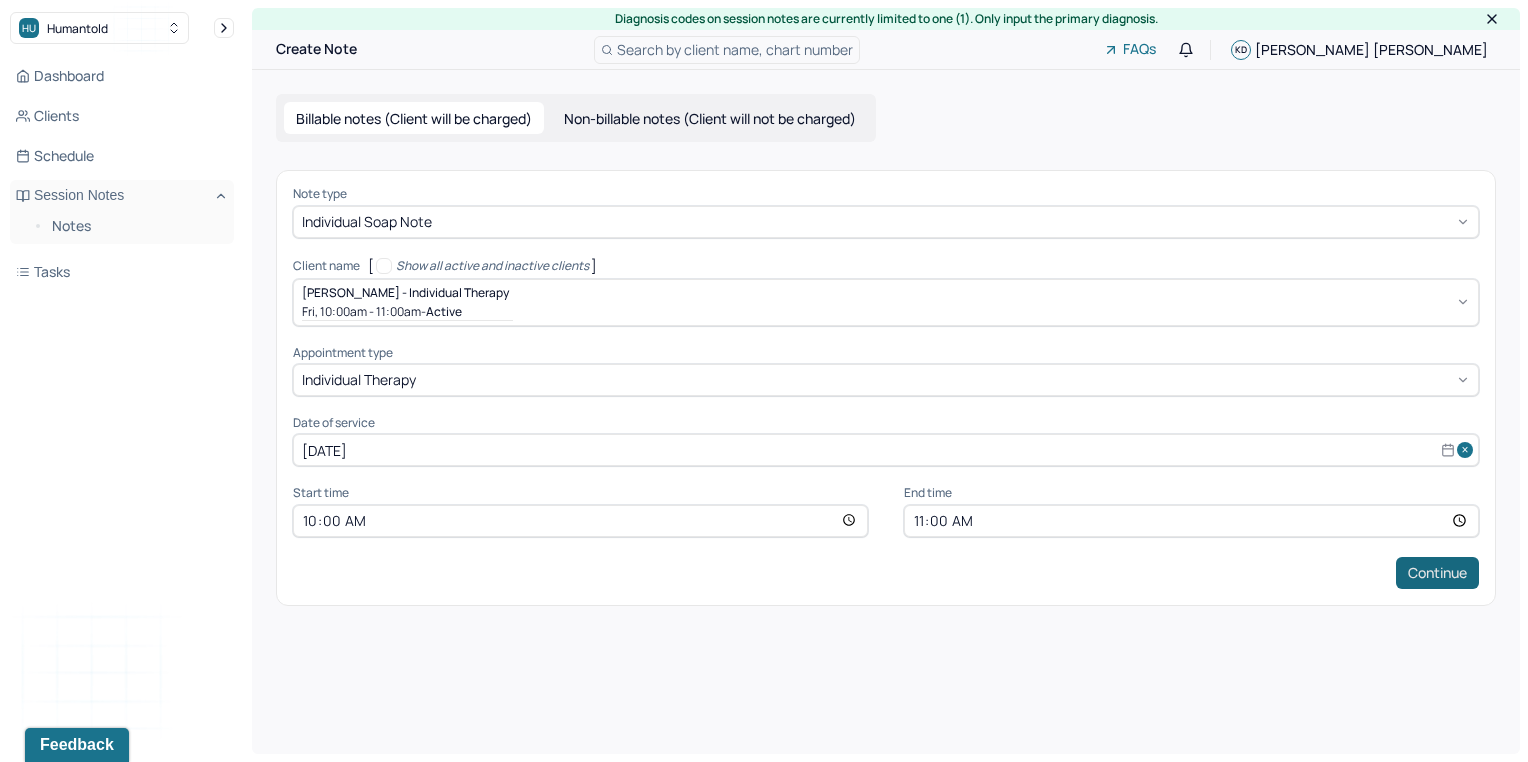 click on "Continue" at bounding box center (1437, 573) 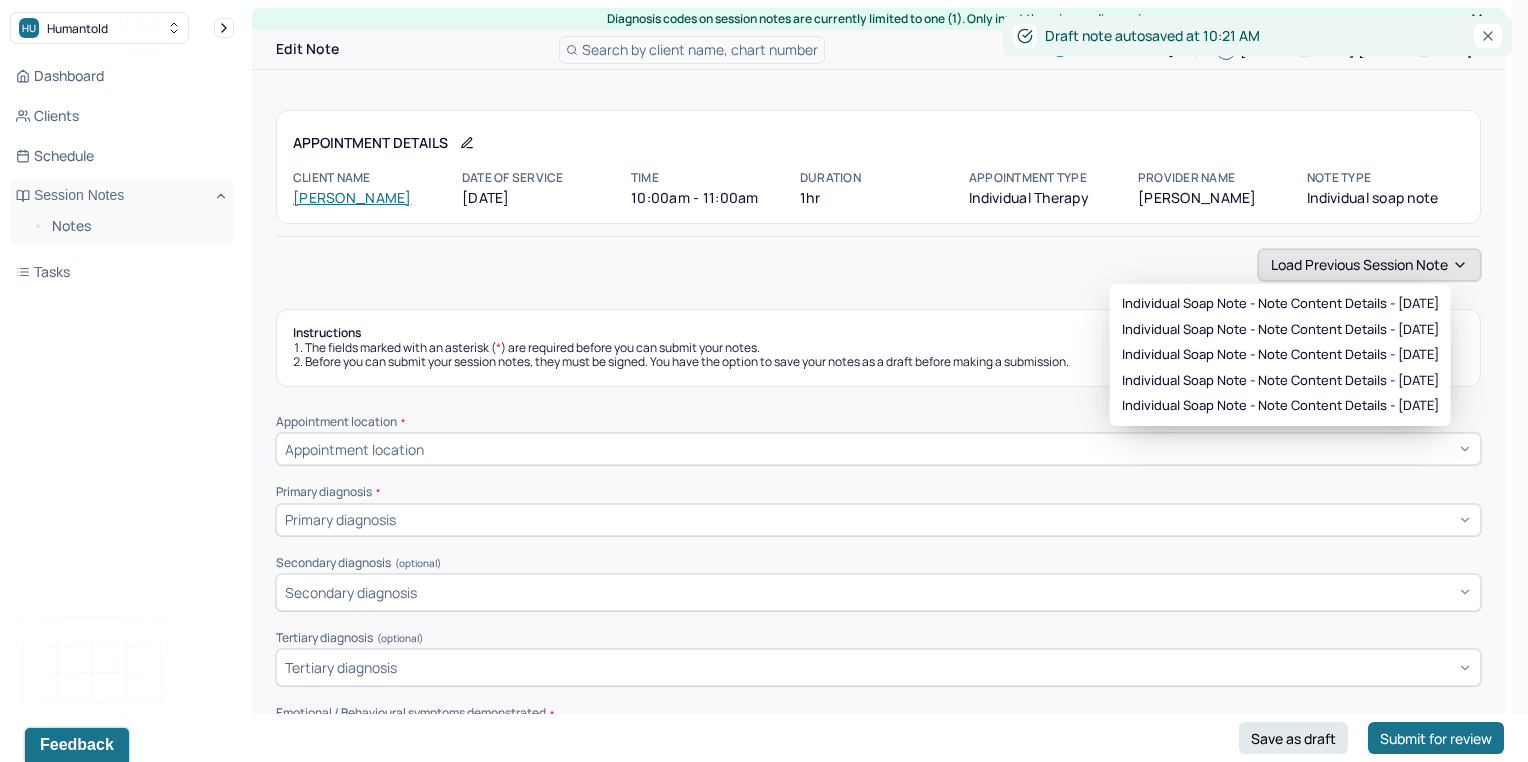 click on "Load previous session note" at bounding box center (1369, 265) 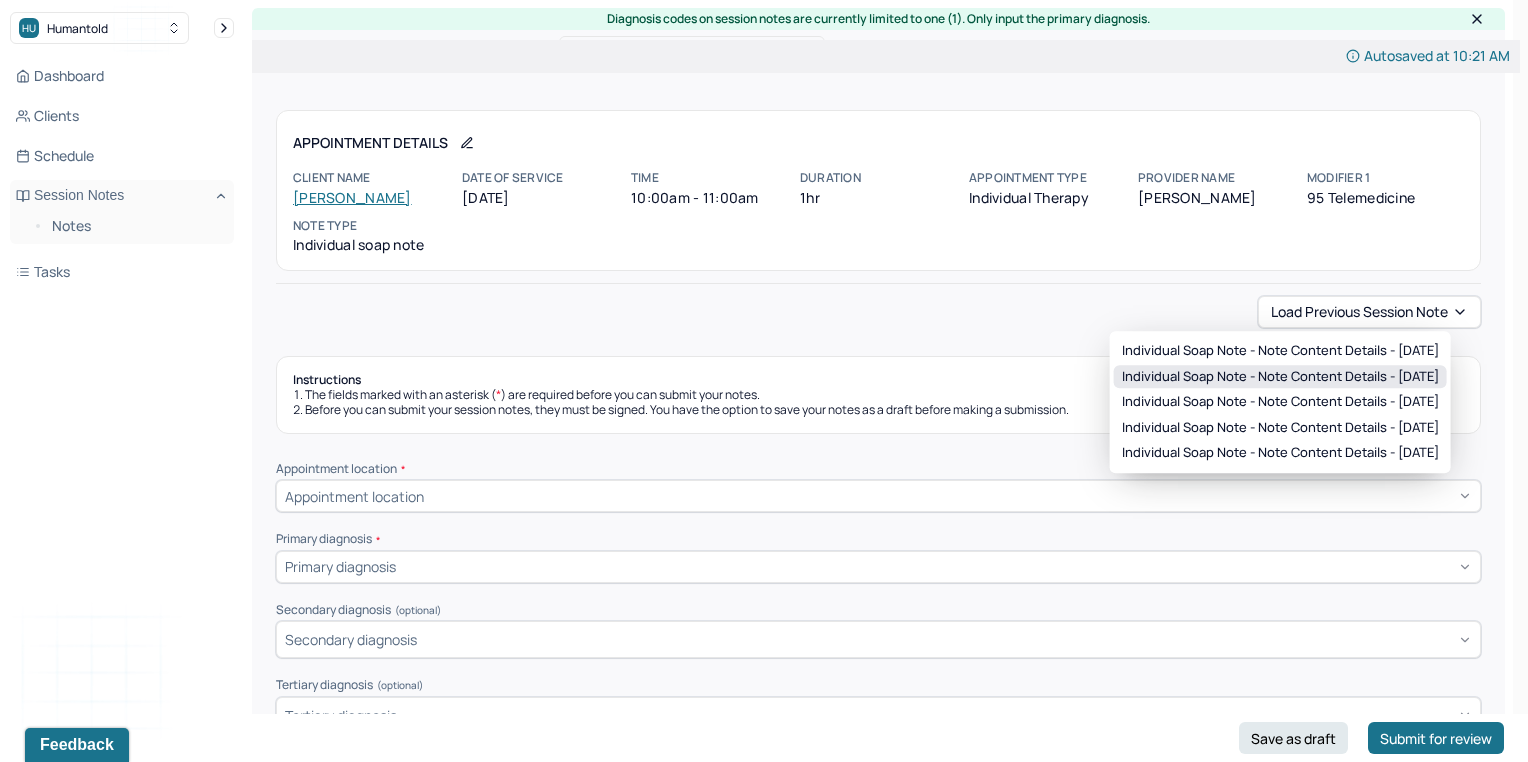 click on "Individual soap note   - Note content Details -   [DATE]" at bounding box center (1280, 377) 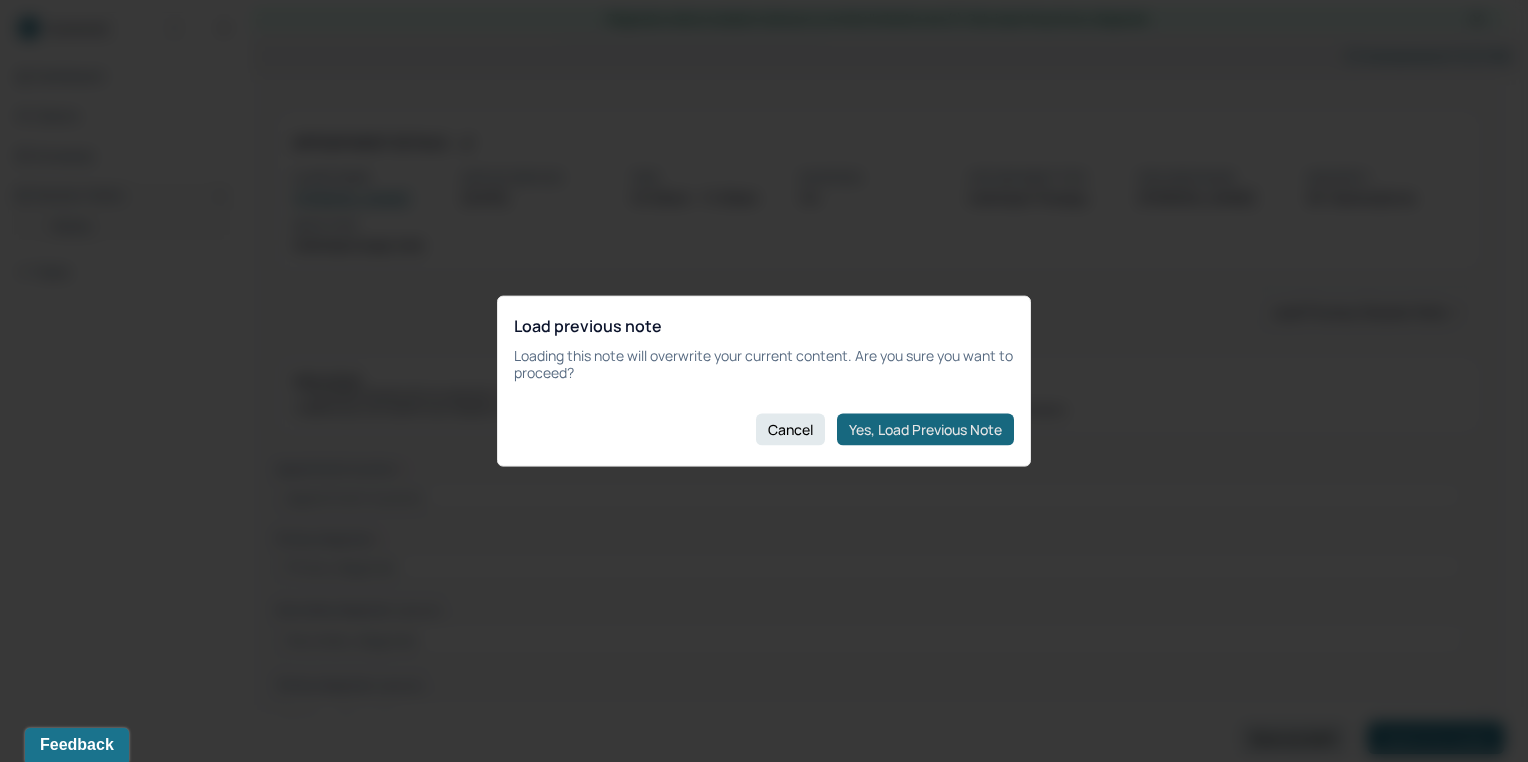 click on "Yes, Load Previous Note" at bounding box center [925, 429] 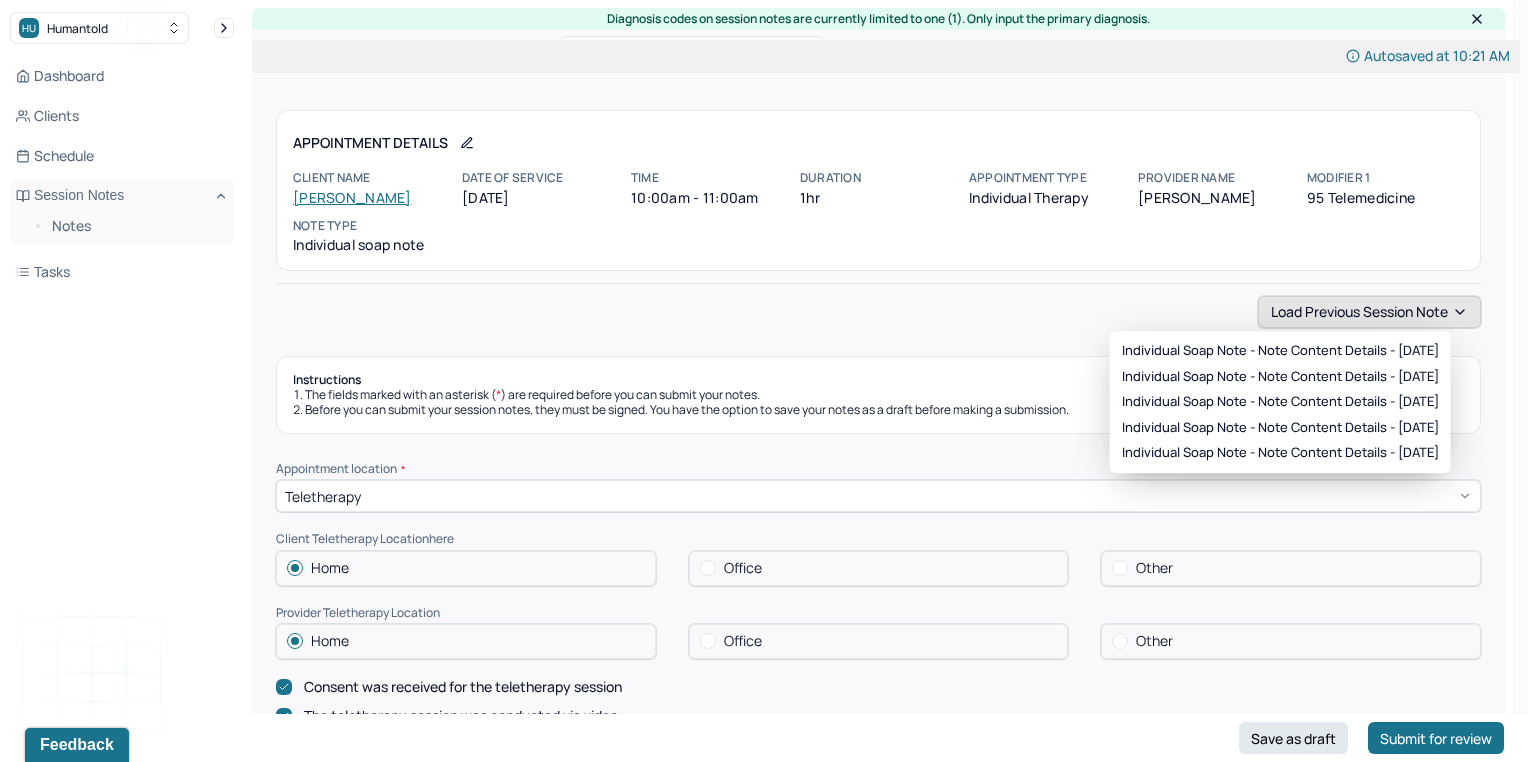 click on "Load previous session note" at bounding box center [1369, 312] 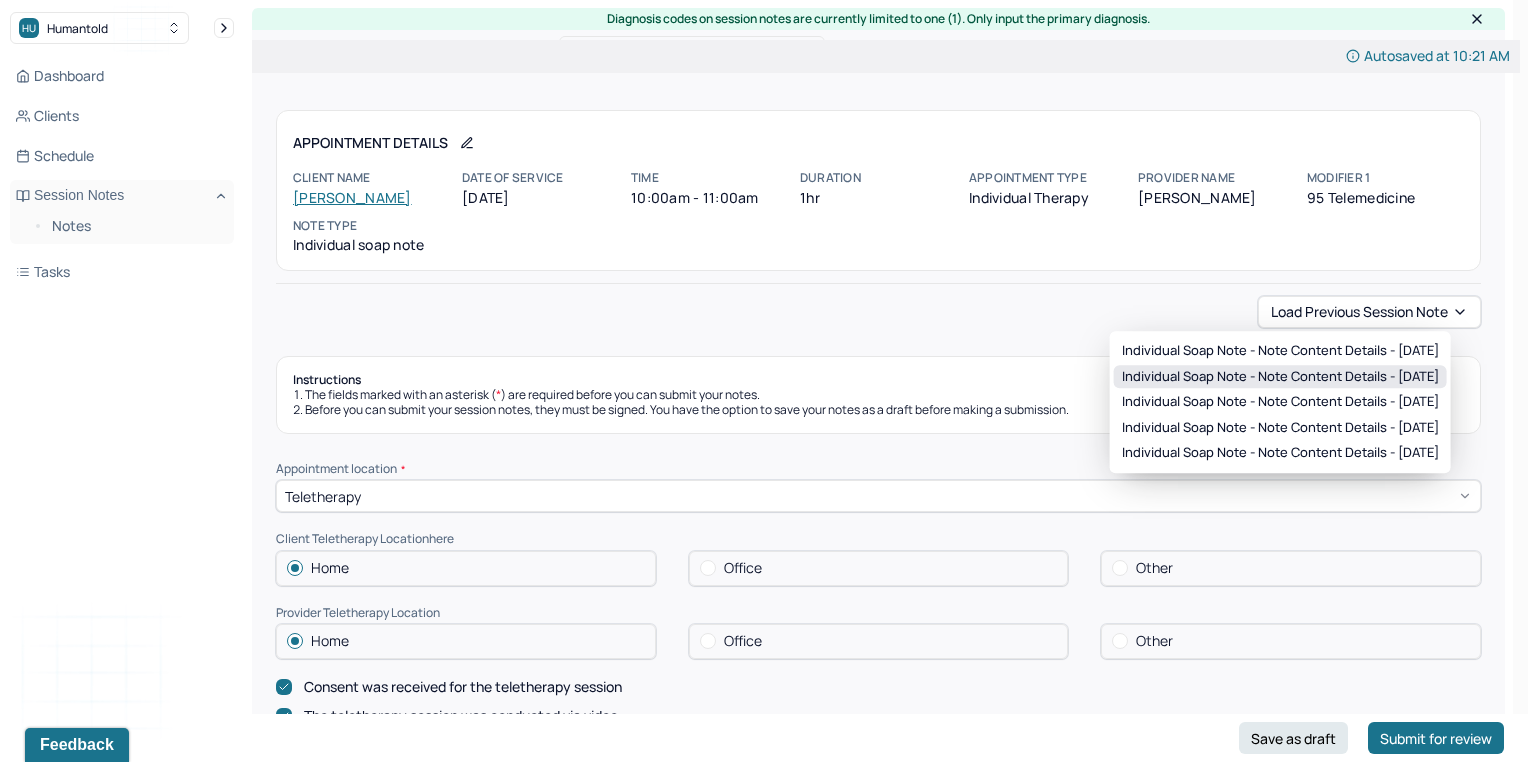 click on "Individual soap note   - Note content Details -   [DATE]" at bounding box center (1280, 377) 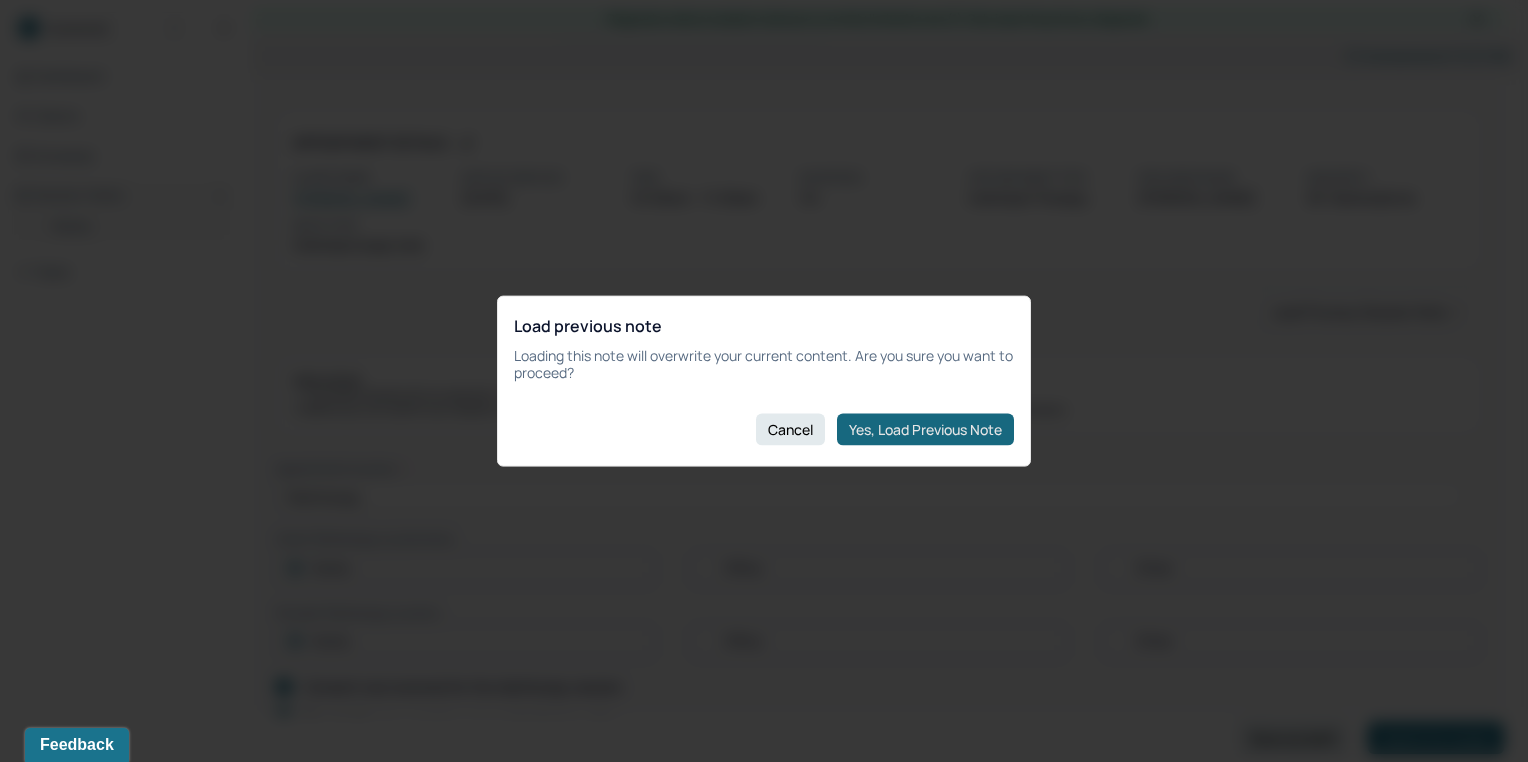click on "Yes, Load Previous Note" at bounding box center [925, 429] 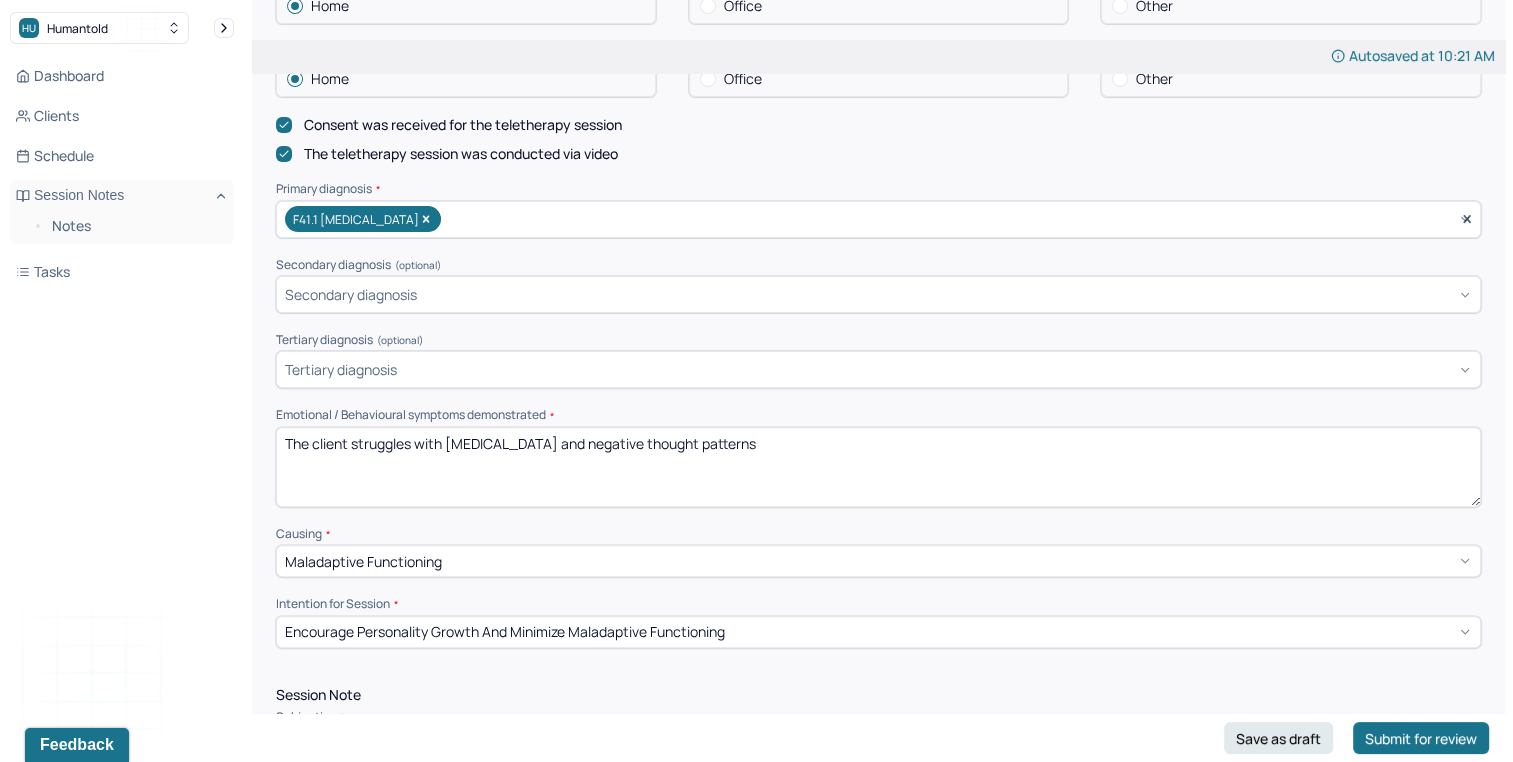 scroll, scrollTop: 571, scrollLeft: 0, axis: vertical 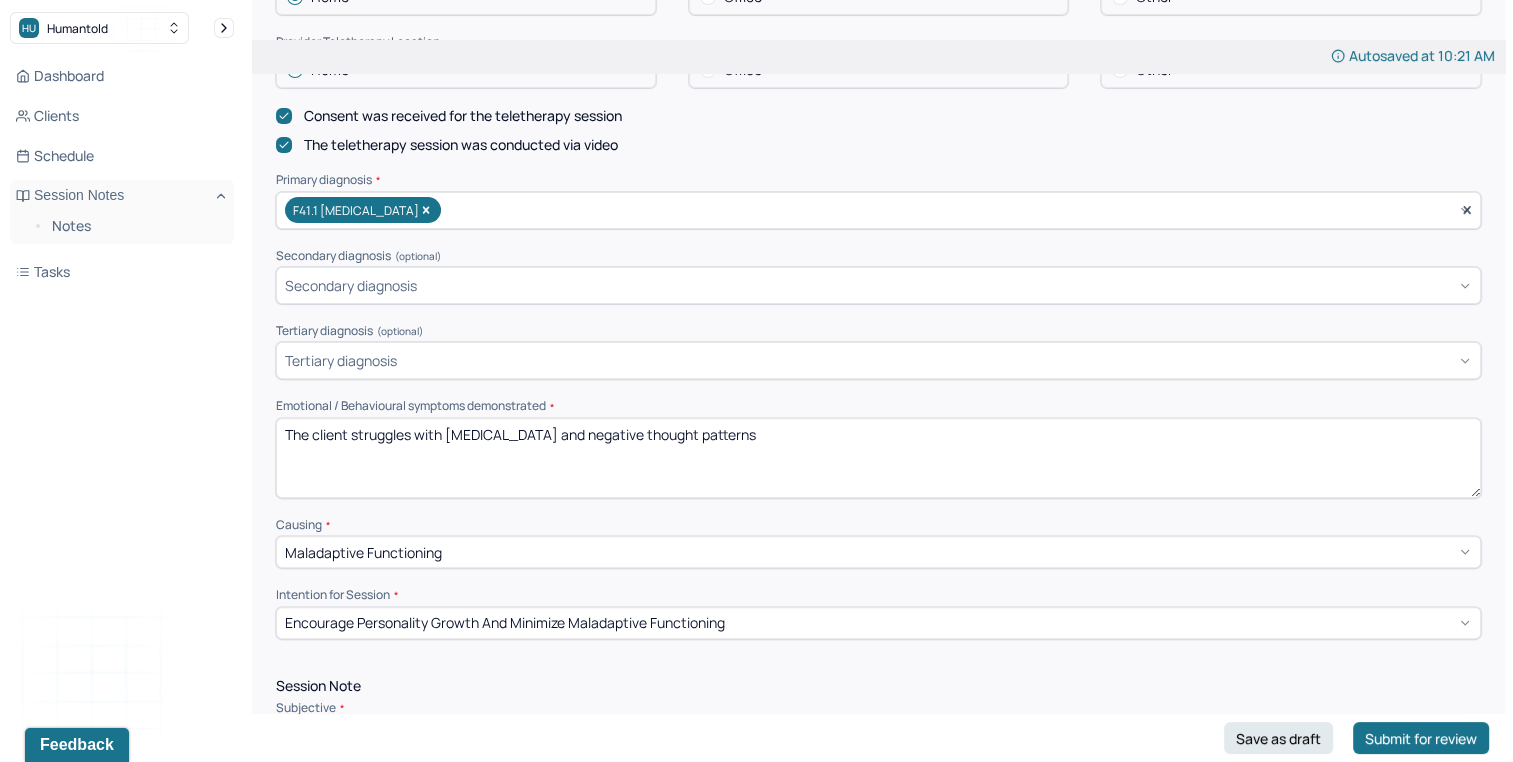 drag, startPoint x: 449, startPoint y: 430, endPoint x: 1124, endPoint y: 421, distance: 675.06 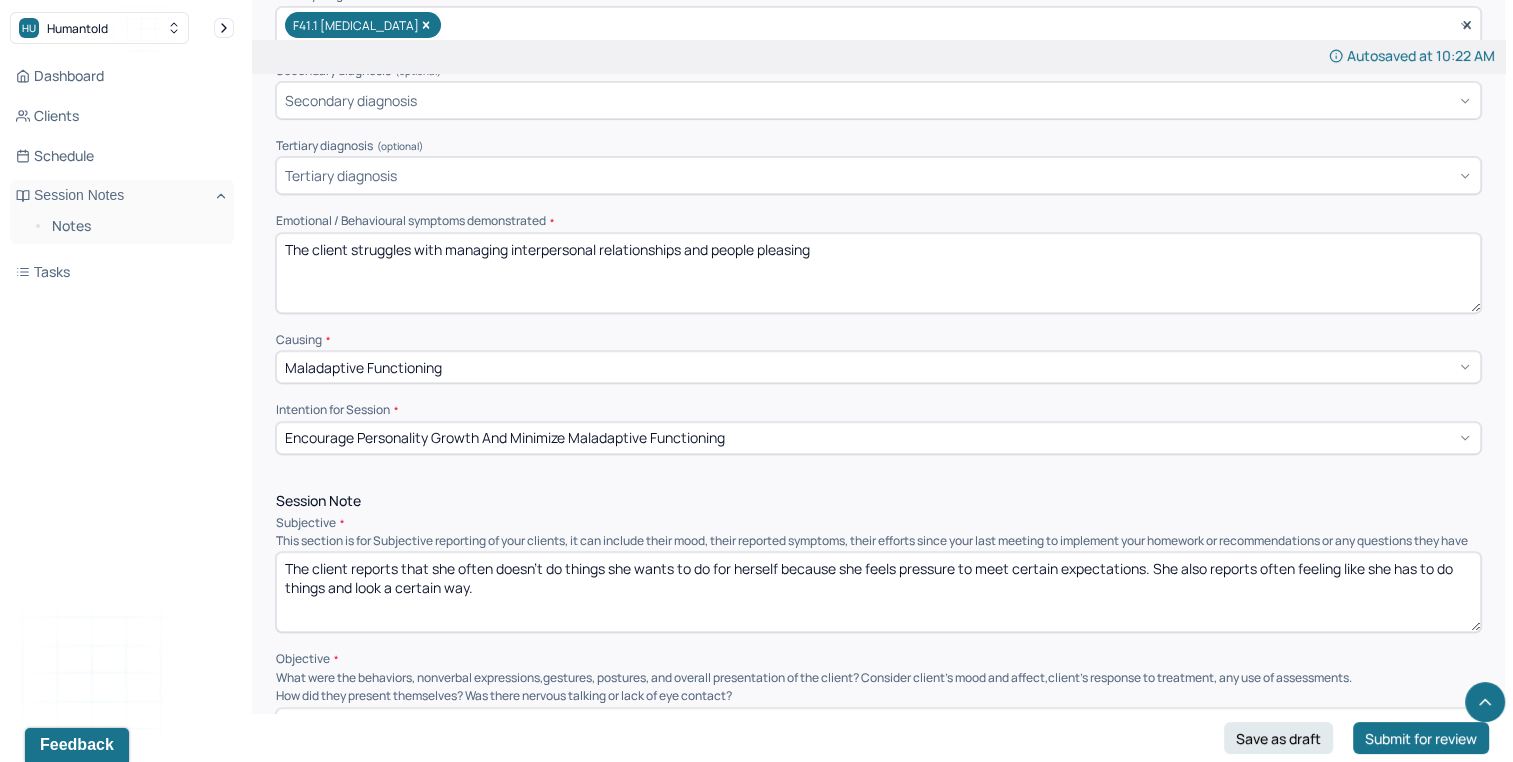 scroll, scrollTop: 772, scrollLeft: 0, axis: vertical 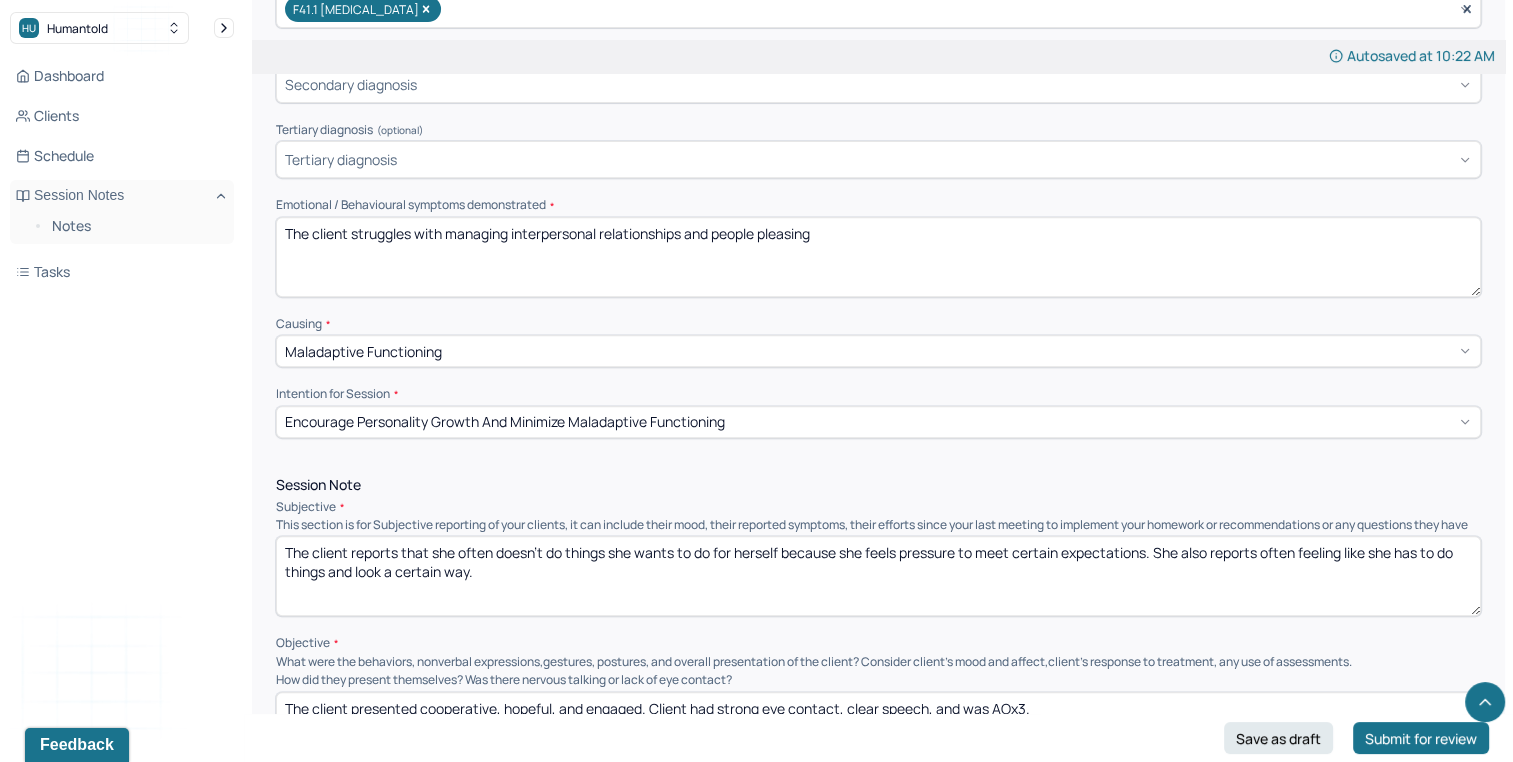 type on "The client struggles with managing interpersonal relationships and people pleasing" 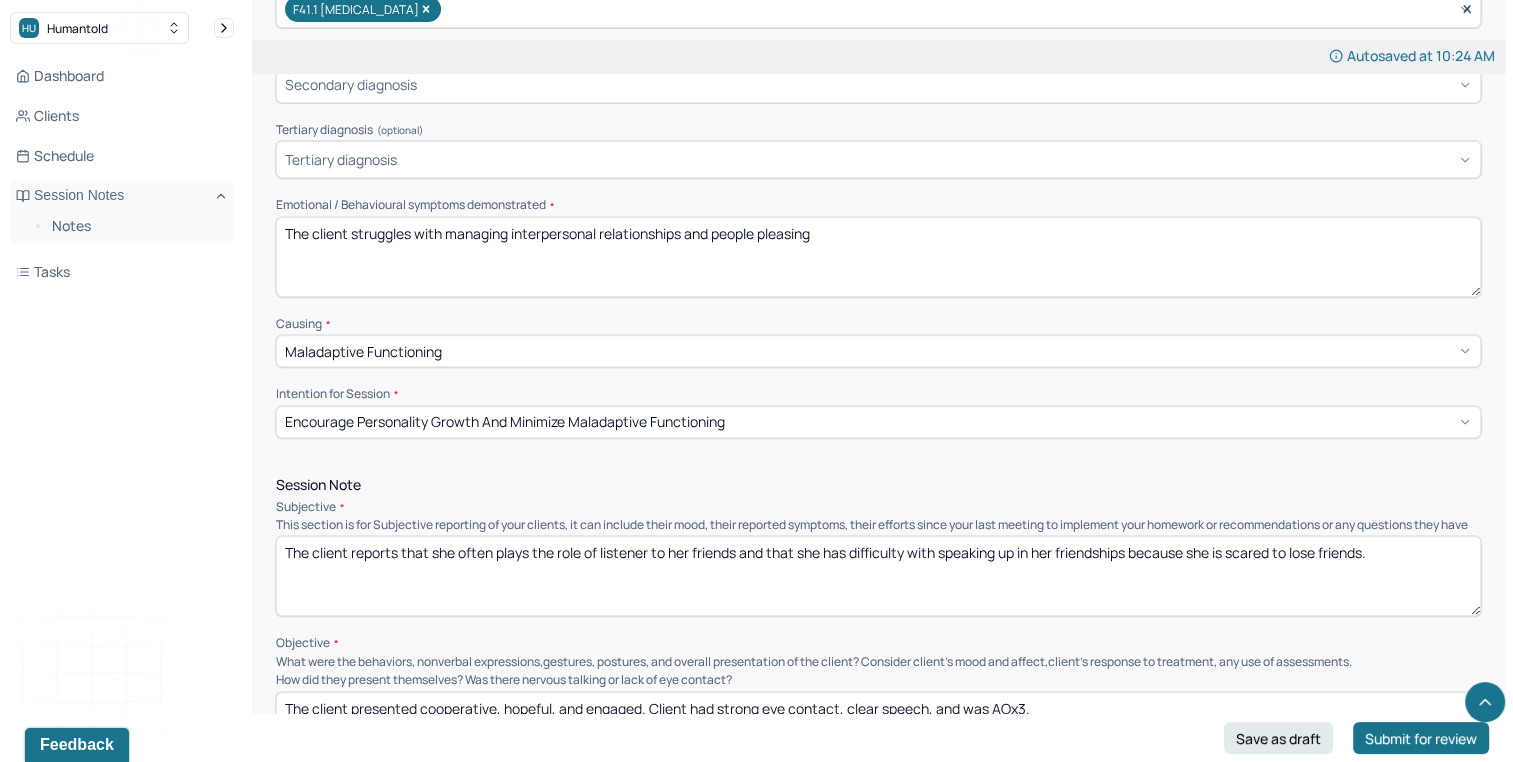 type on "The client reports that she often plays the role of listener to her friends and that she has difficulty with speaking up in her friendships because she is scared to lose friends." 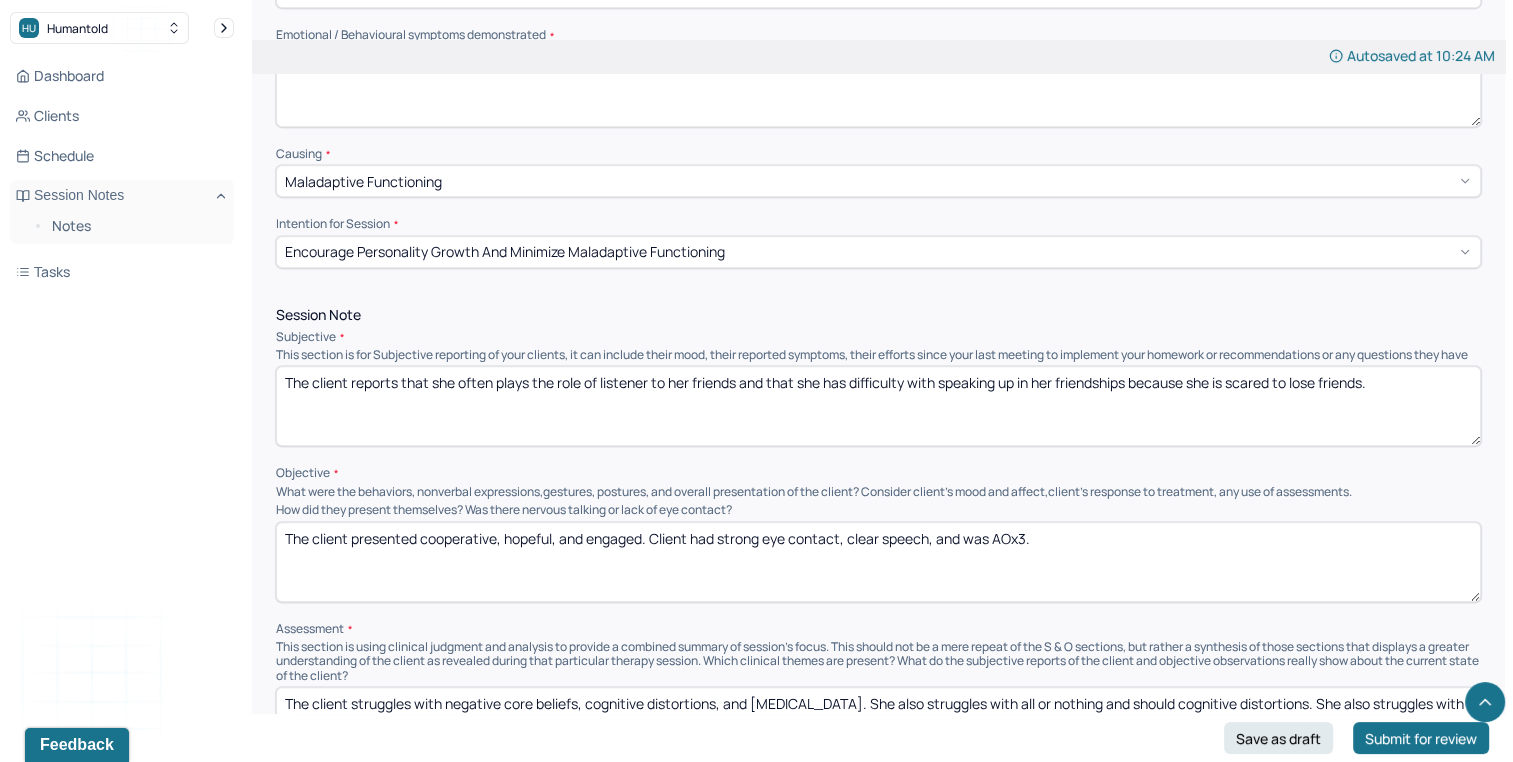 scroll, scrollTop: 958, scrollLeft: 0, axis: vertical 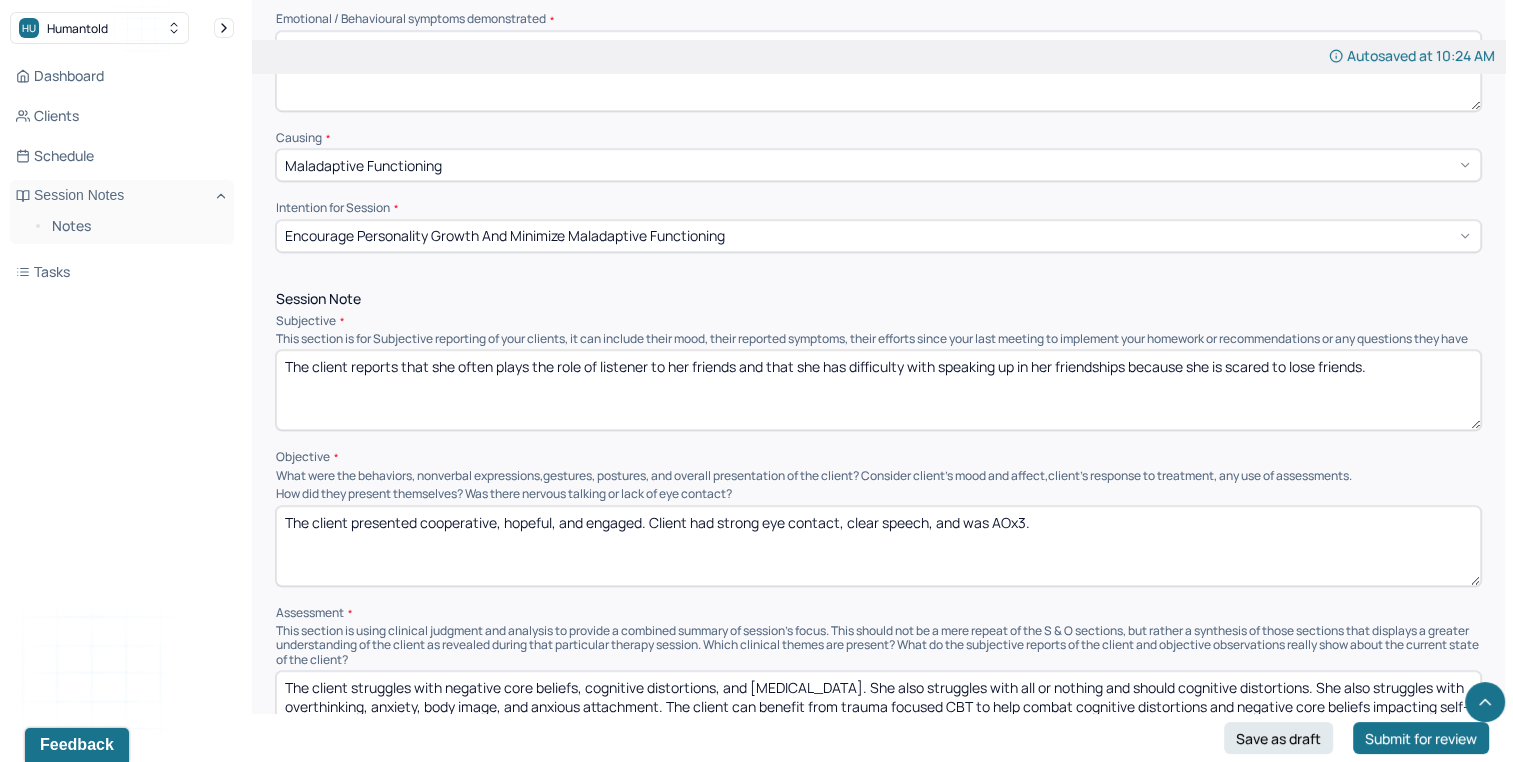 click on "The client presented cooperative, hopeful, and engaged. Client had strong eye contact, clear speech, and was AOx3." at bounding box center (878, 546) 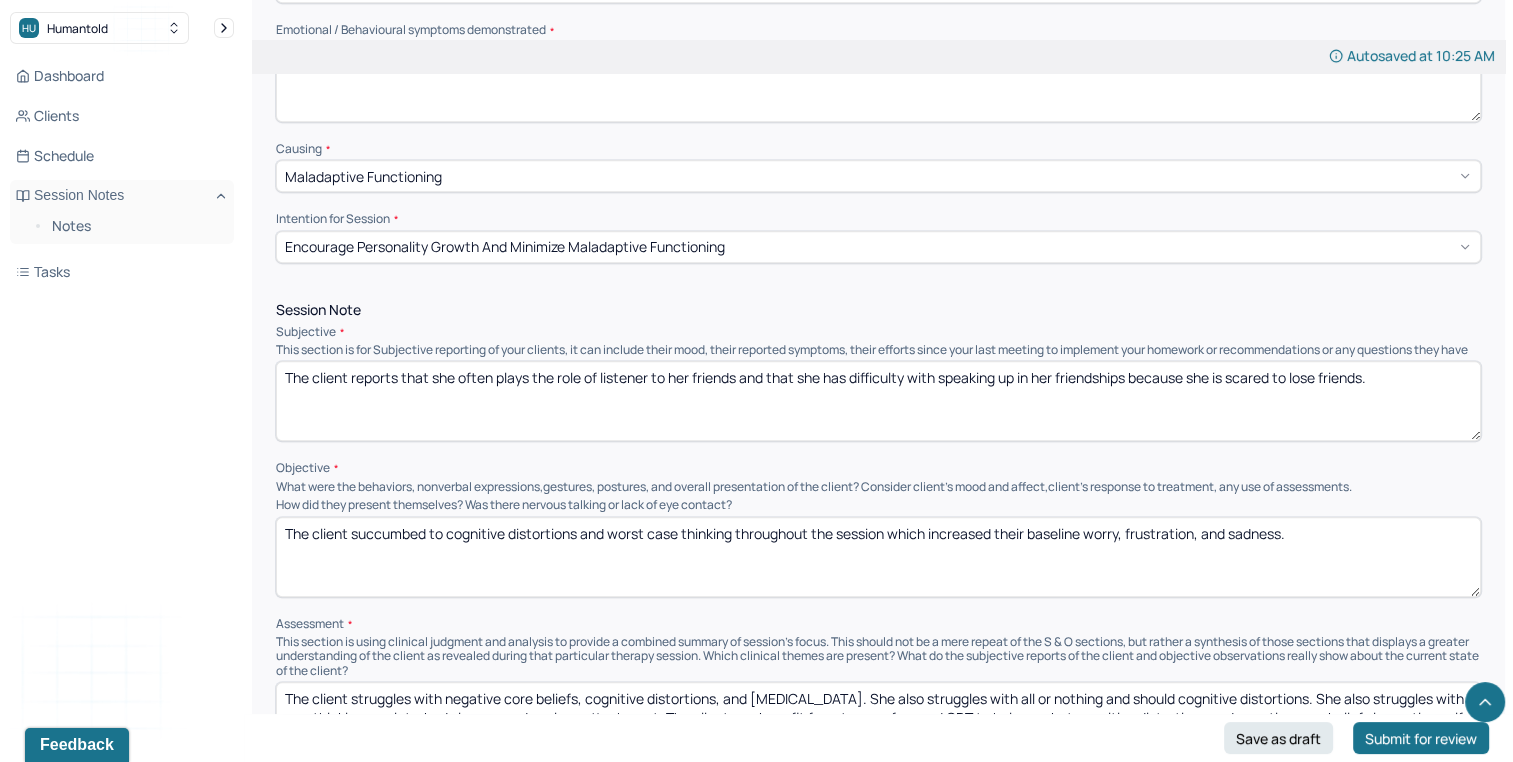 scroll, scrollTop: 939, scrollLeft: 0, axis: vertical 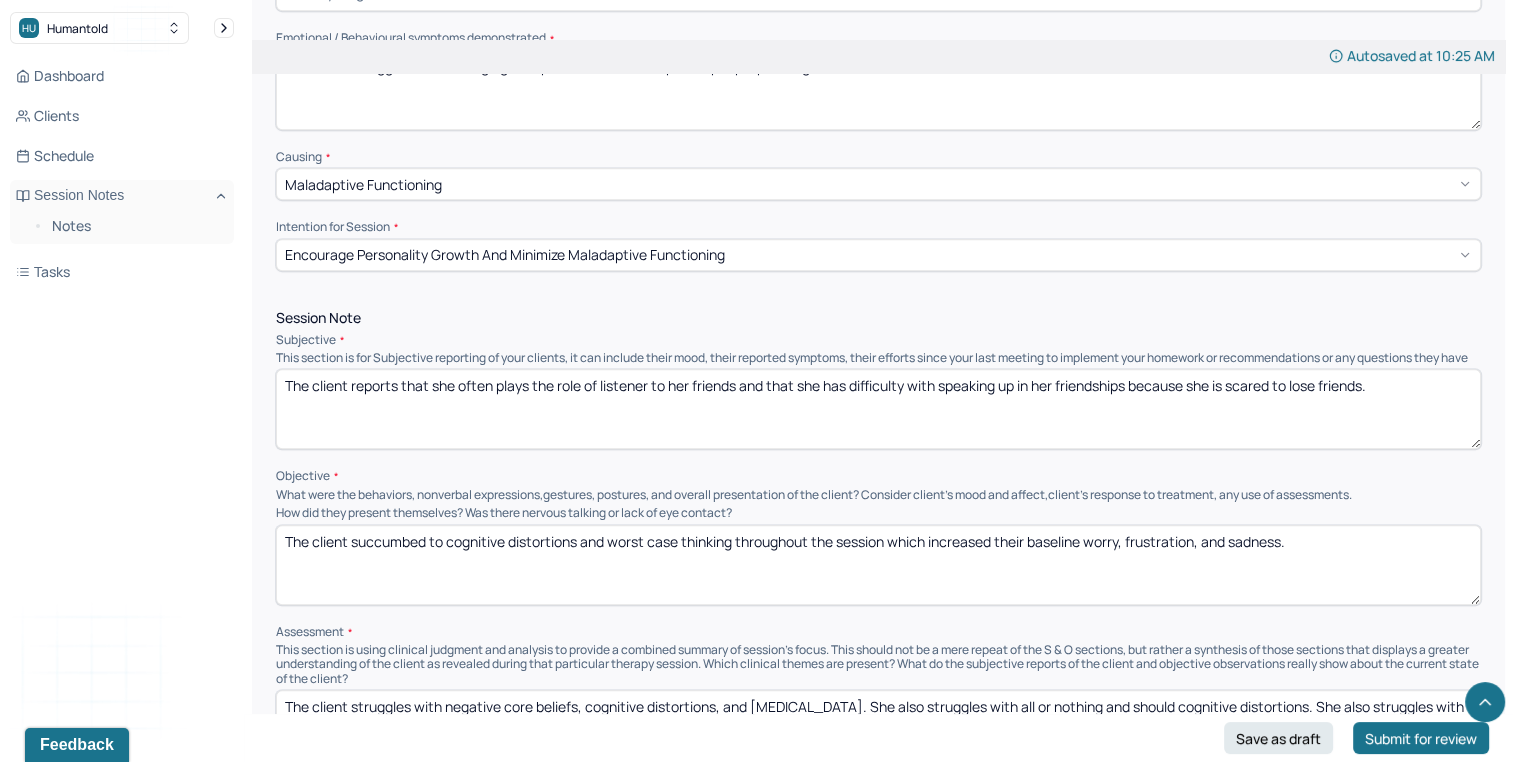drag, startPoint x: 1126, startPoint y: 551, endPoint x: 1288, endPoint y: 554, distance: 162.02777 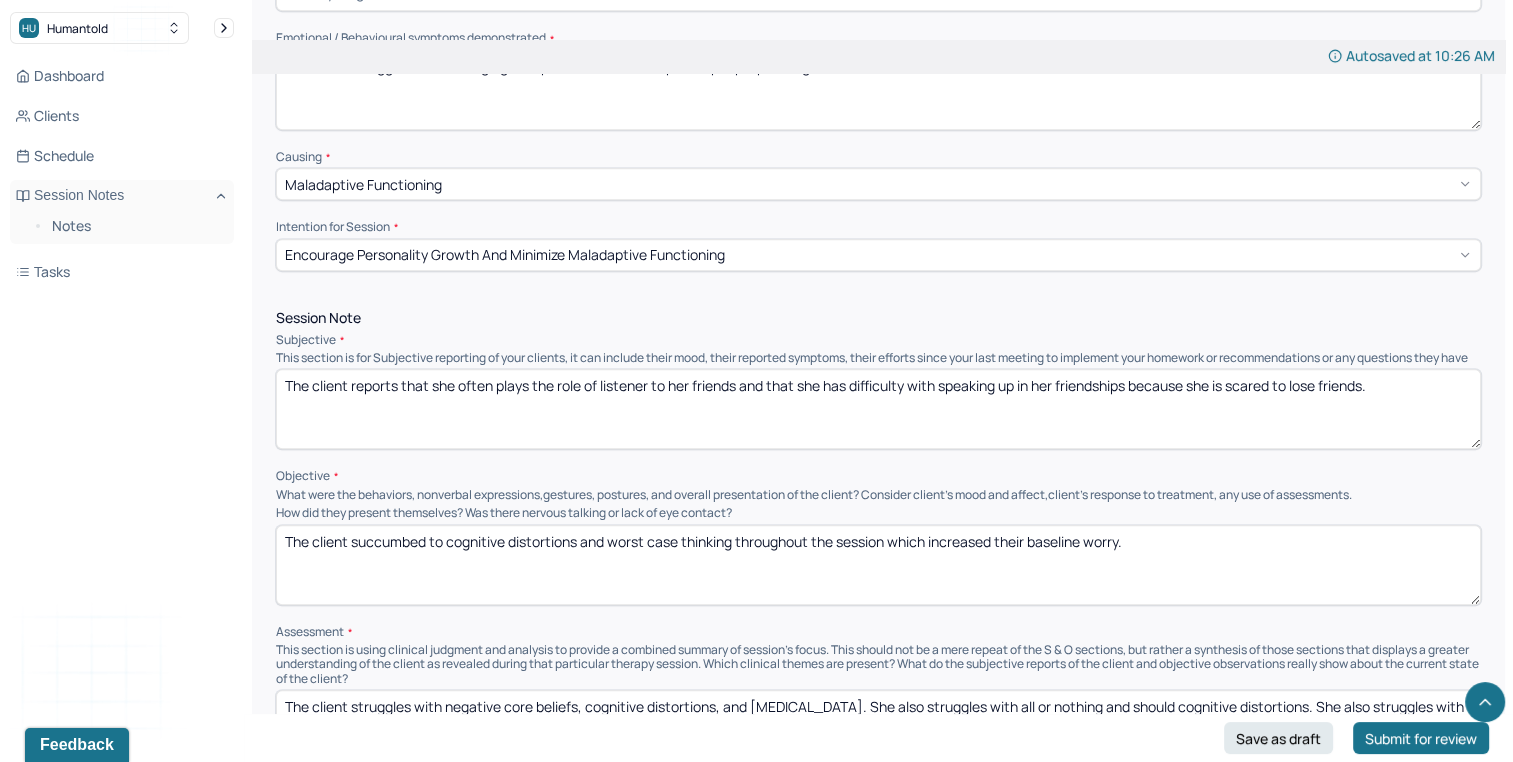 scroll, scrollTop: 272, scrollLeft: 0, axis: vertical 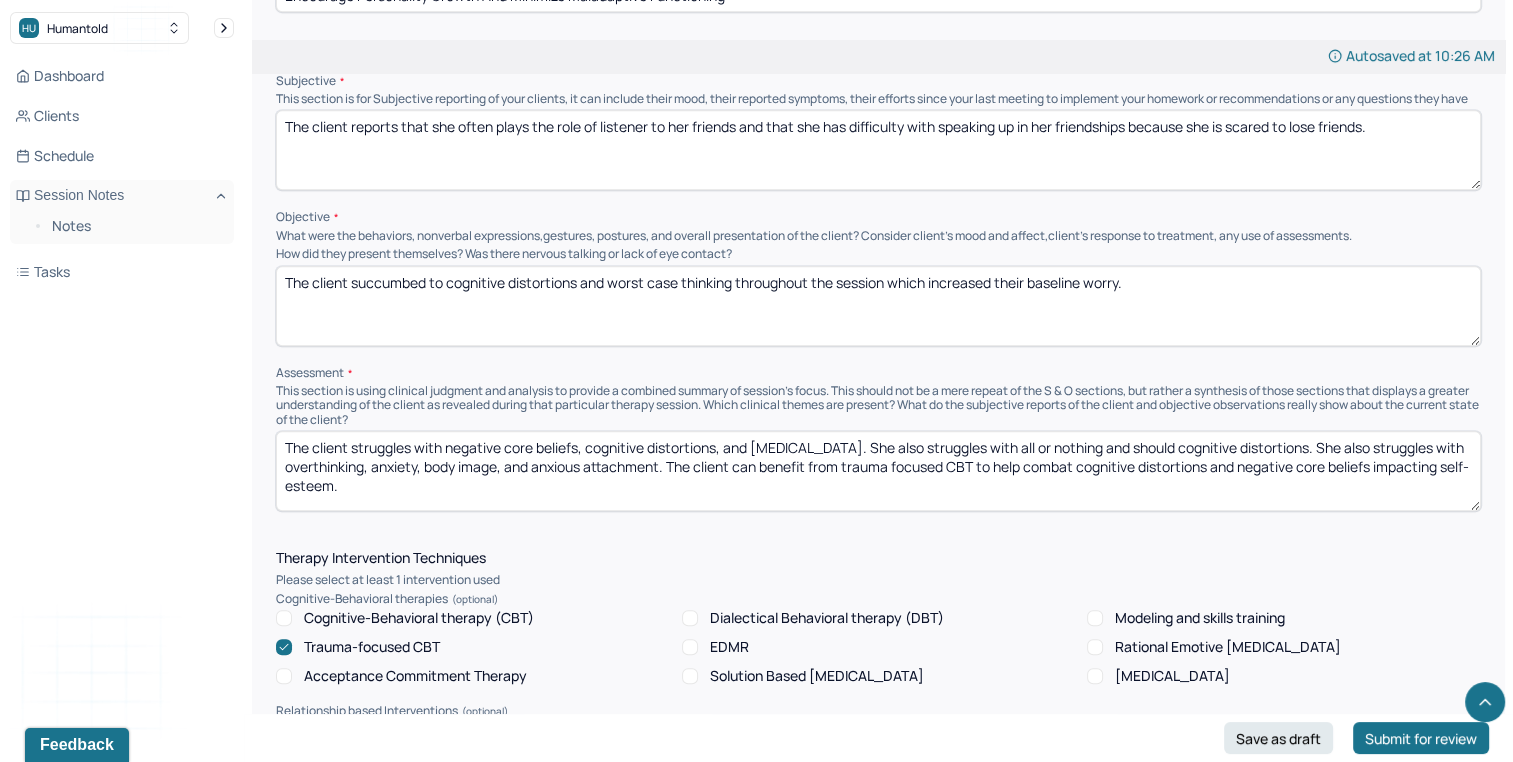 type on "The client succumbed to cognitive distortions and worst case thinking throughout the session which increased their baseline worry." 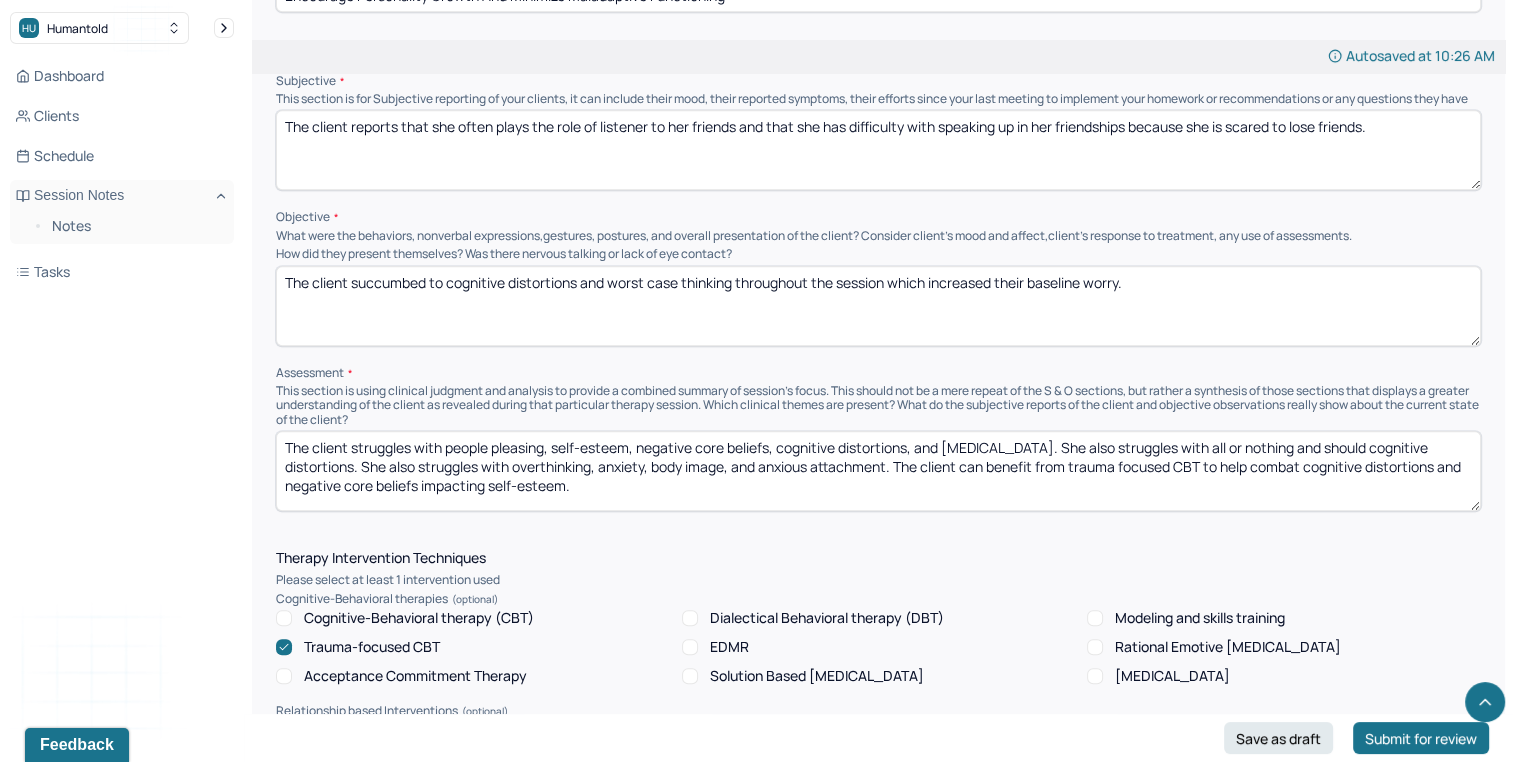 drag, startPoint x: 1316, startPoint y: 458, endPoint x: 1355, endPoint y: 458, distance: 39 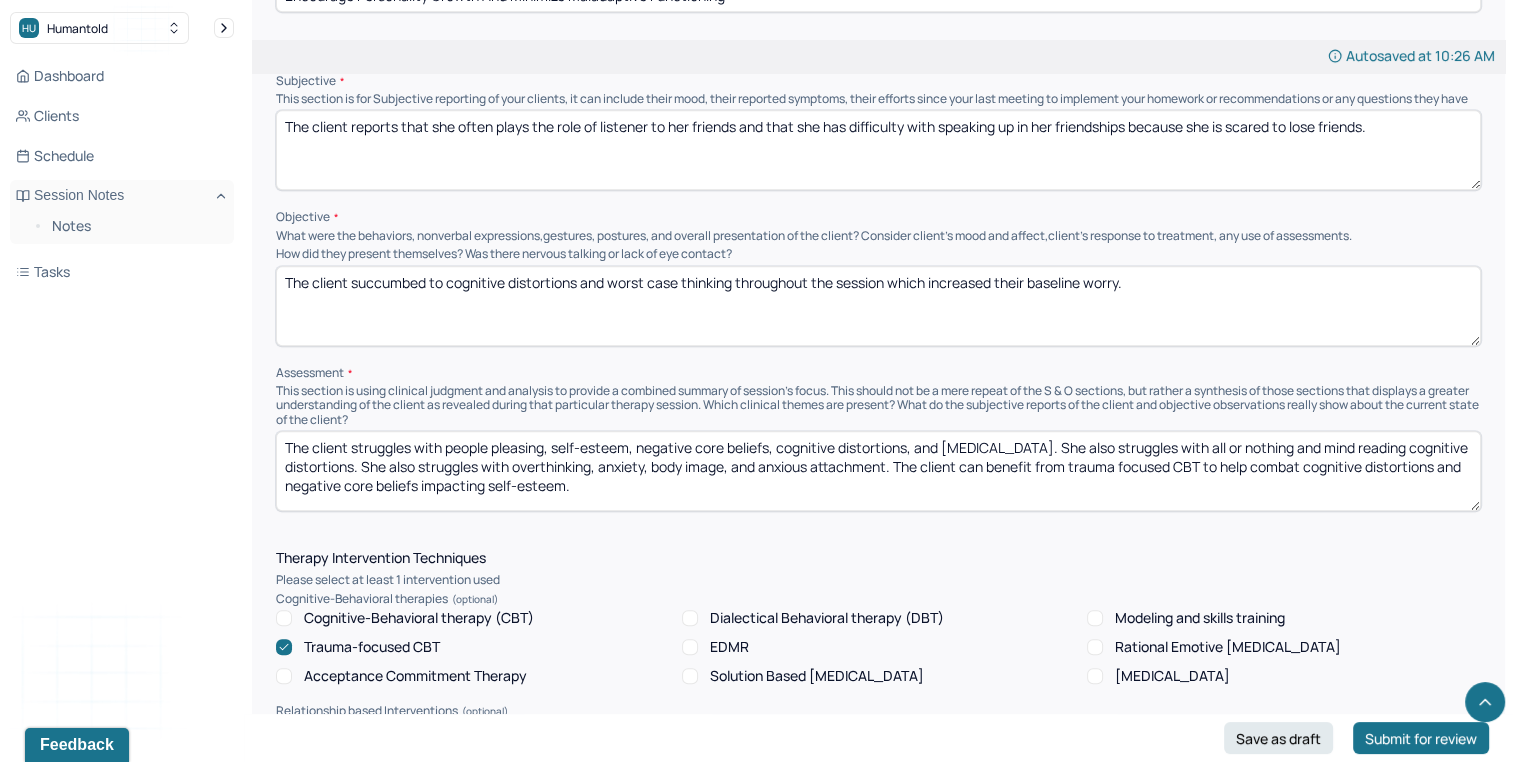 click on "The client struggles with people pleasing, self-esteem, negative core beliefs, cognitive distortions, and [MEDICAL_DATA]. She also struggles with all or nothing and mind reading cognitive distortions. She also struggles with overthinking, anxiety, body image, and anxious attachment. The client can benefit from trauma focused CBT to help combat cognitive distortions and negative core beliefs impacting self-esteem." at bounding box center (878, 471) 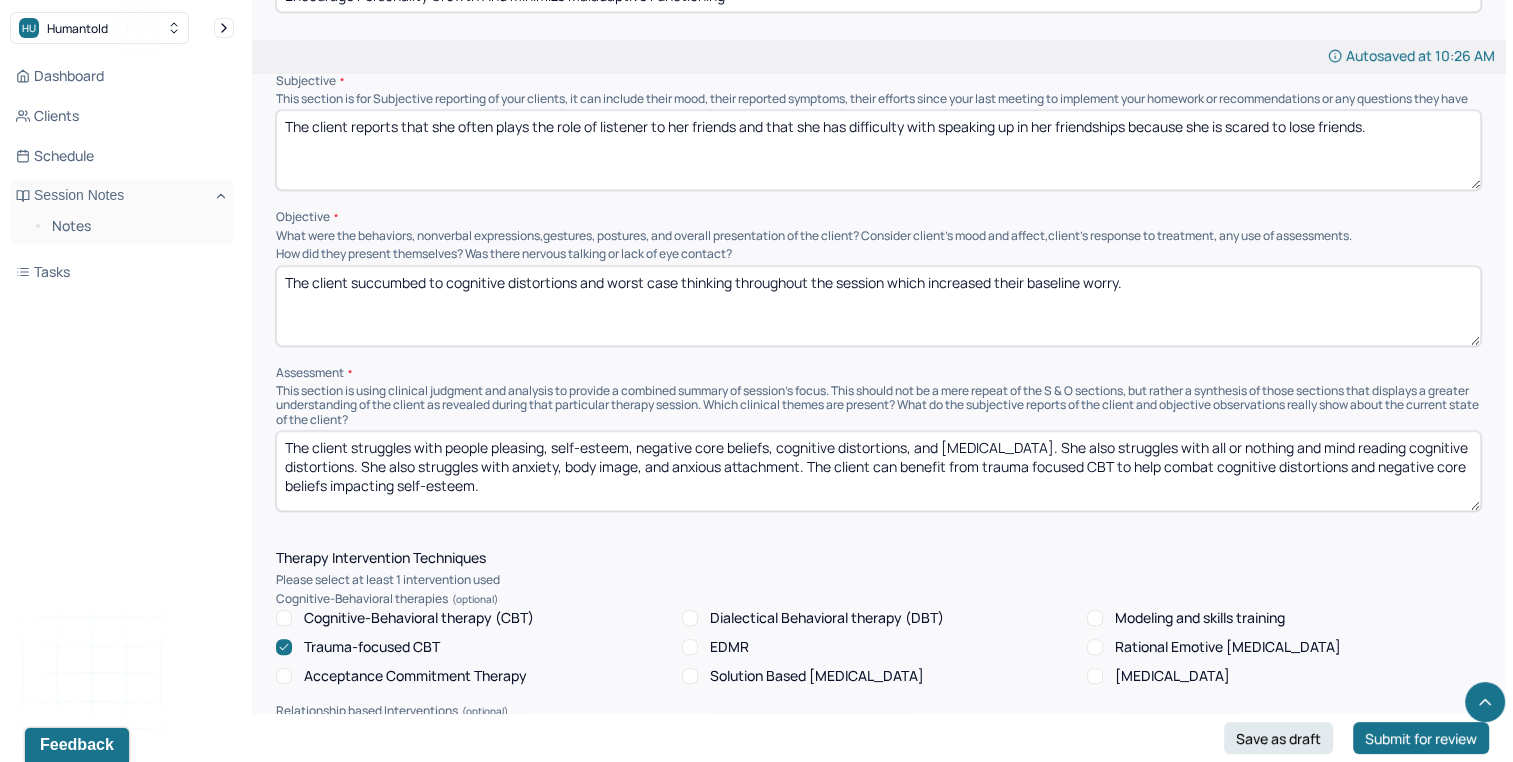 drag, startPoint x: 672, startPoint y: 476, endPoint x: 725, endPoint y: 482, distance: 53.338543 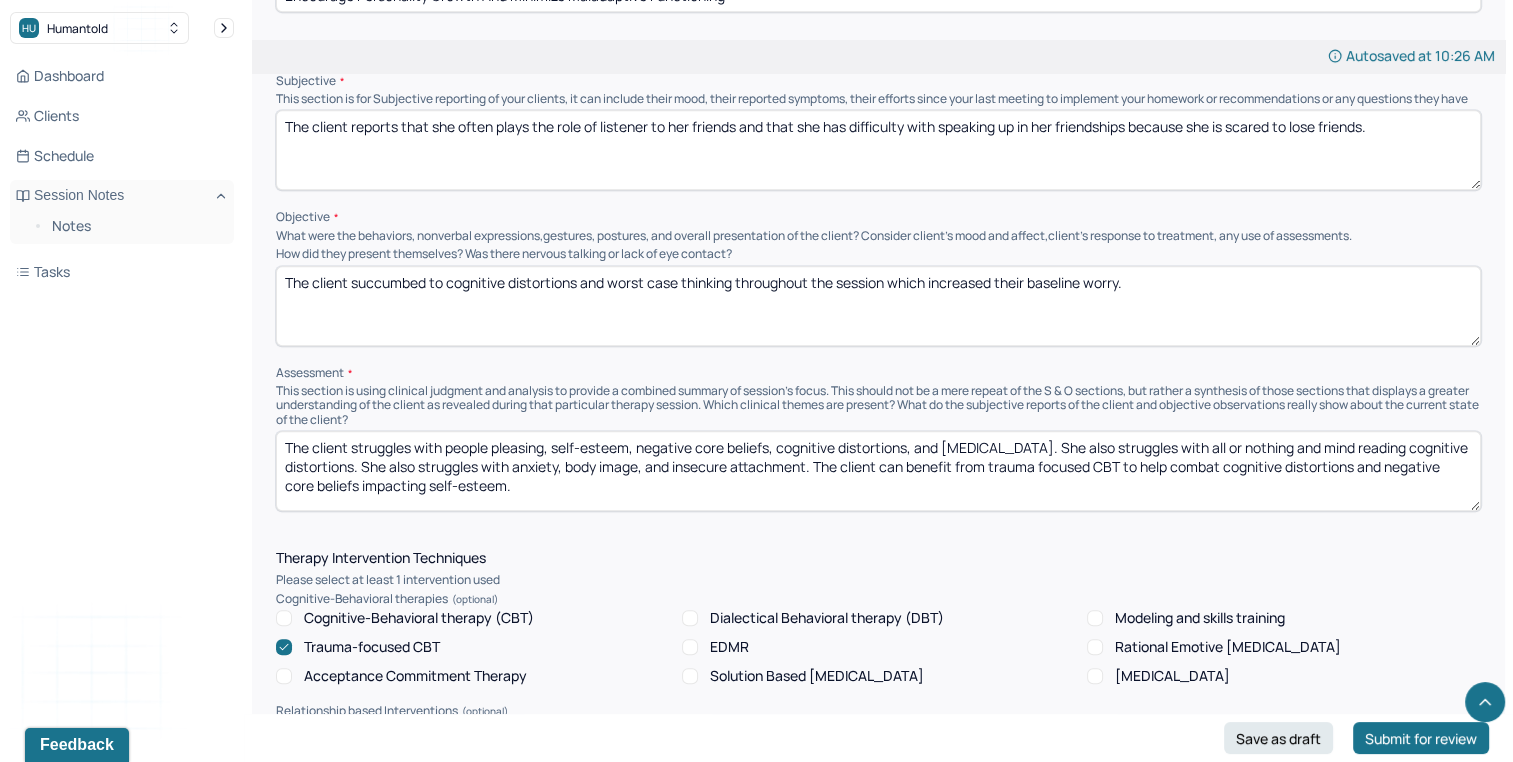 type on "The client struggles with people pleasing, self-esteem, negative core beliefs, cognitive distortions, and [MEDICAL_DATA]. She also struggles with all or nothing and mind reading cognitive distortions. She also struggles with anxiety, body image, and insecure attachment. The client can benefit from trauma focused CBT to help combat cognitive distortions and negative core beliefs impacting self-esteem." 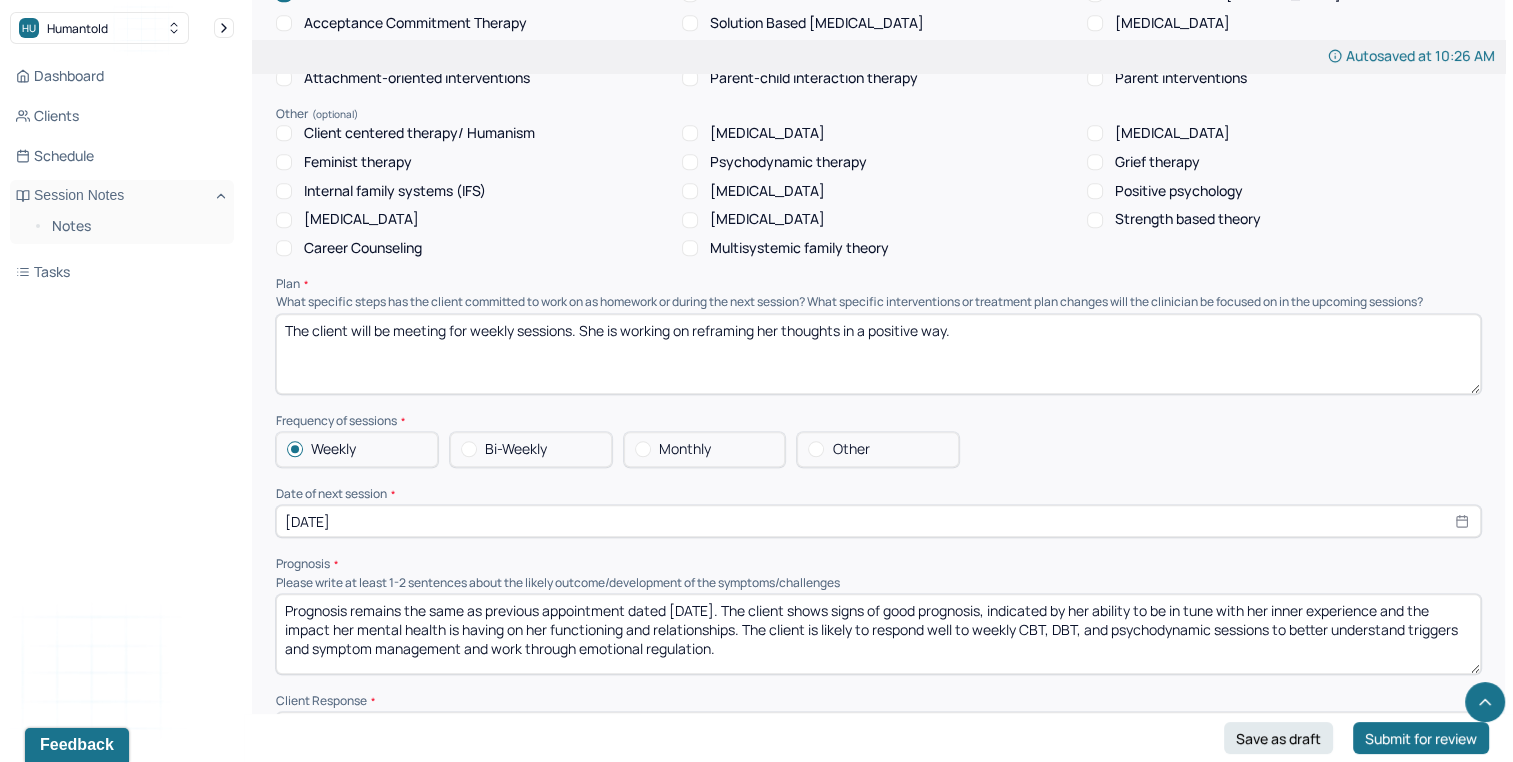scroll, scrollTop: 1819, scrollLeft: 0, axis: vertical 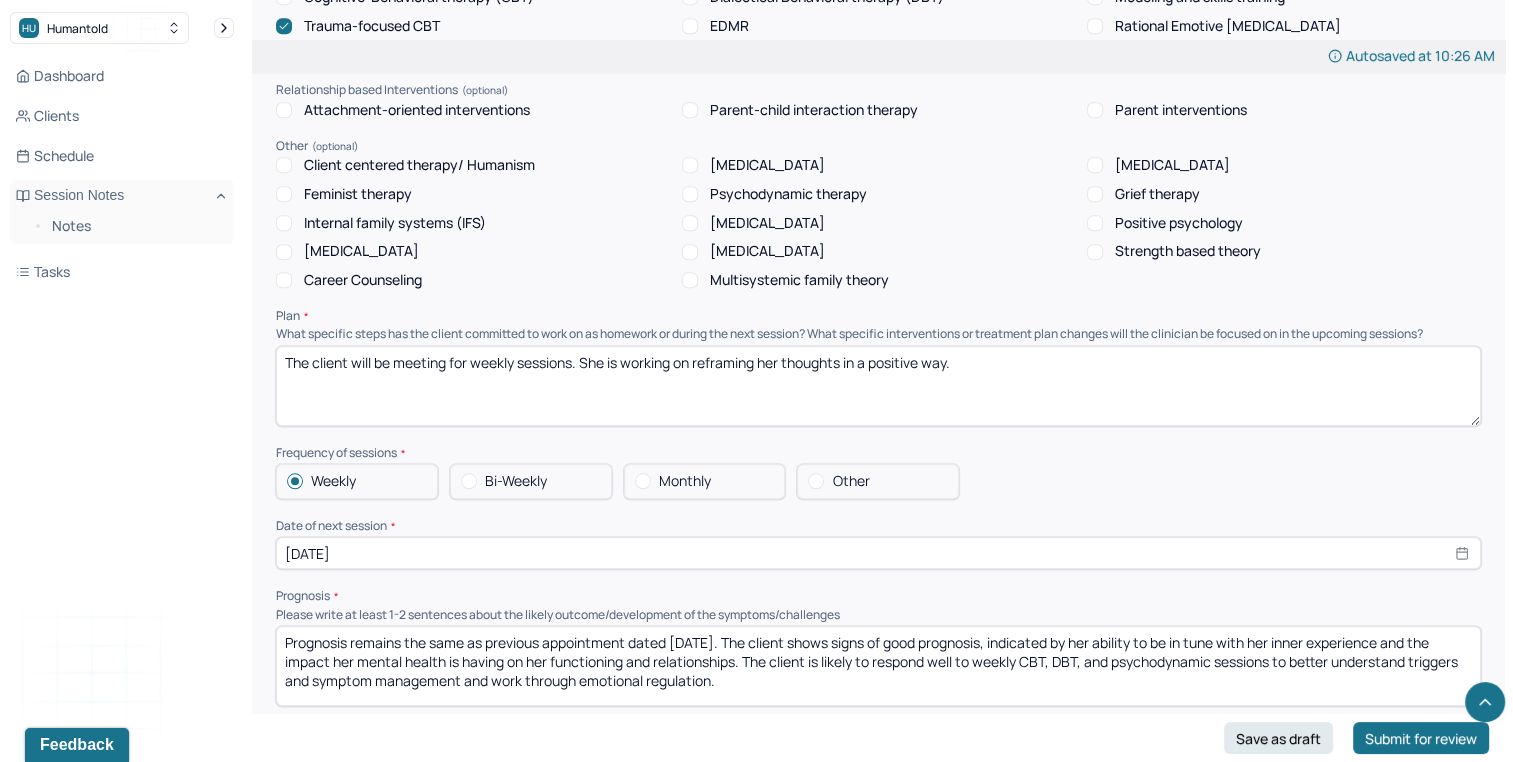 drag, startPoint x: 700, startPoint y: 377, endPoint x: 1263, endPoint y: 438, distance: 566.295 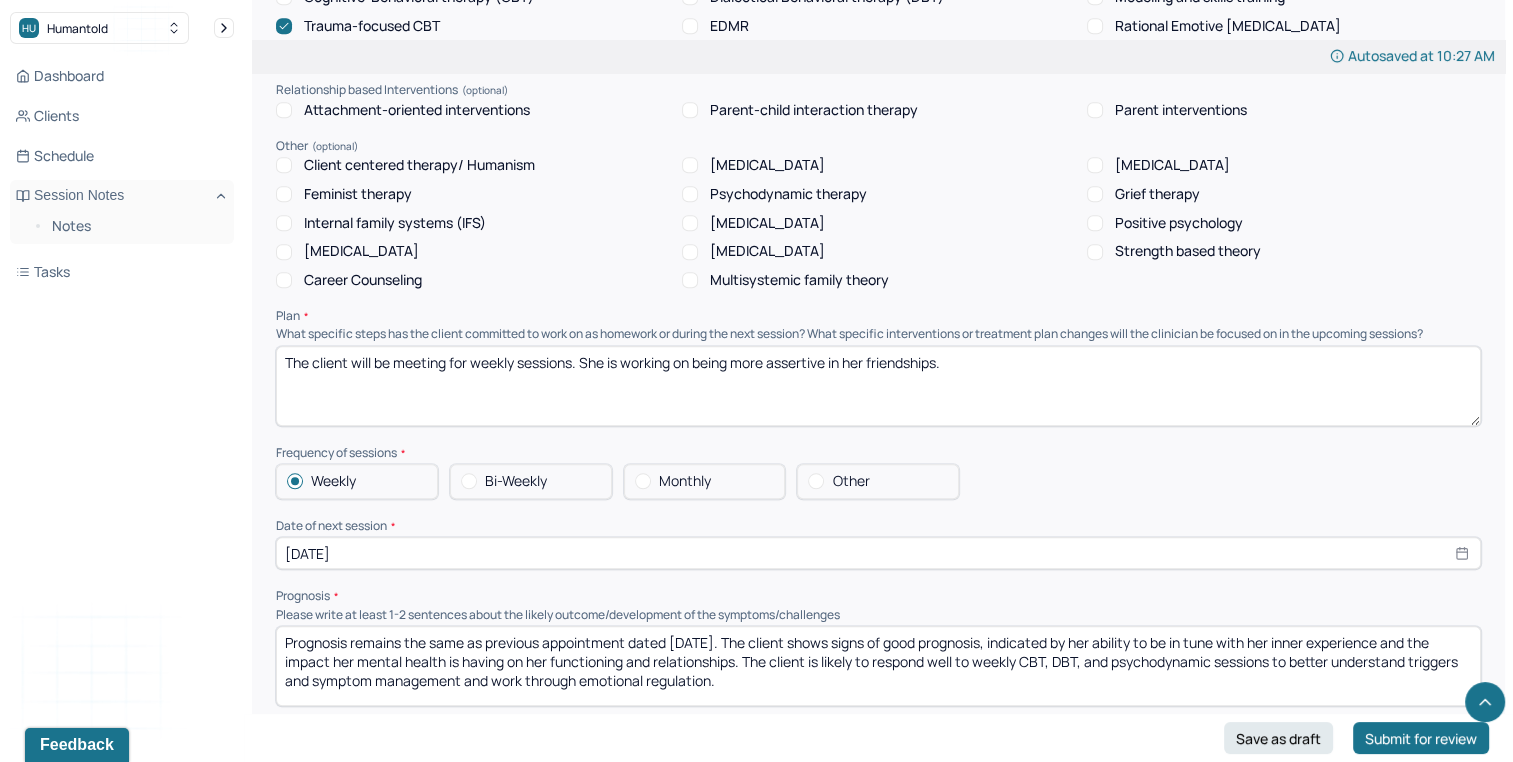 type on "The client will be meeting for weekly sessions. She is working on being more assertive in her friendships." 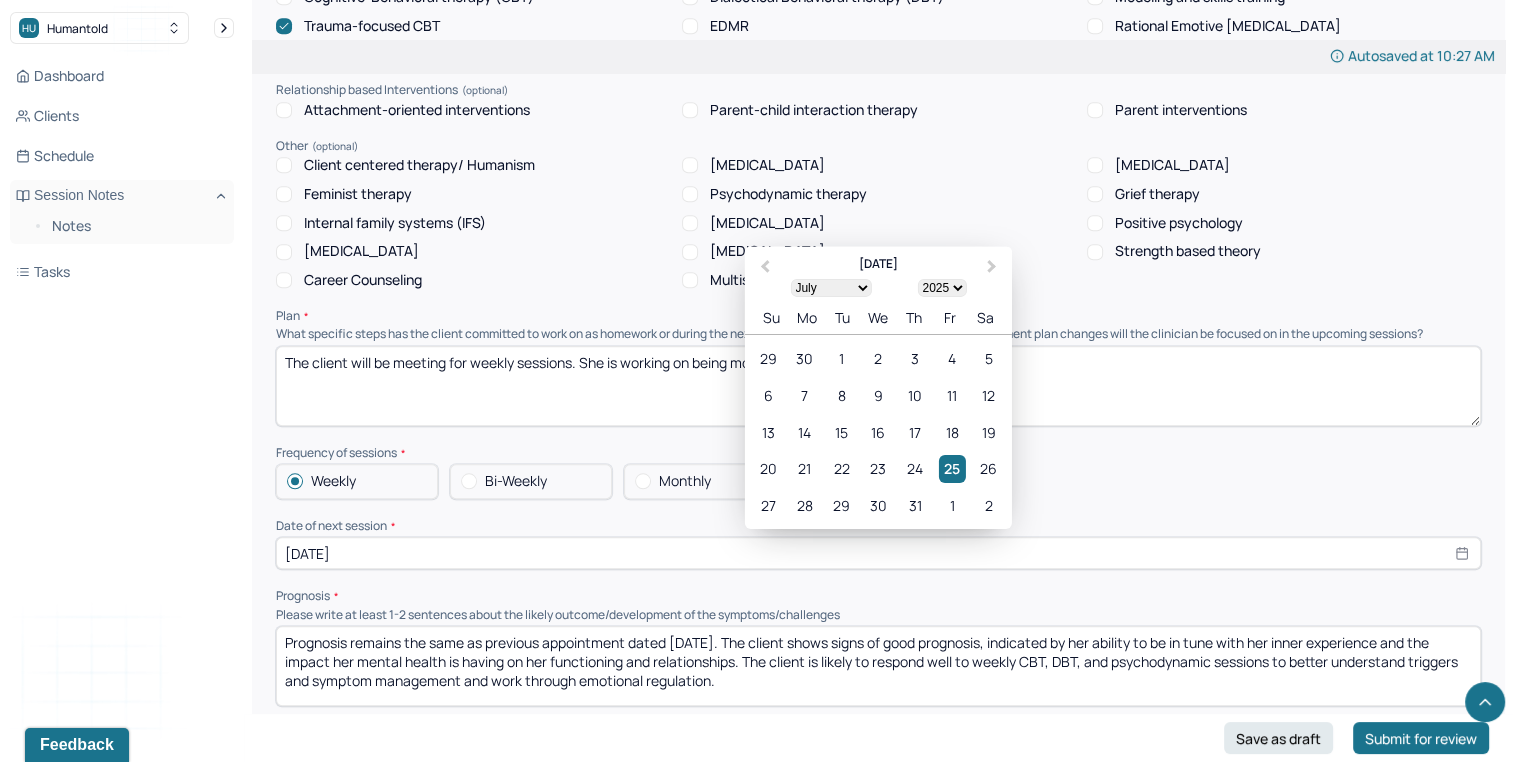 click on "[DATE]" at bounding box center (878, 553) 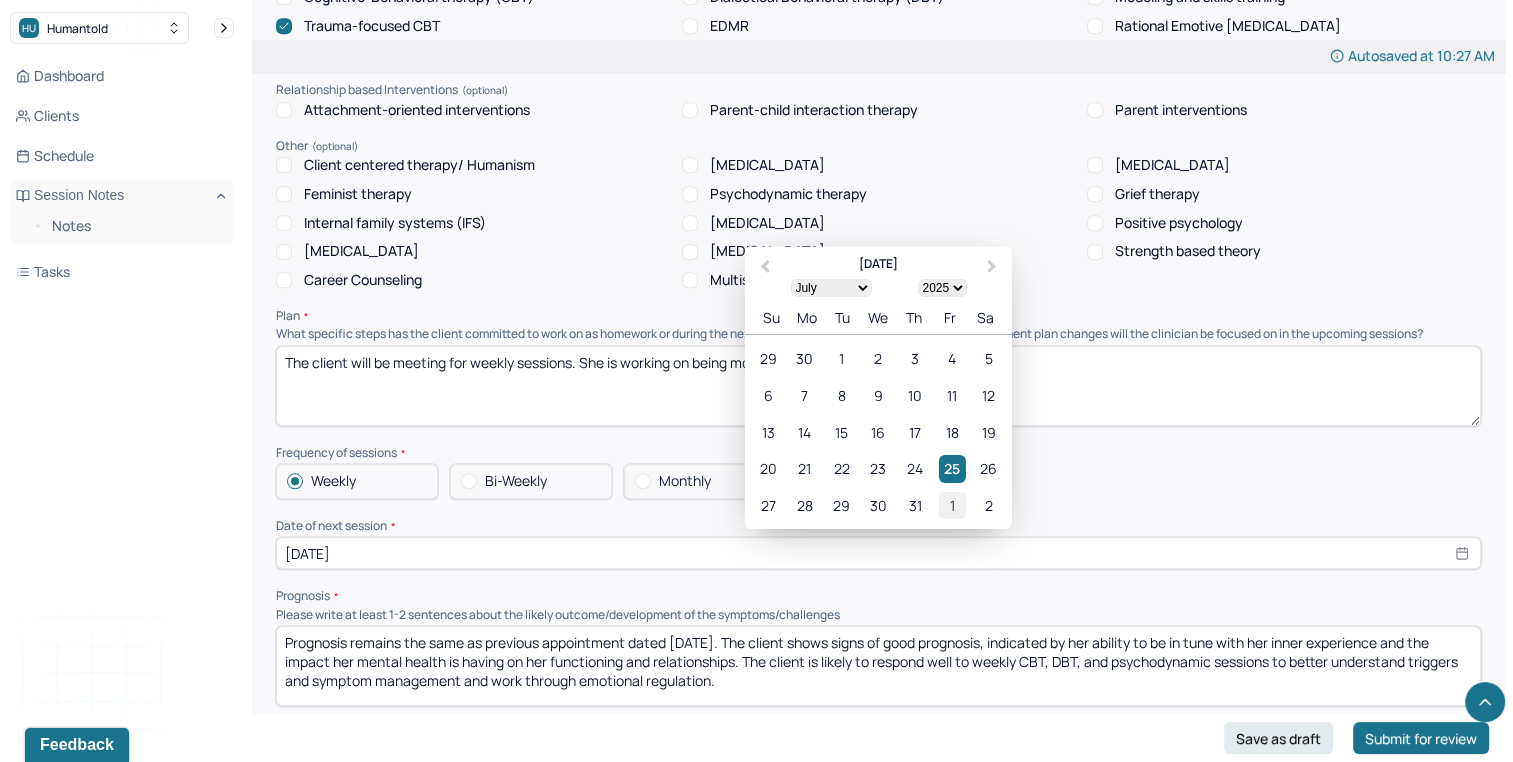 click on "1" at bounding box center [951, 505] 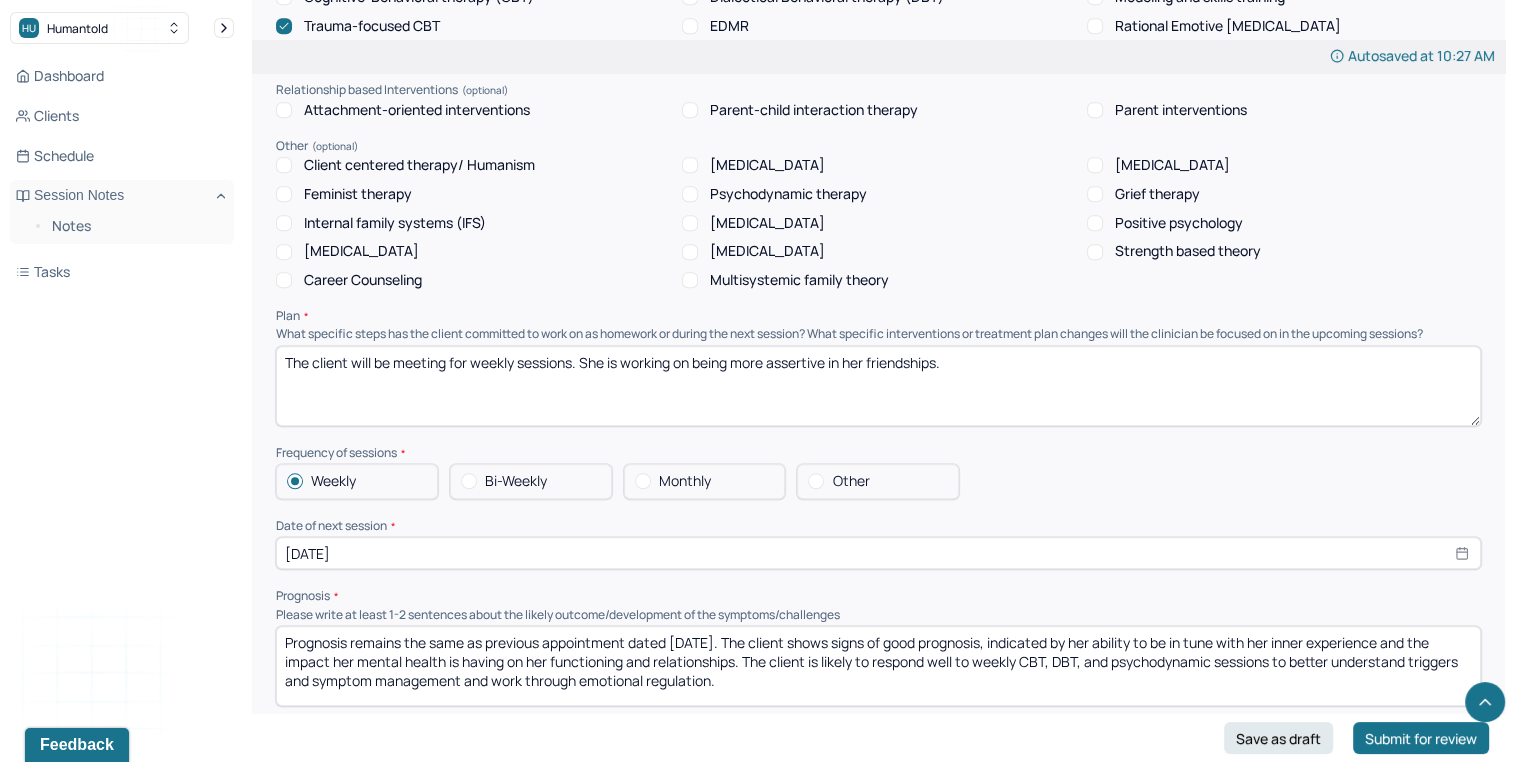 select on "7" 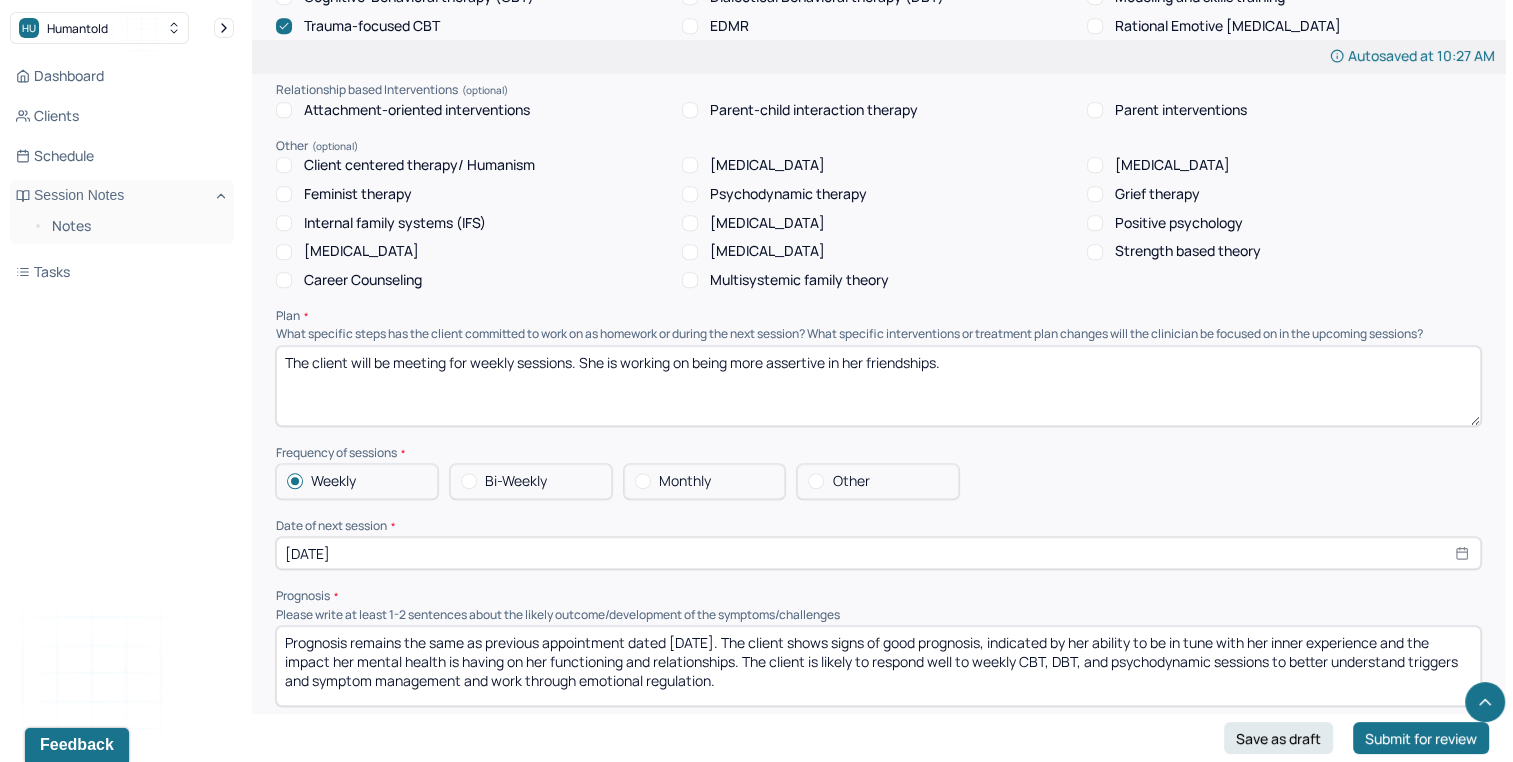 drag, startPoint x: 705, startPoint y: 651, endPoint x: 675, endPoint y: 652, distance: 30.016663 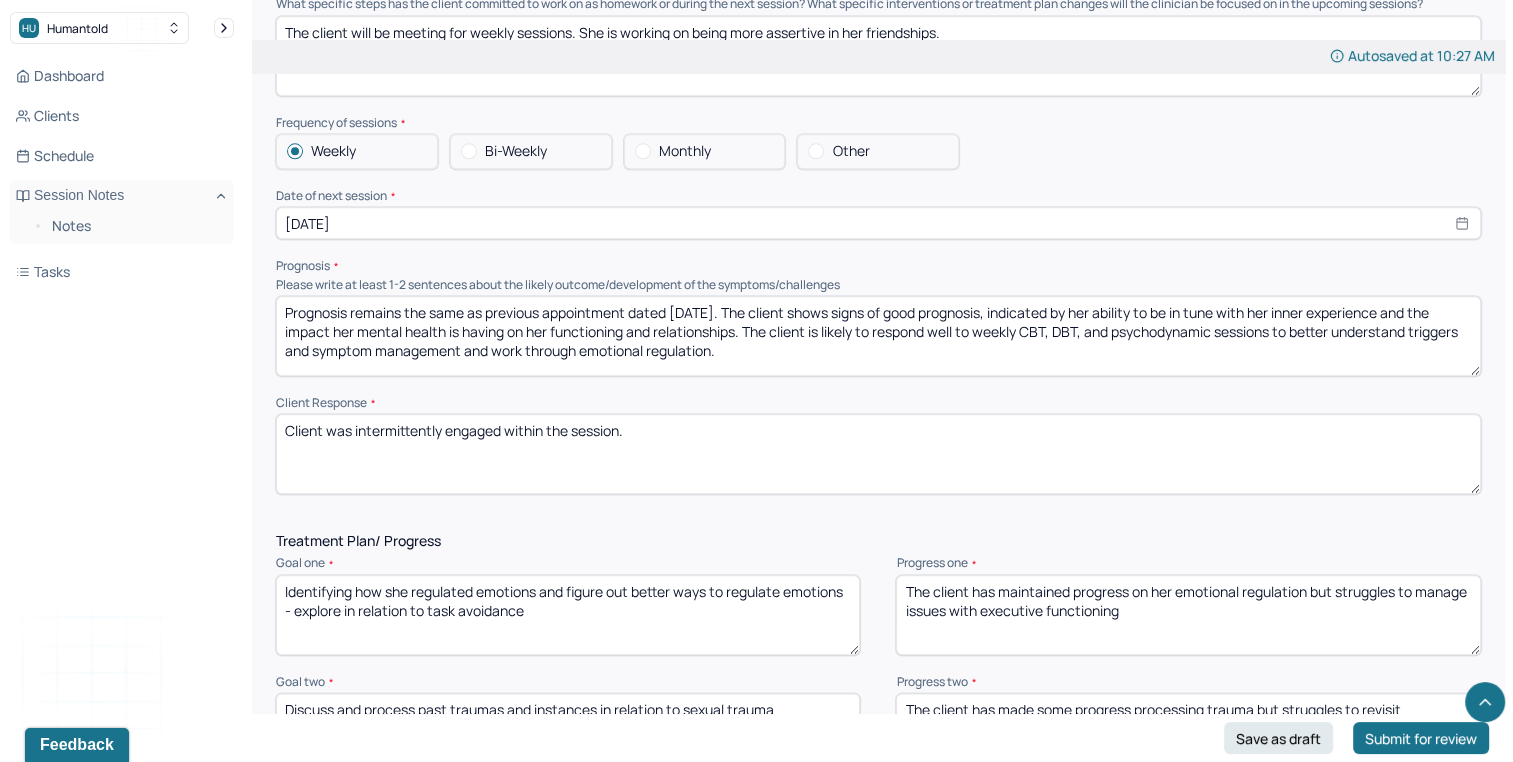 scroll, scrollTop: 2165, scrollLeft: 0, axis: vertical 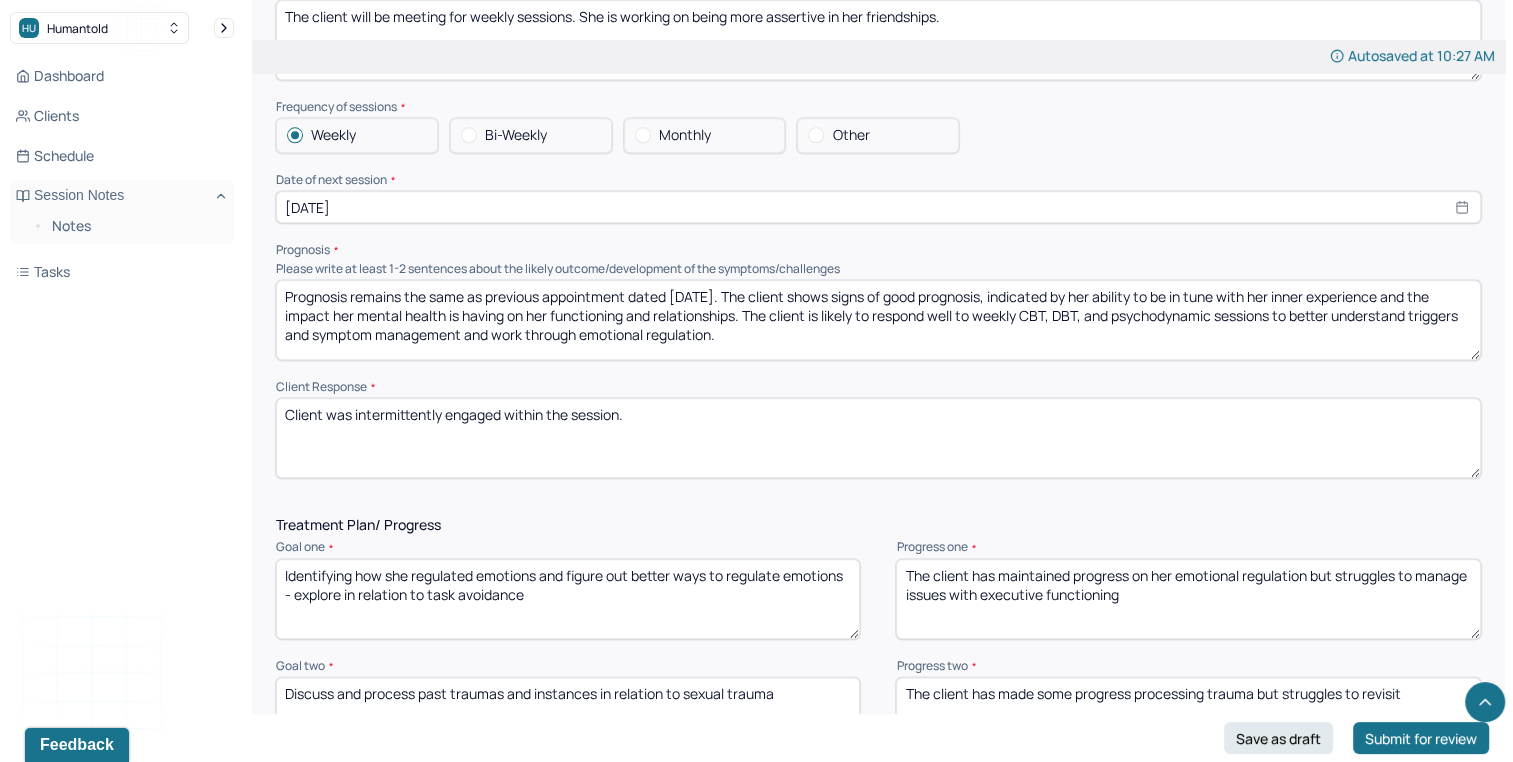 type on "Prognosis remains the same as previous appointment dated [DATE]. The client shows signs of good prognosis, indicated by her ability to be in tune with her inner experience and the impact her mental health is having on her functioning and relationships. The client is likely to respond well to weekly CBT, DBT, and psychodynamic sessions to better understand triggers and symptom management and work through emotional regulation." 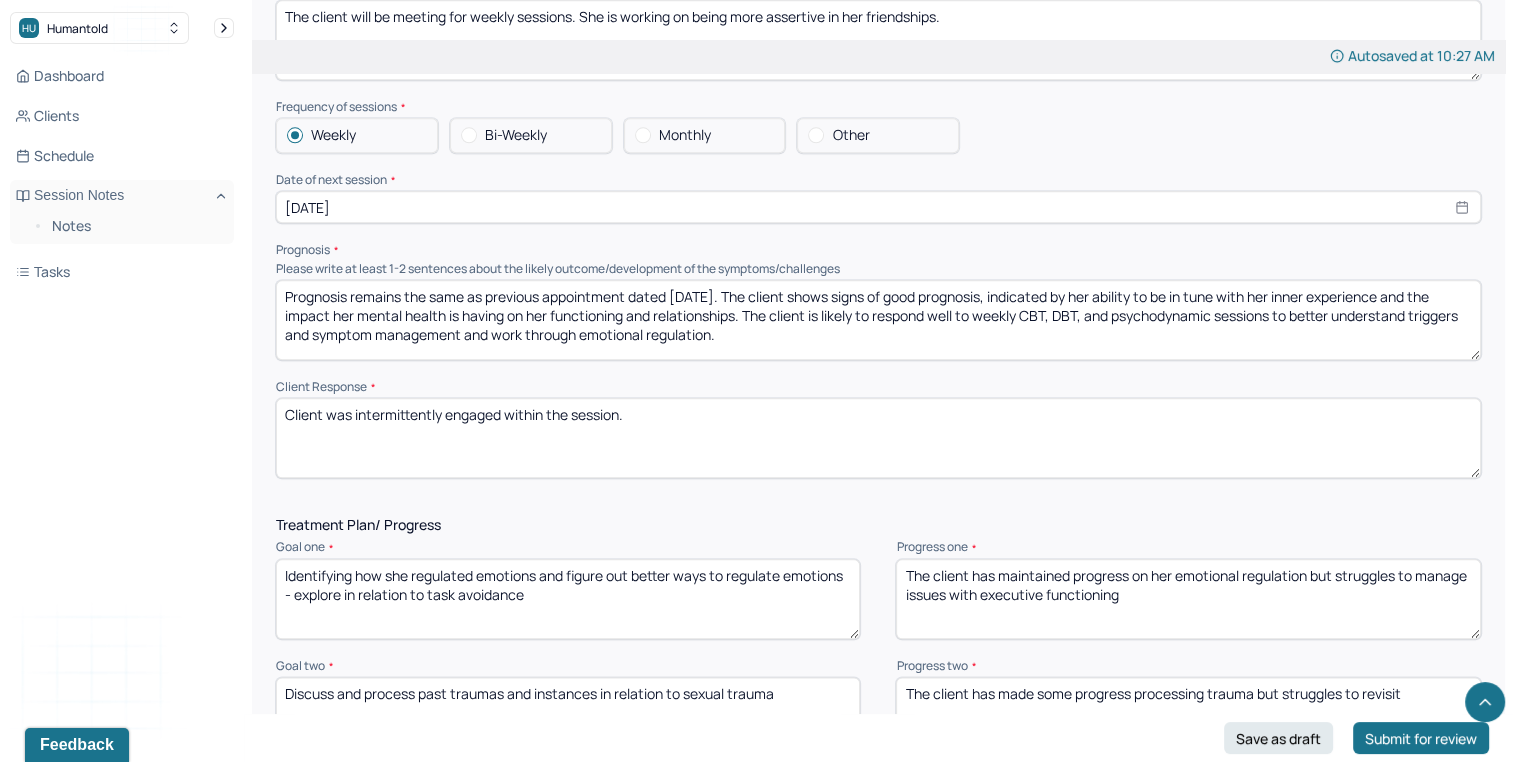 paste on "reflective, responsive, and engaged" 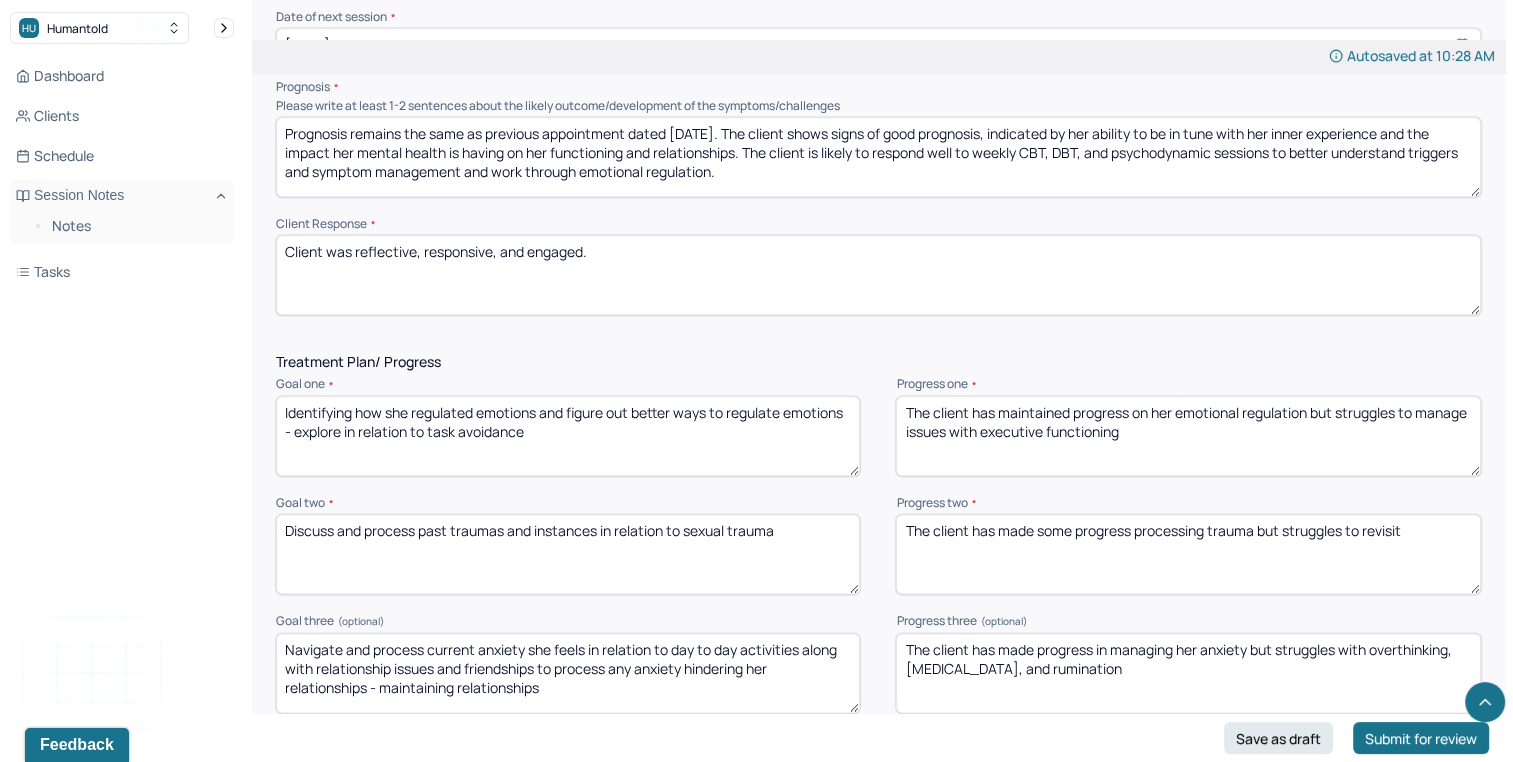 scroll, scrollTop: 2348, scrollLeft: 0, axis: vertical 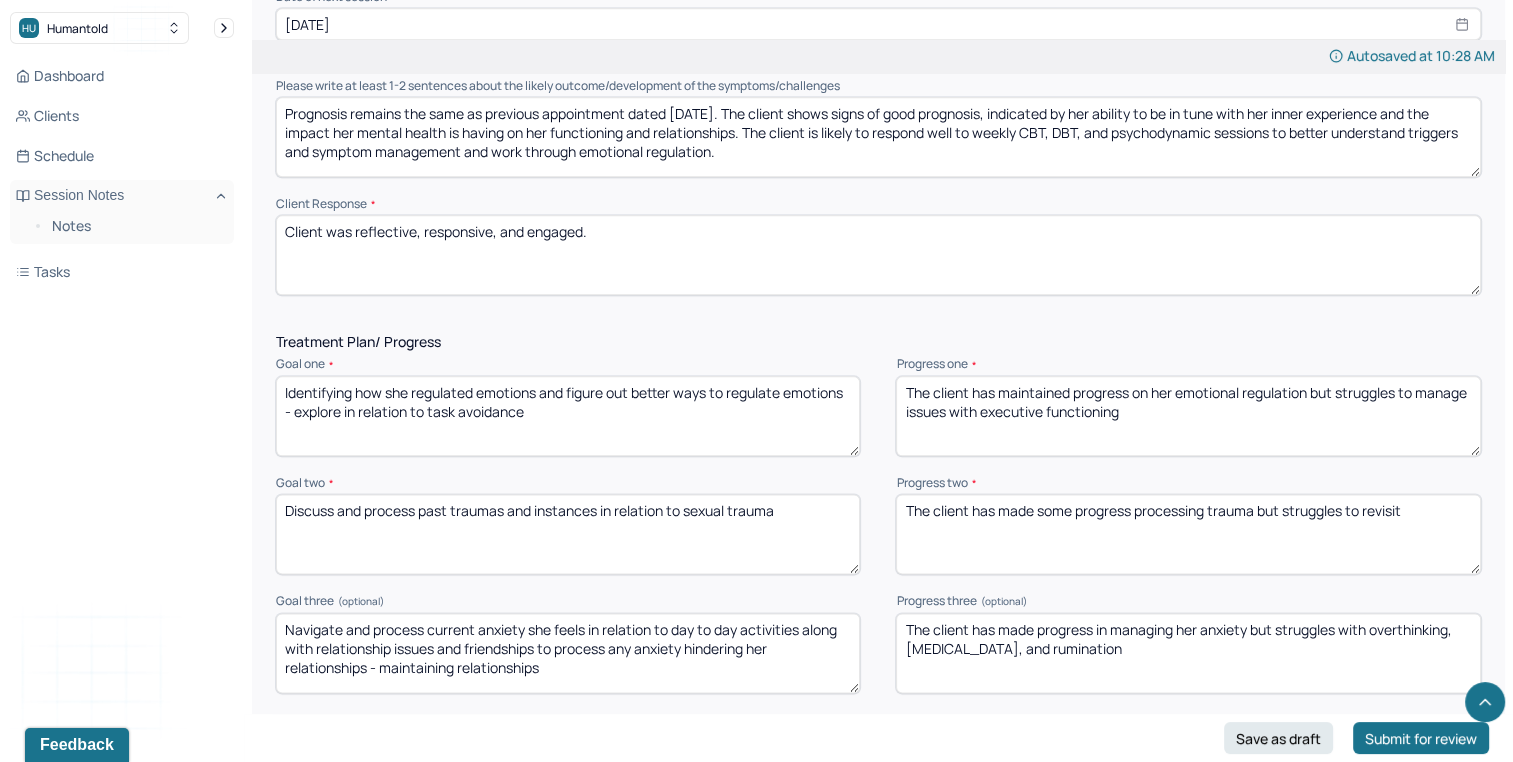type on "Client was reflective, responsive, and engaged." 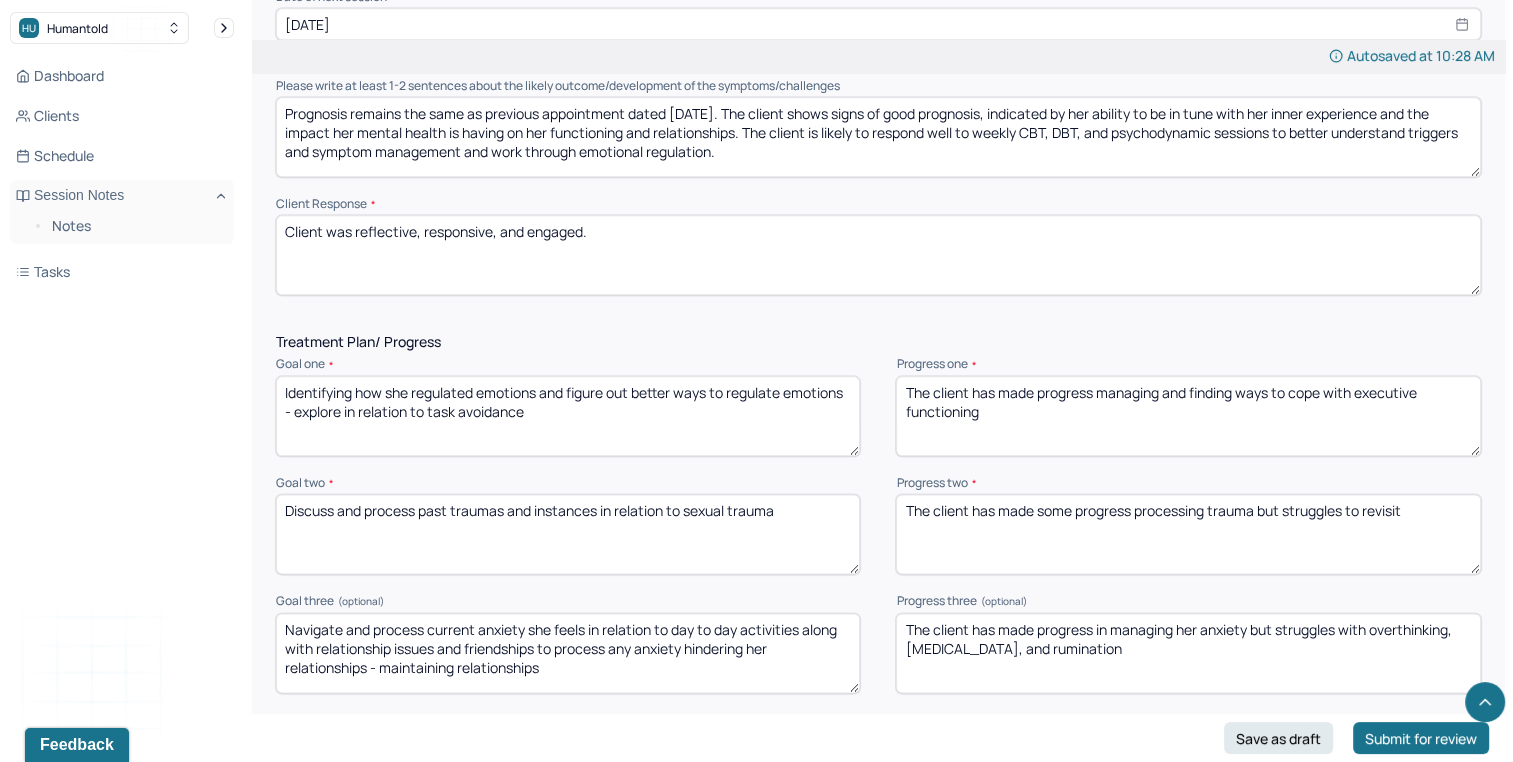 type on "The client has made progress managing and finding ways to cope with executive functioning" 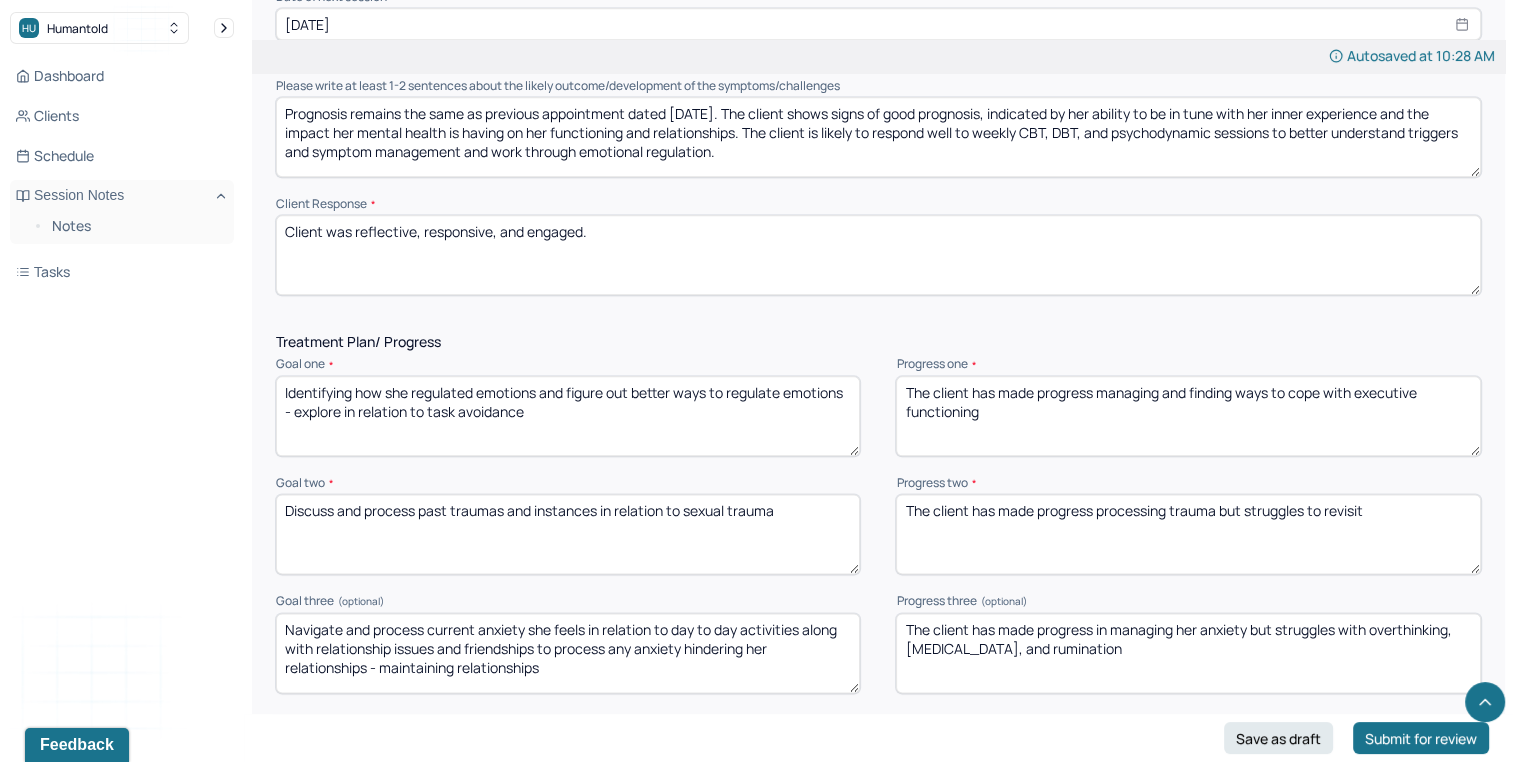 drag, startPoint x: 1100, startPoint y: 513, endPoint x: 1531, endPoint y: 454, distance: 435.01953 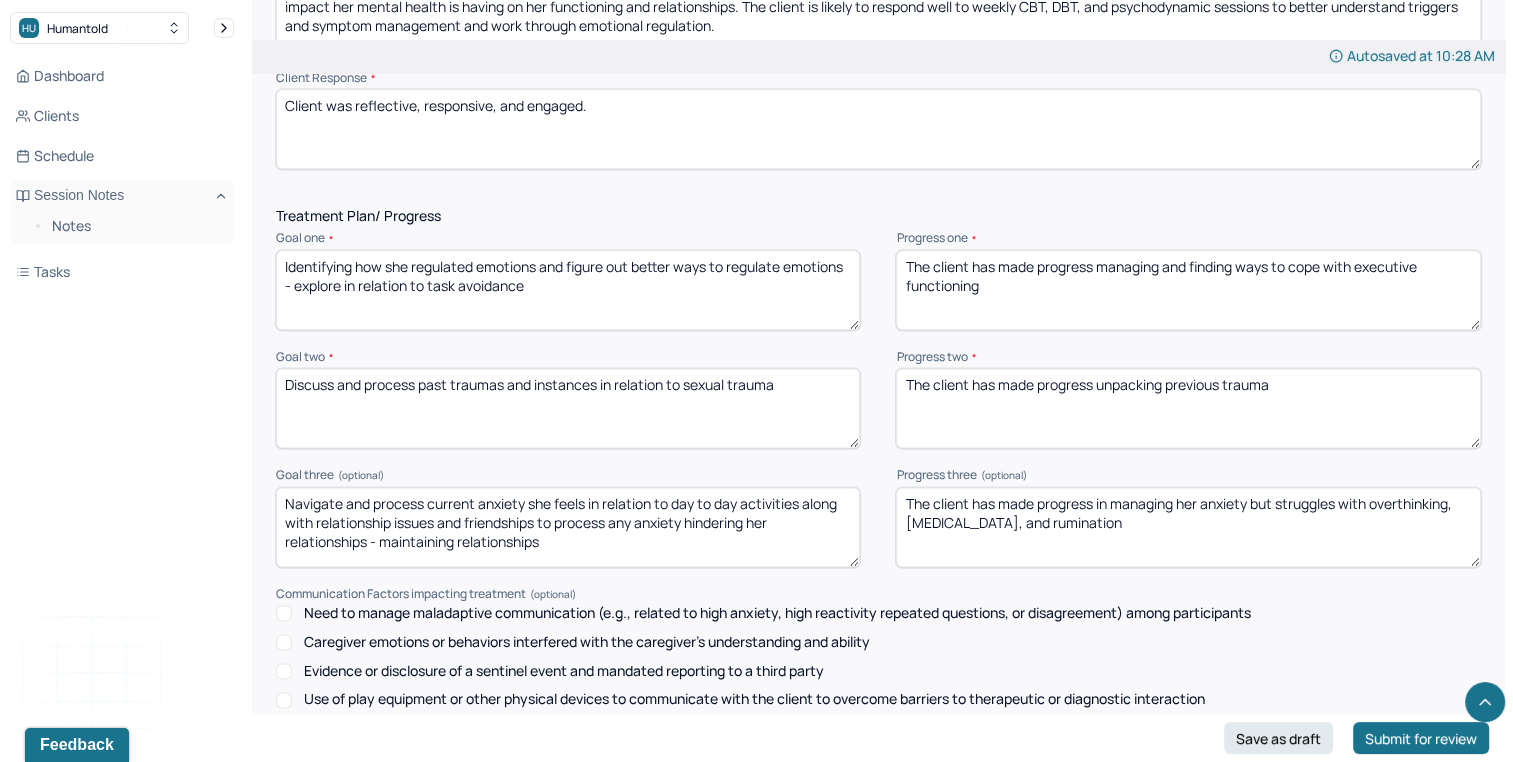 scroll, scrollTop: 2502, scrollLeft: 0, axis: vertical 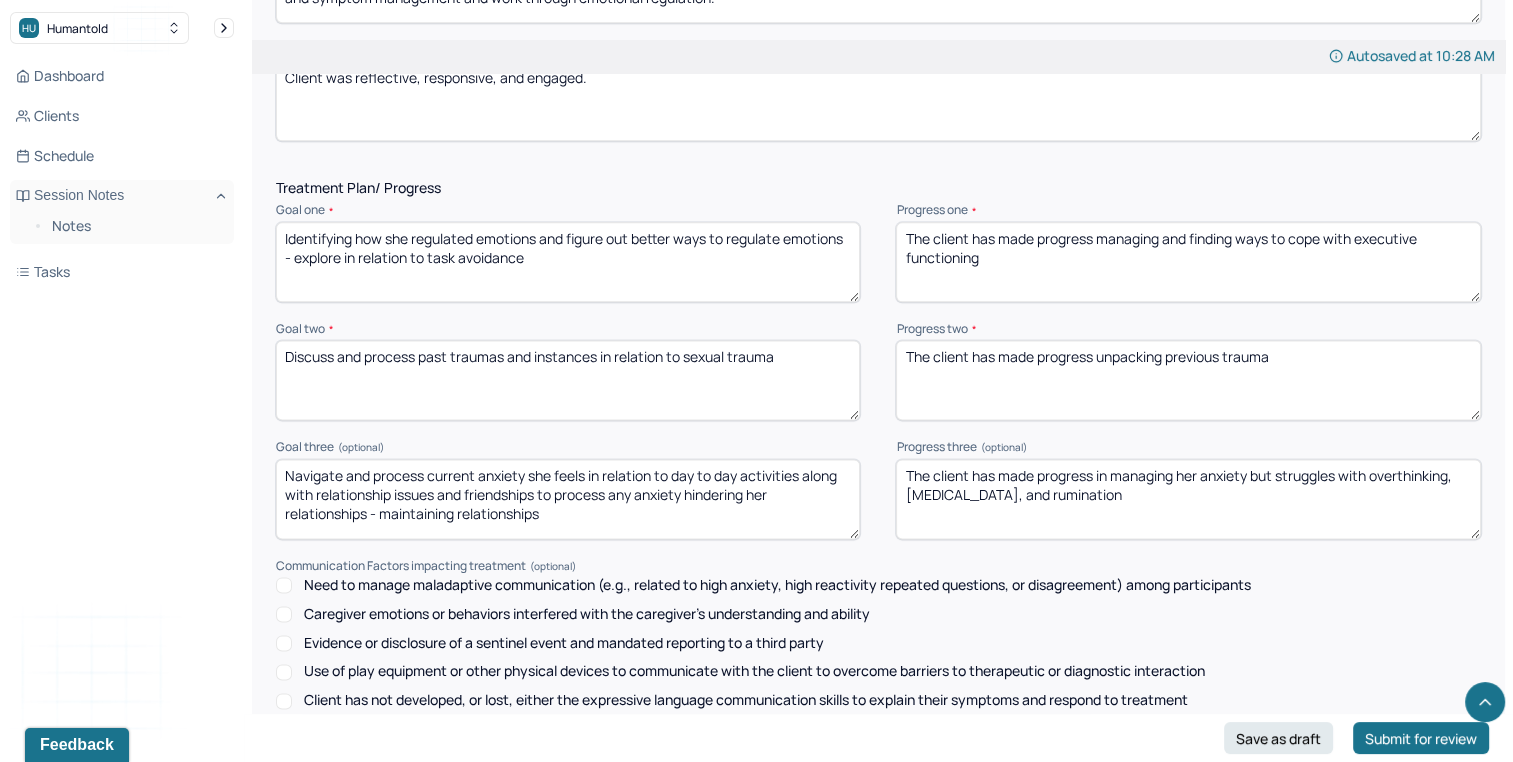 type on "The client has made progress unpacking previous trauma" 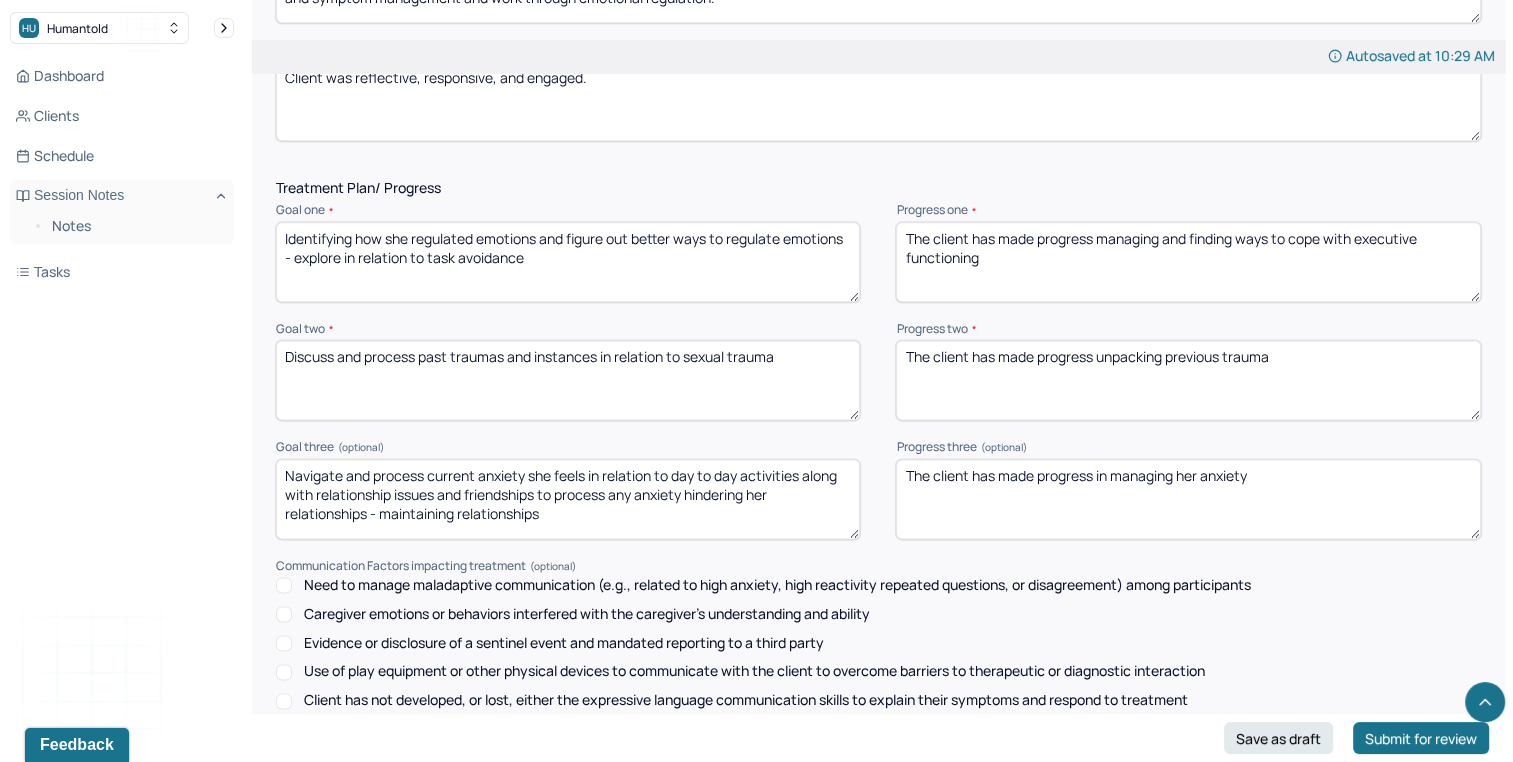 click on "The client has made progress in managing her anxiety" at bounding box center (1188, 499) 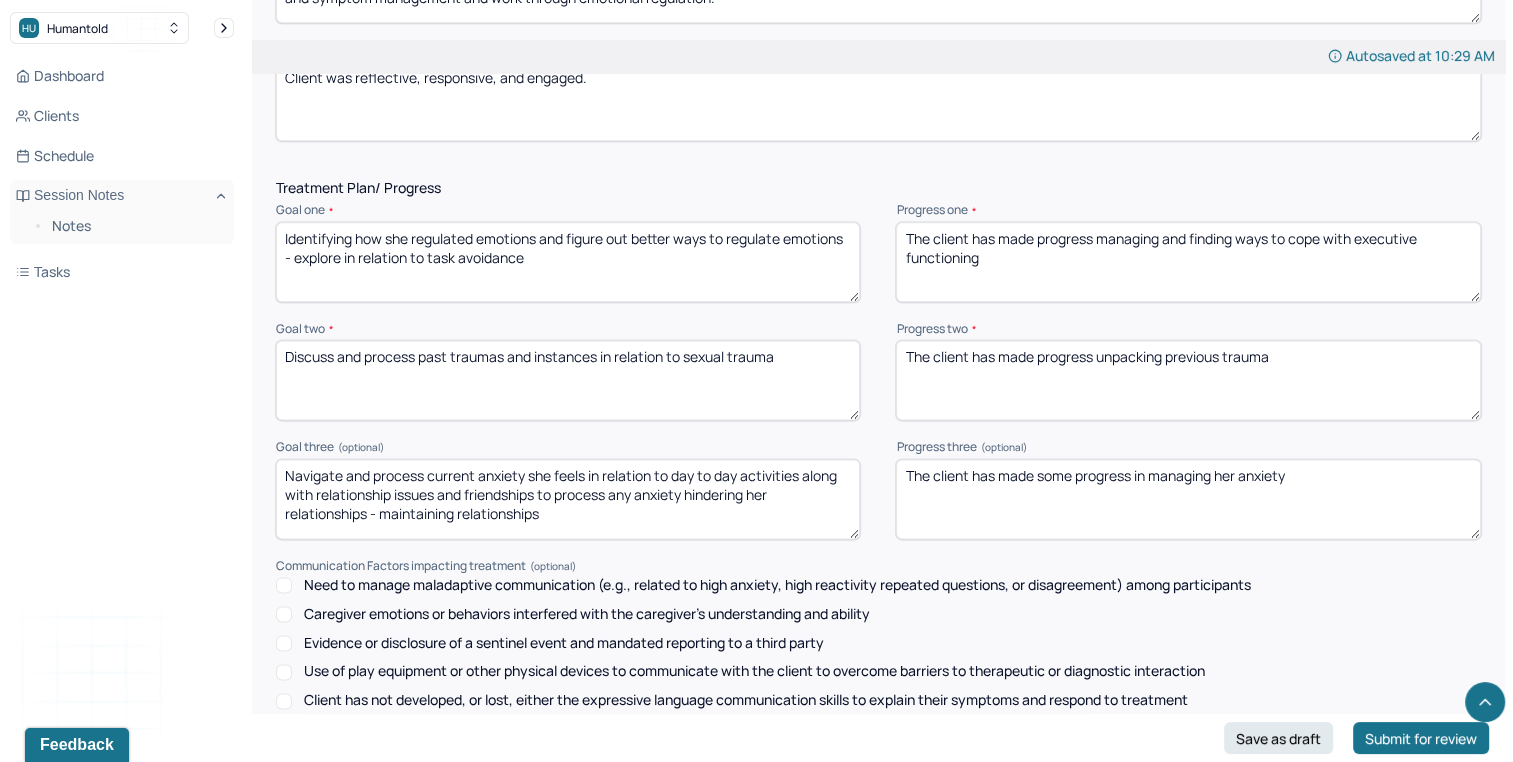 click on "The client has made some progress in managing her anxiety" at bounding box center [1188, 499] 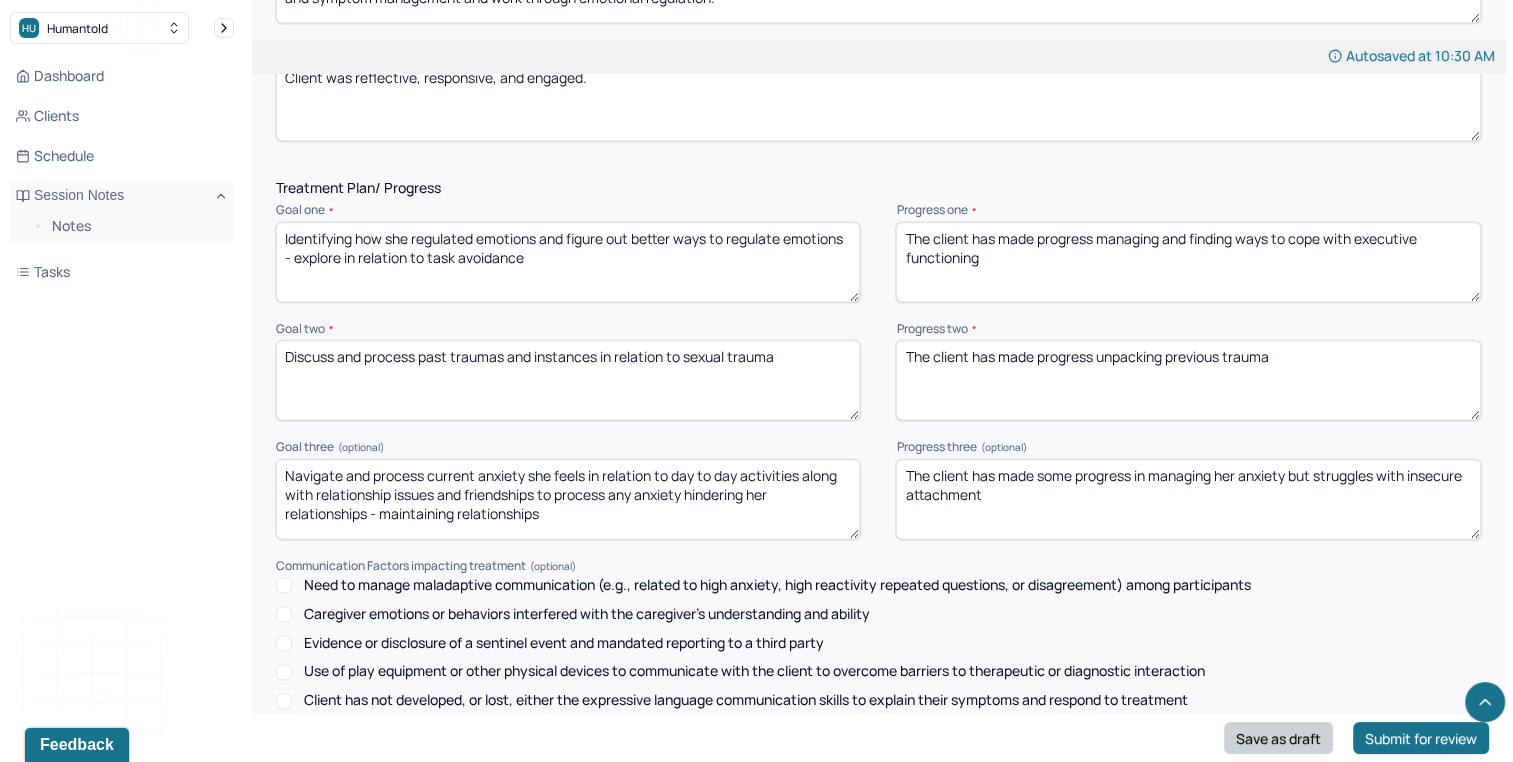 type on "The client has made some progress in managing her anxiety but struggles with insecure attachment" 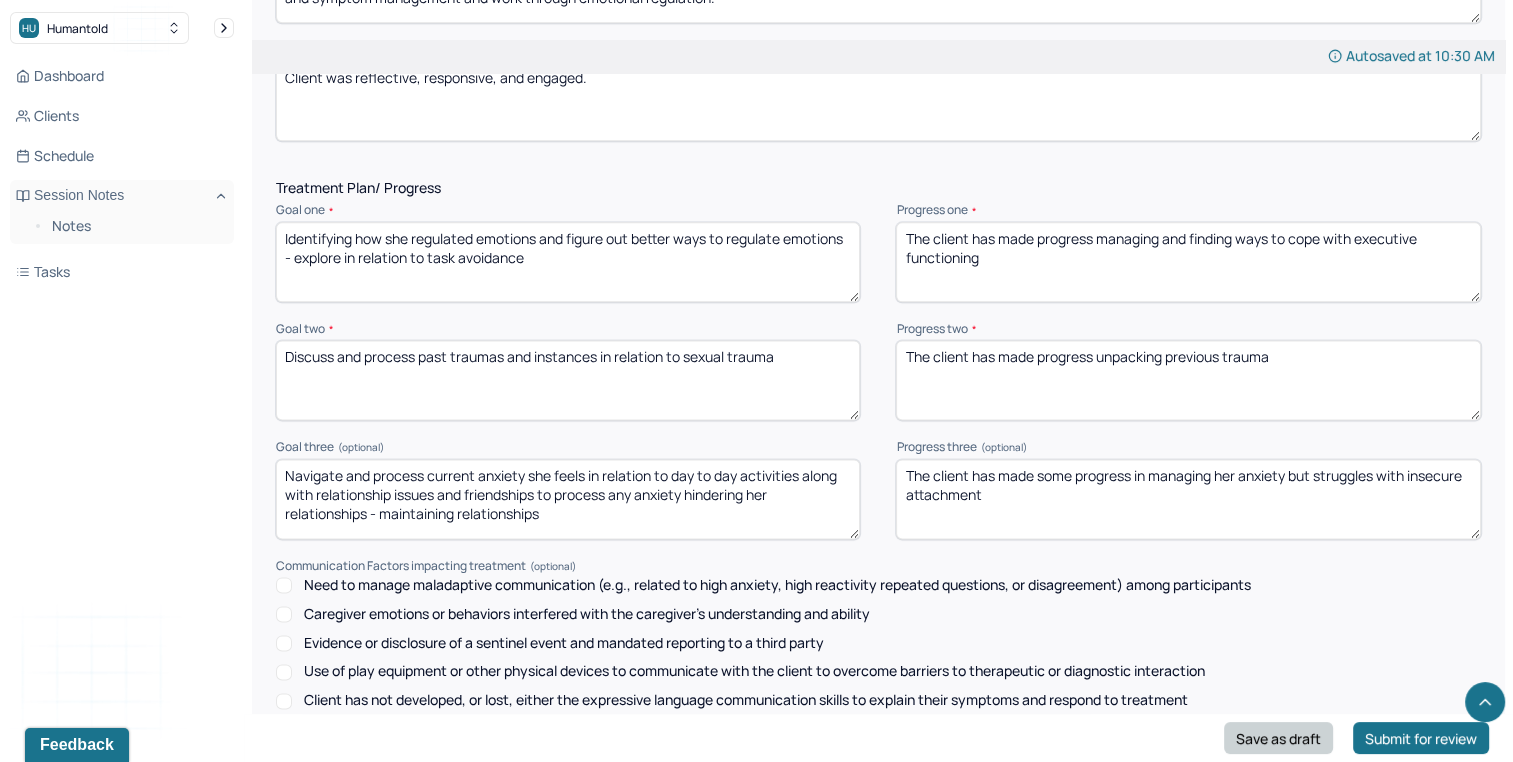 click on "Save as draft" at bounding box center [1278, 738] 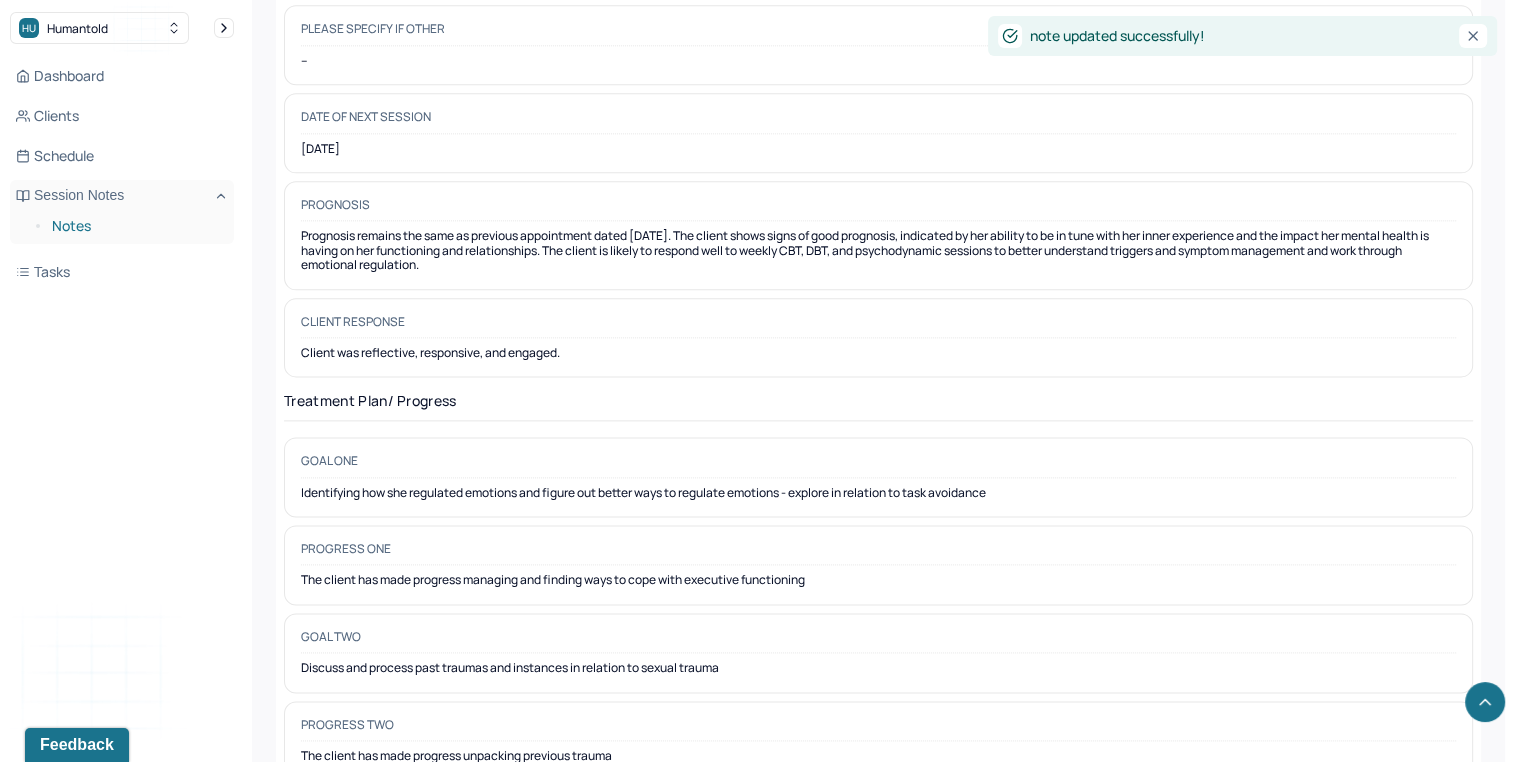click on "Notes" at bounding box center (135, 226) 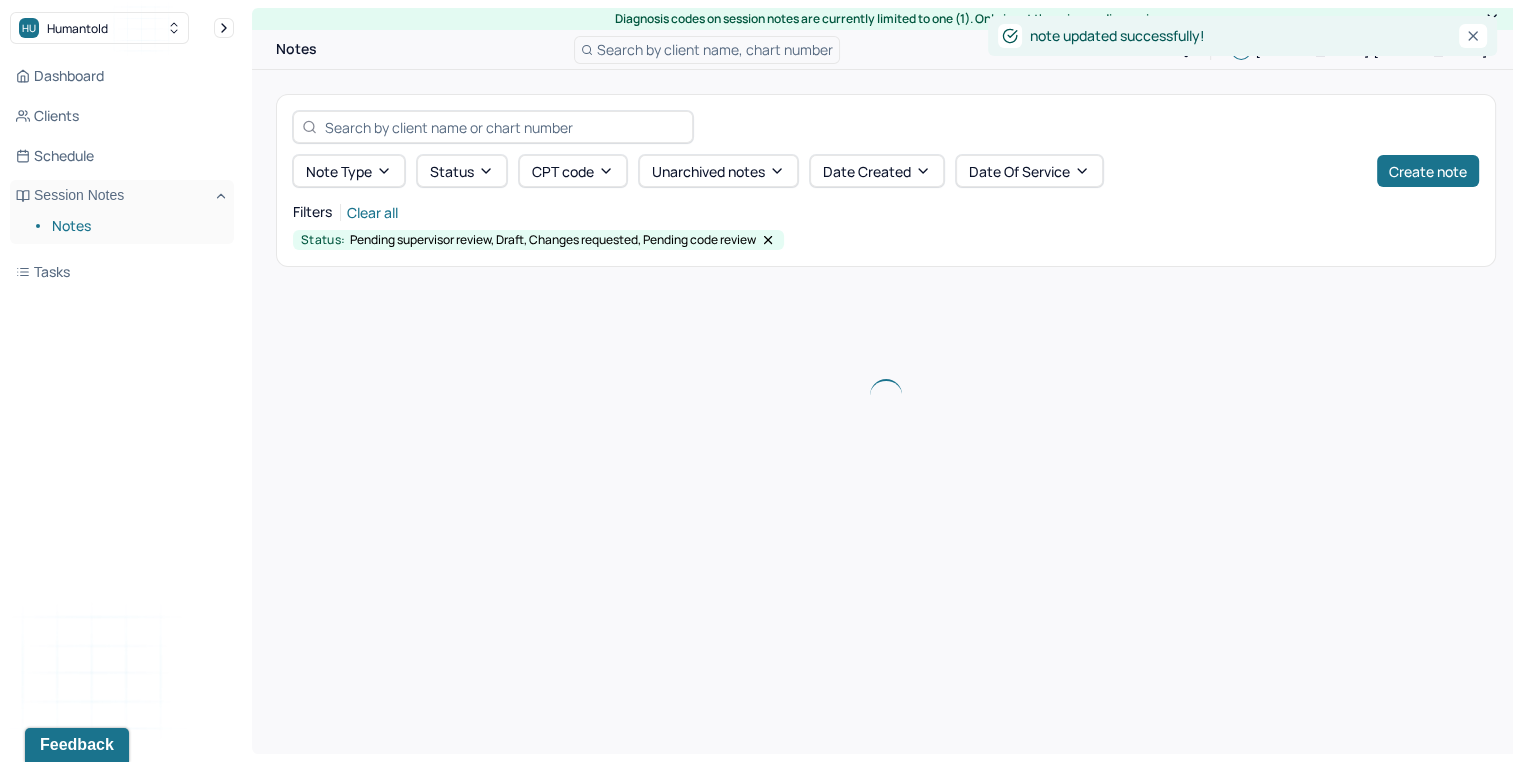 scroll, scrollTop: 0, scrollLeft: 0, axis: both 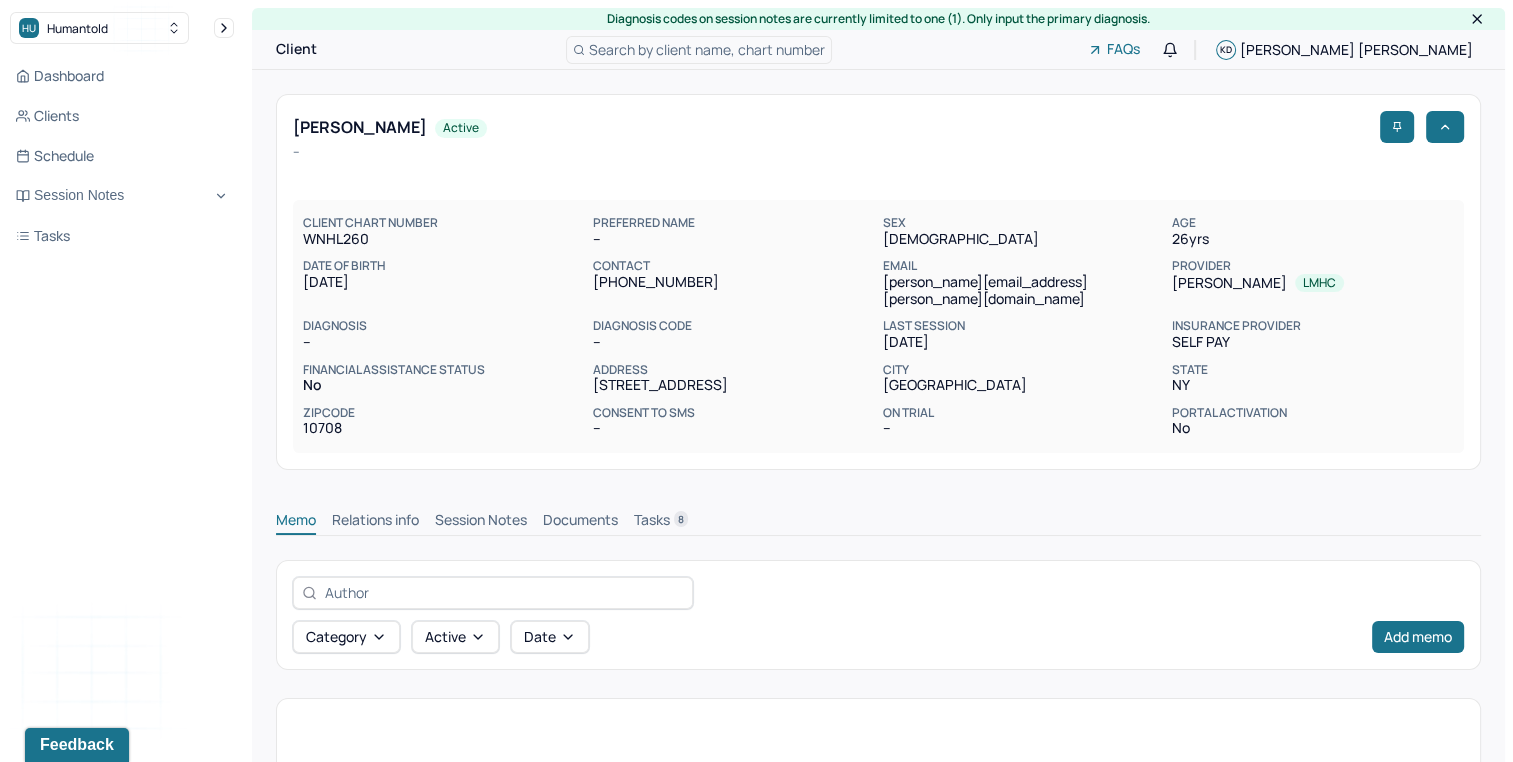 click on "Session Notes" at bounding box center (481, 522) 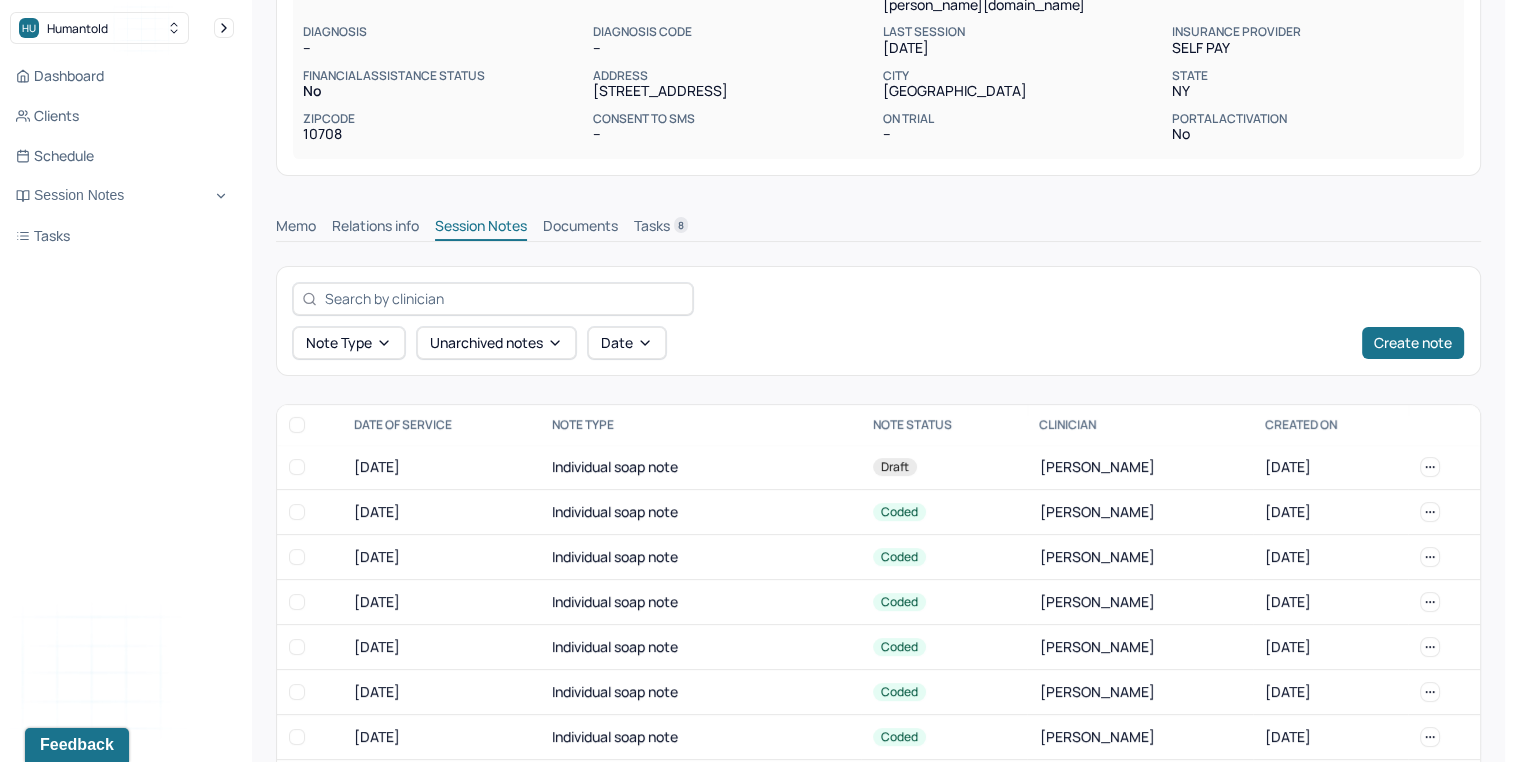 scroll, scrollTop: 291, scrollLeft: 0, axis: vertical 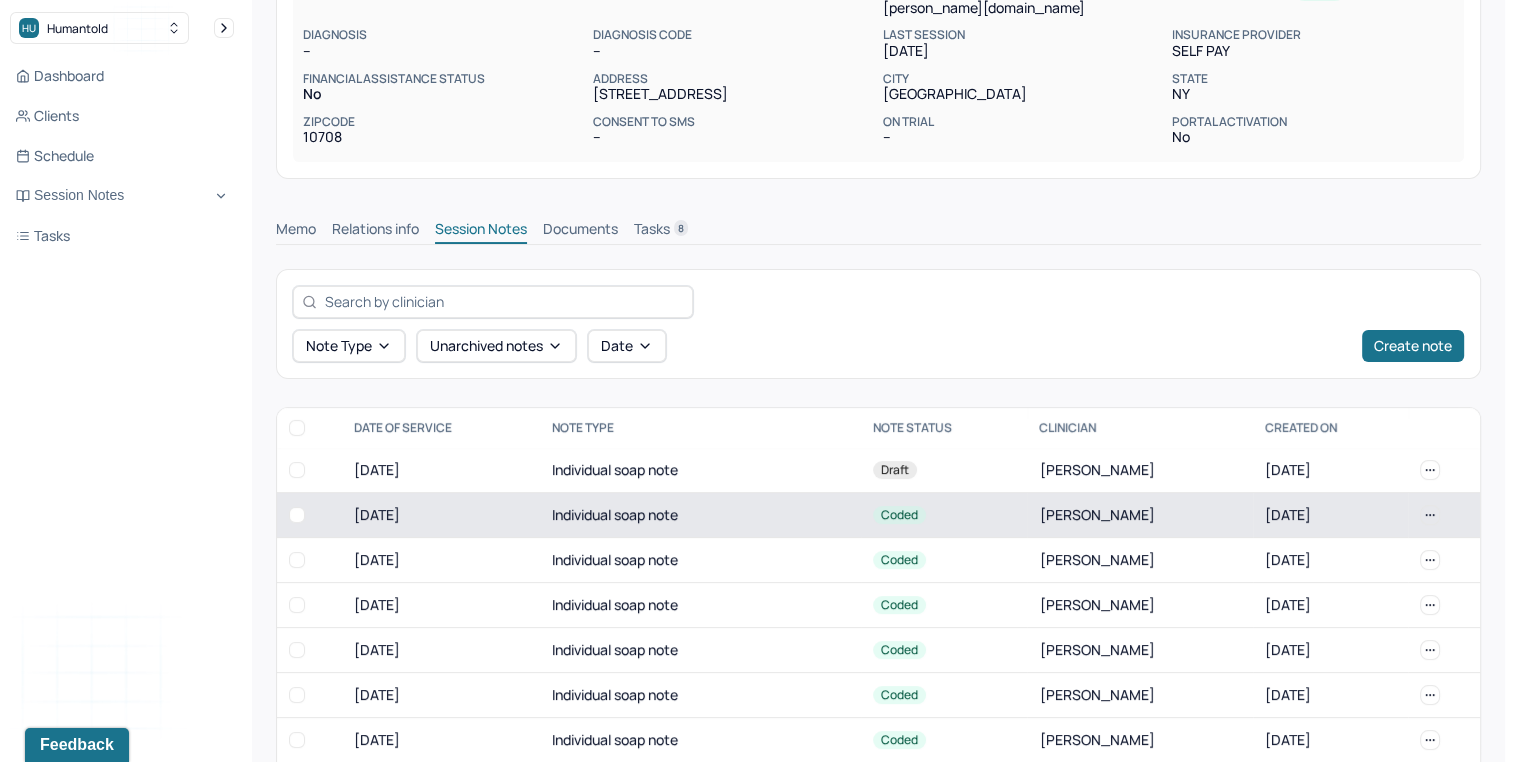 click on "Individual soap note" at bounding box center (700, 514) 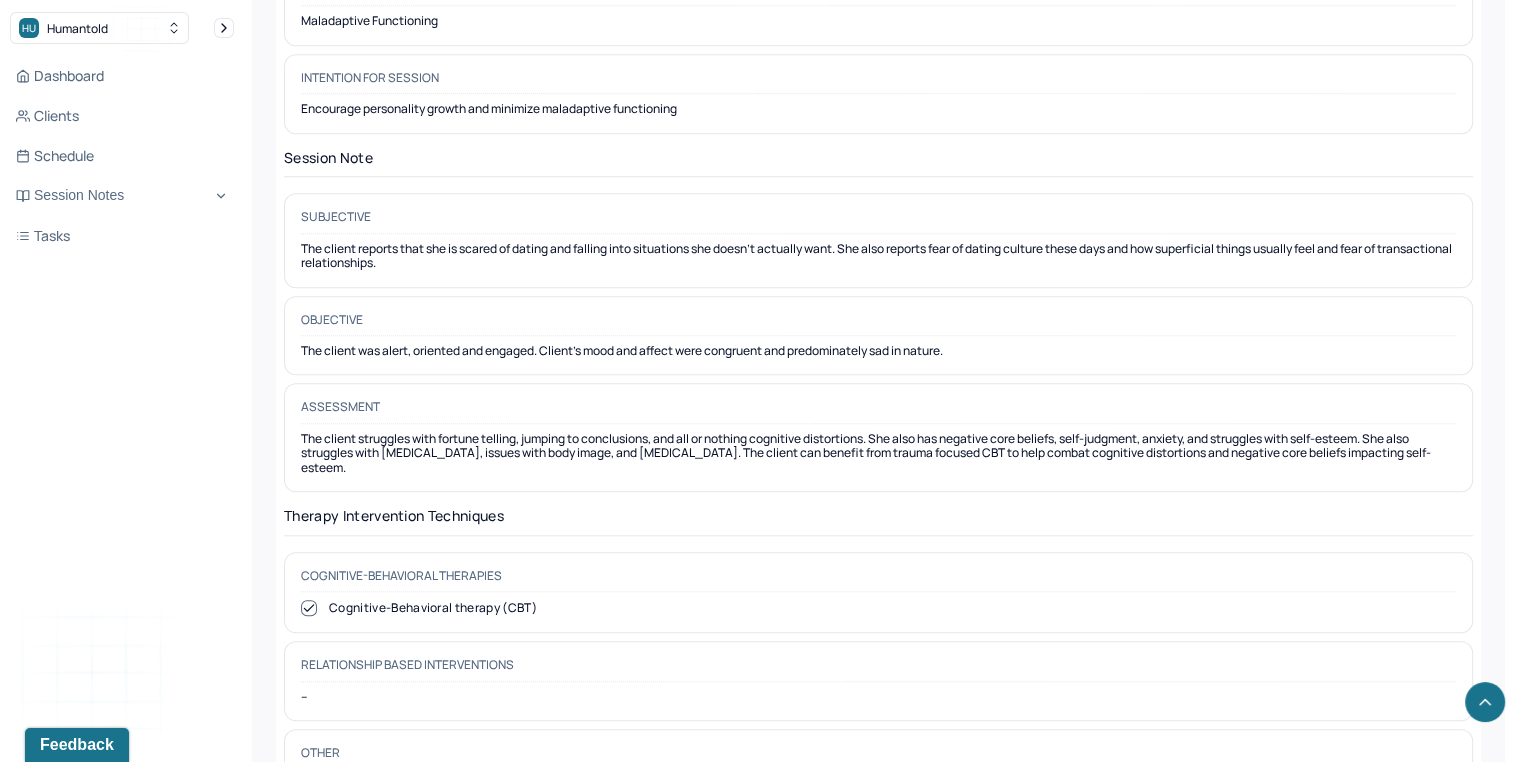 scroll, scrollTop: 0, scrollLeft: 0, axis: both 